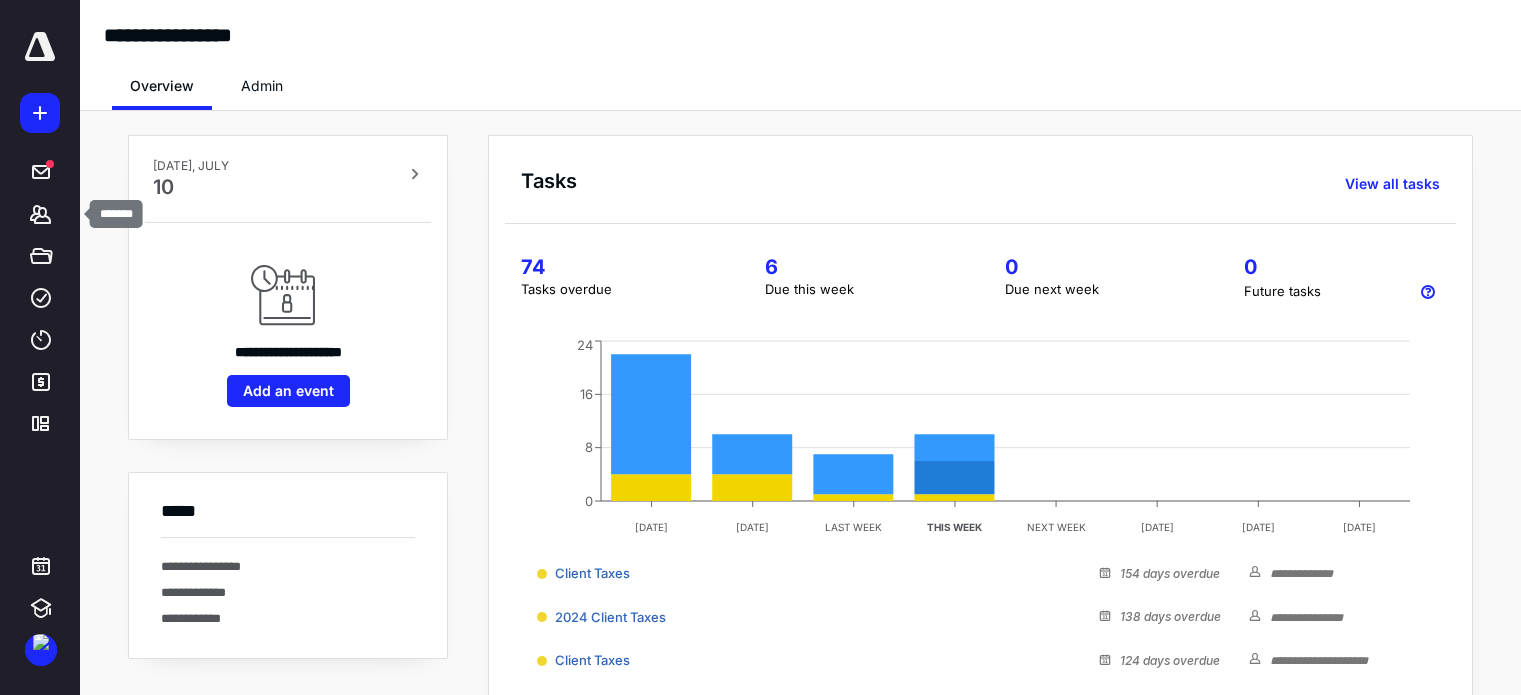 click on "*******" at bounding box center [41, 214] 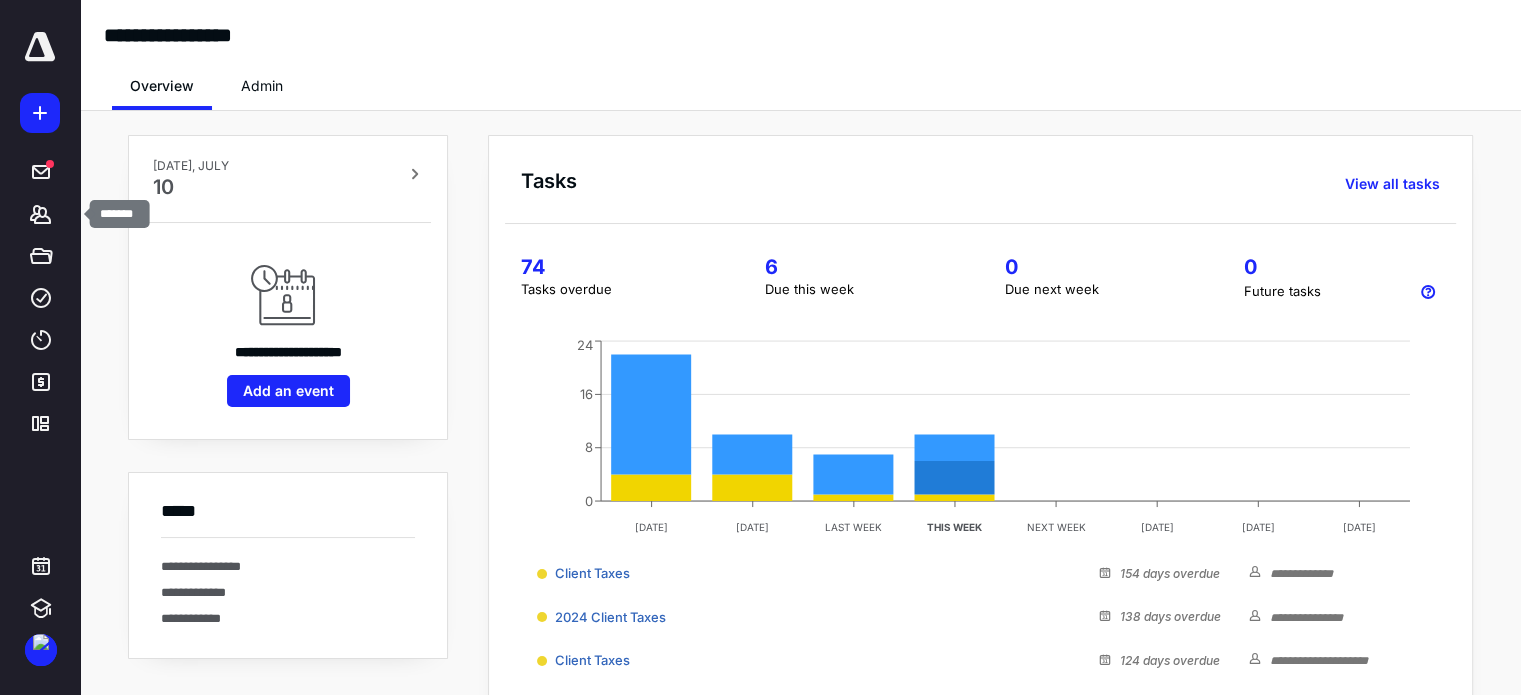 scroll, scrollTop: 0, scrollLeft: 0, axis: both 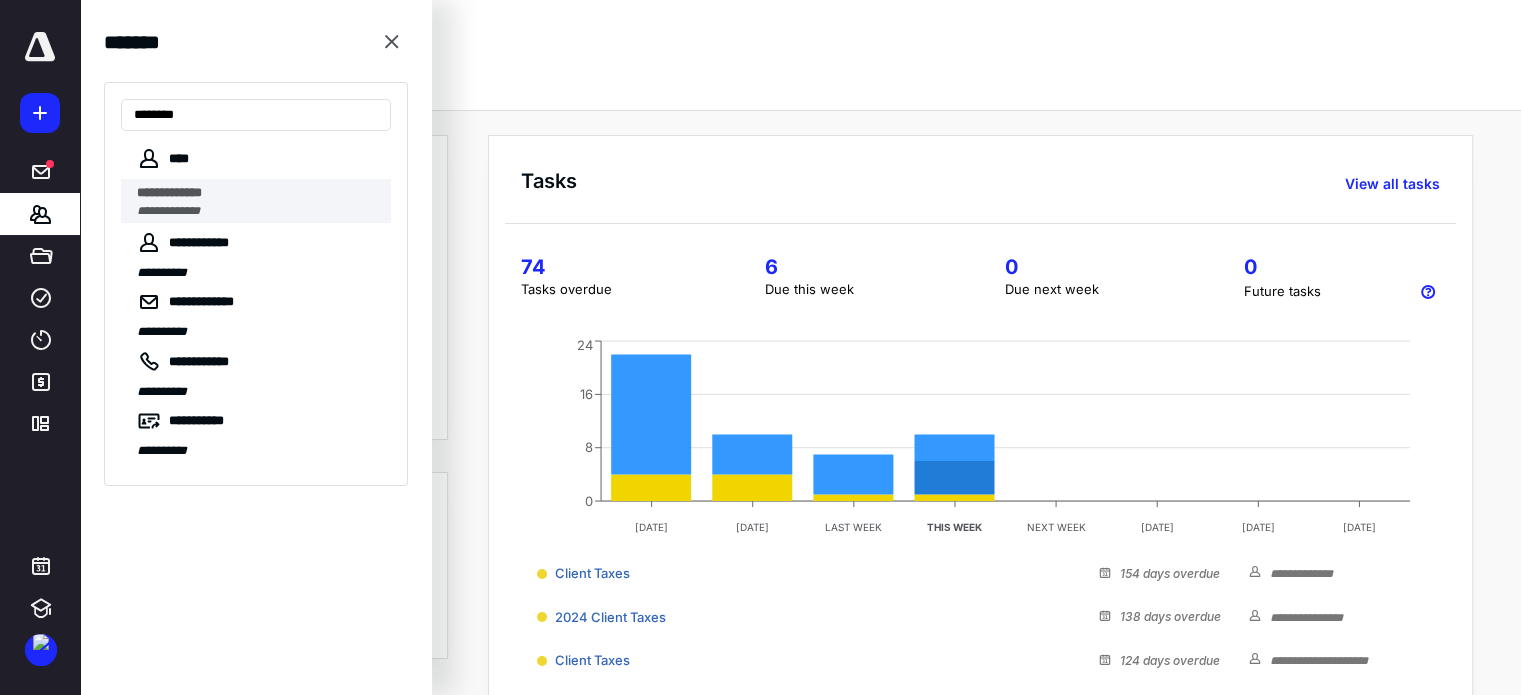 type on "********" 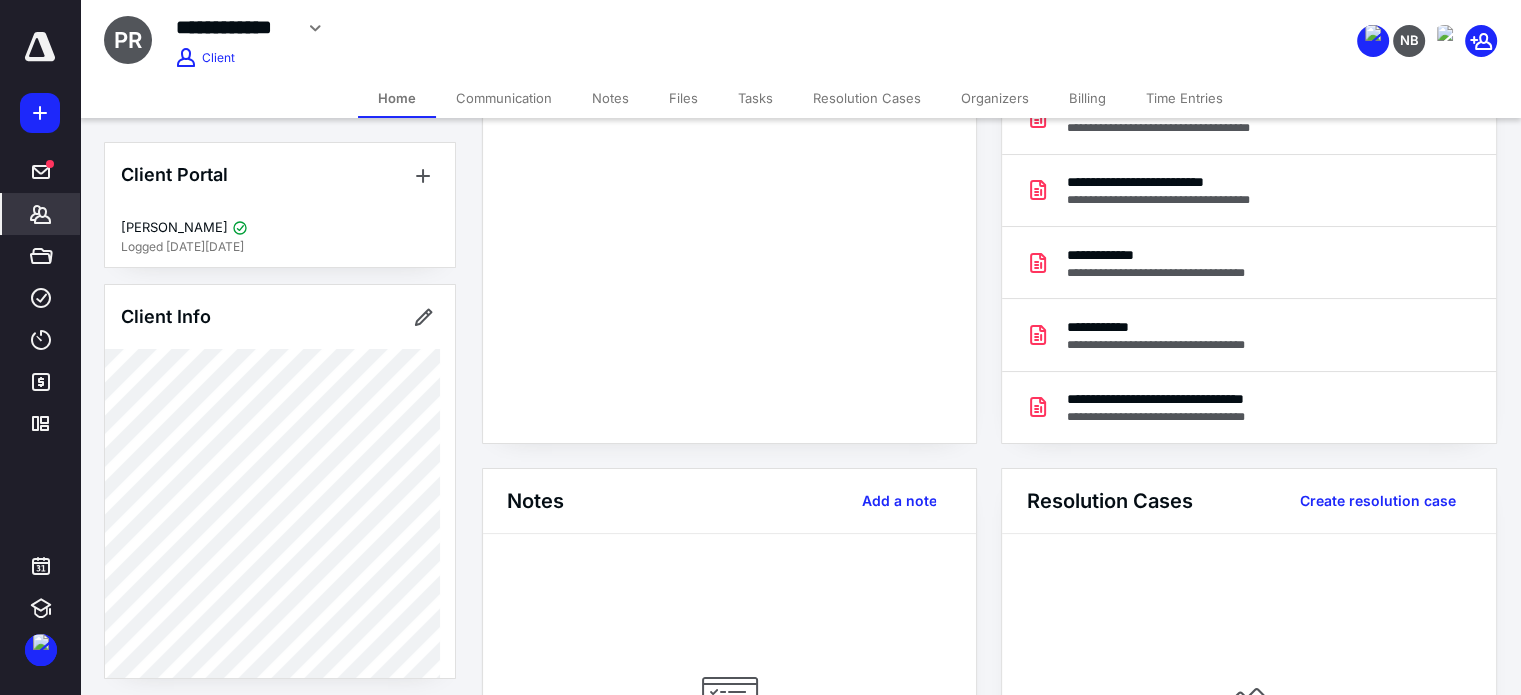scroll, scrollTop: 200, scrollLeft: 0, axis: vertical 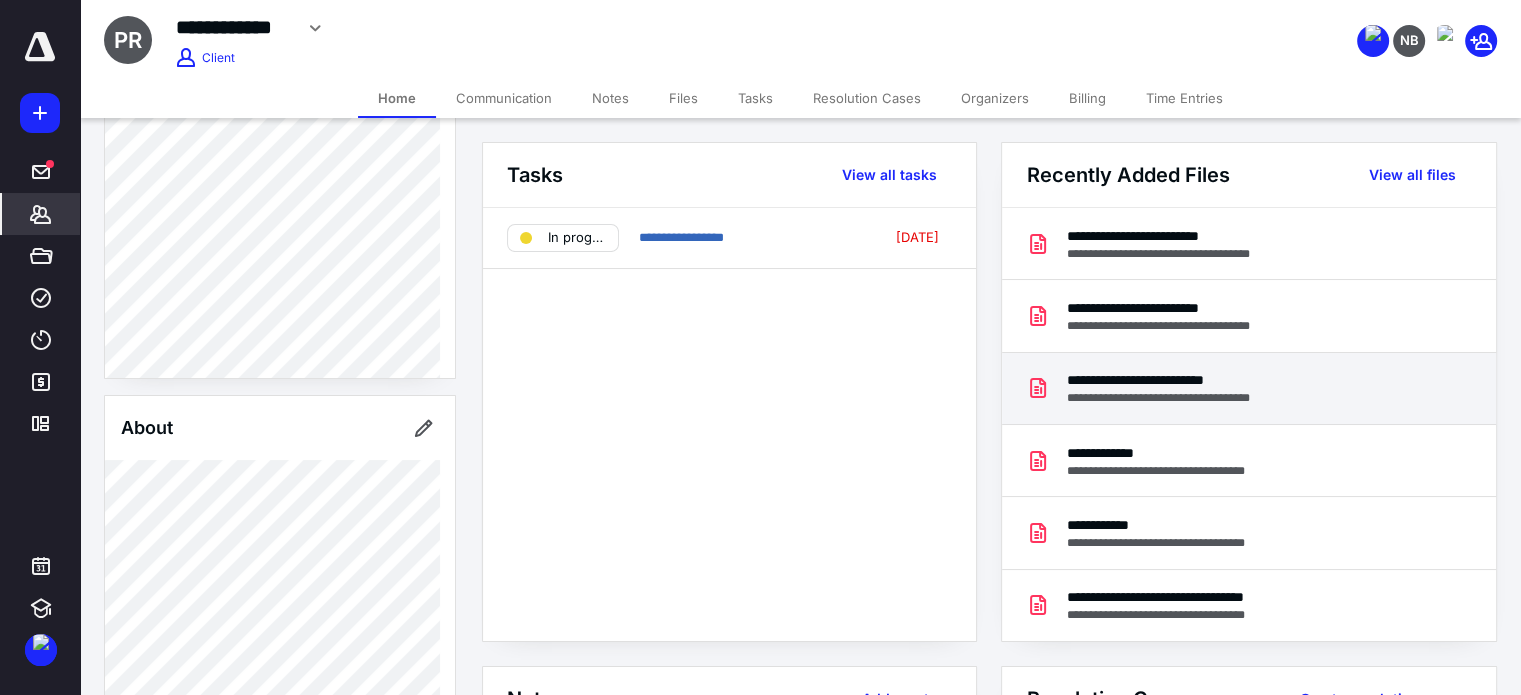 click on "**********" at bounding box center [1174, 398] 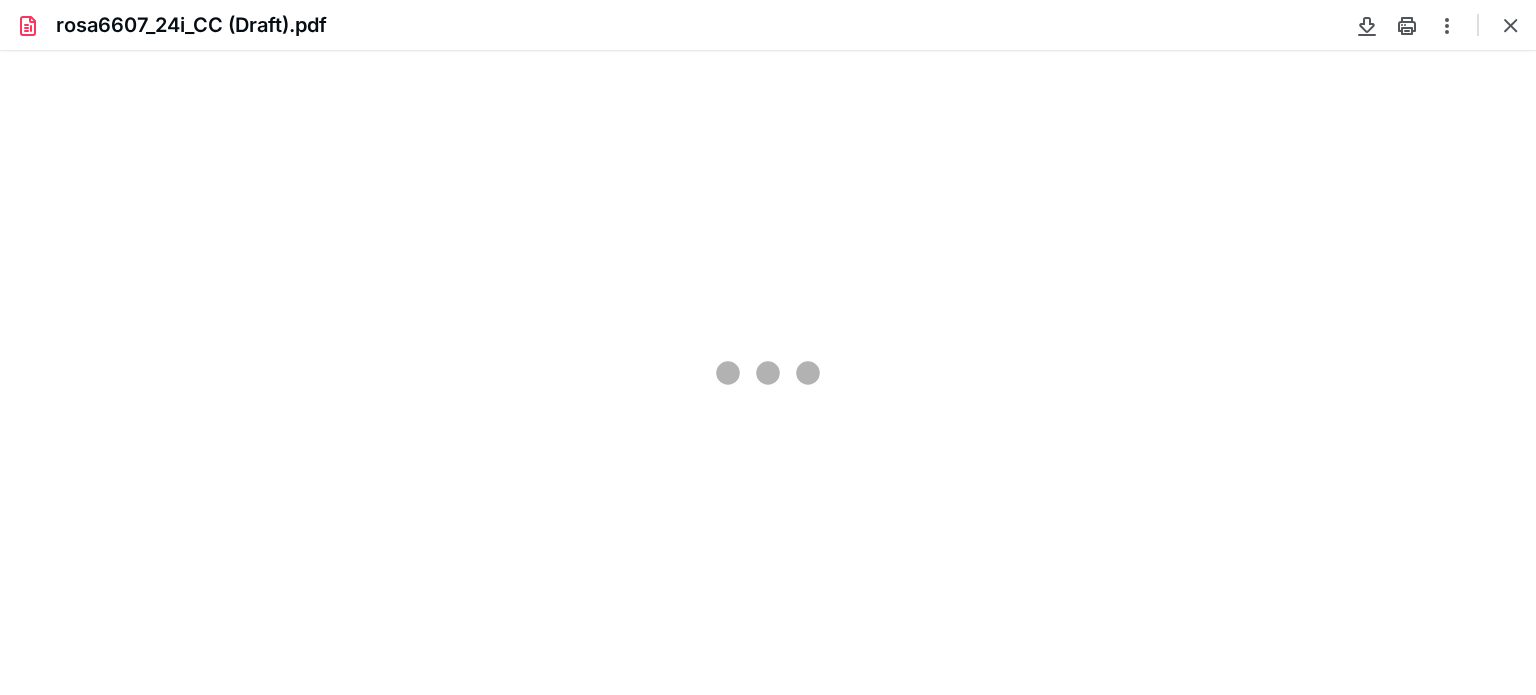 scroll, scrollTop: 0, scrollLeft: 0, axis: both 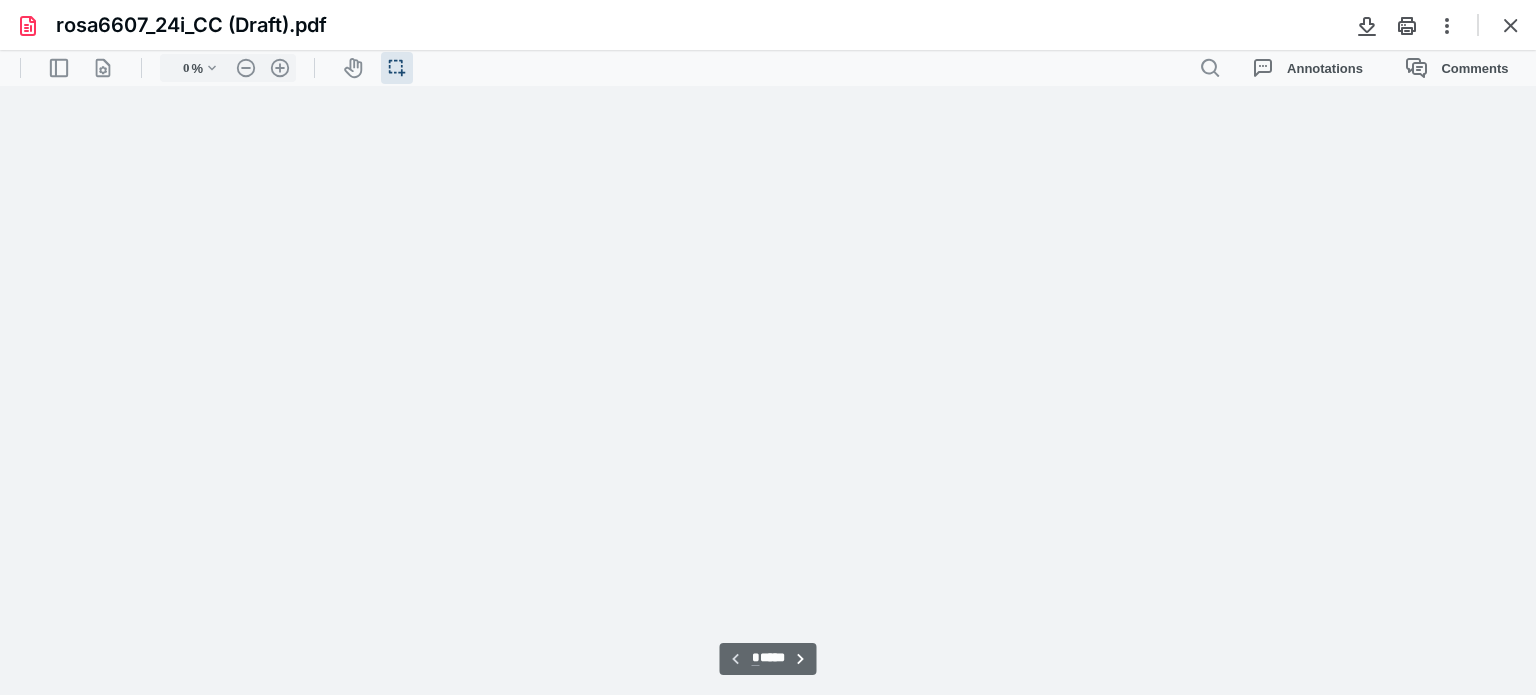 type on "77" 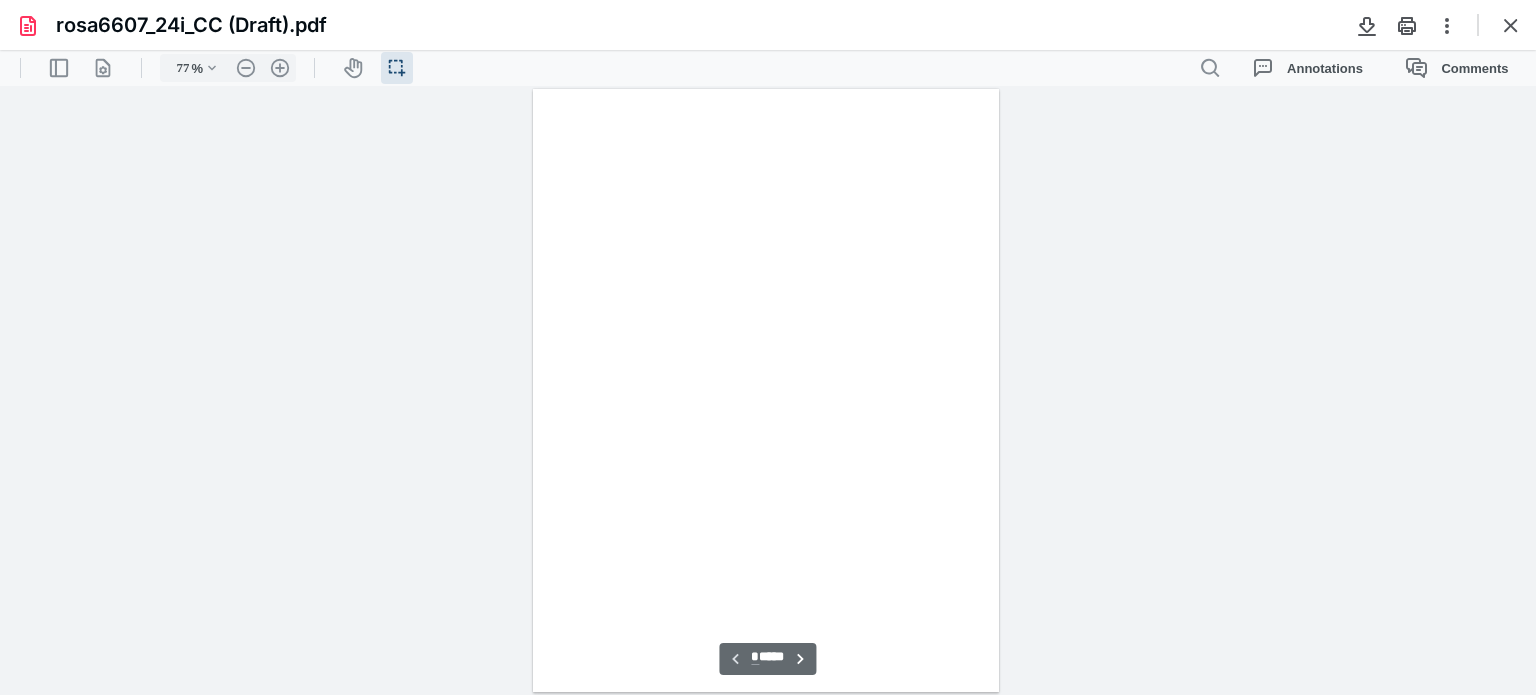 scroll, scrollTop: 39, scrollLeft: 0, axis: vertical 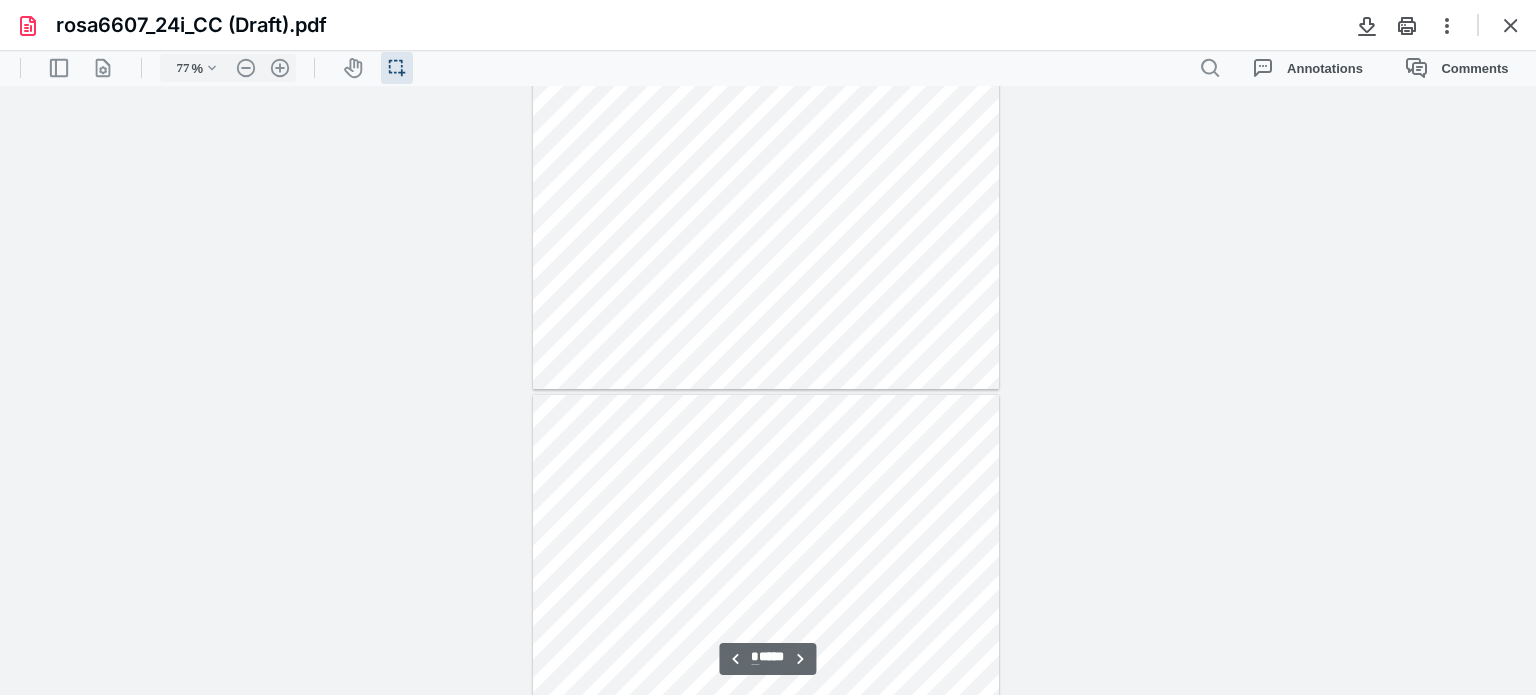 type on "*" 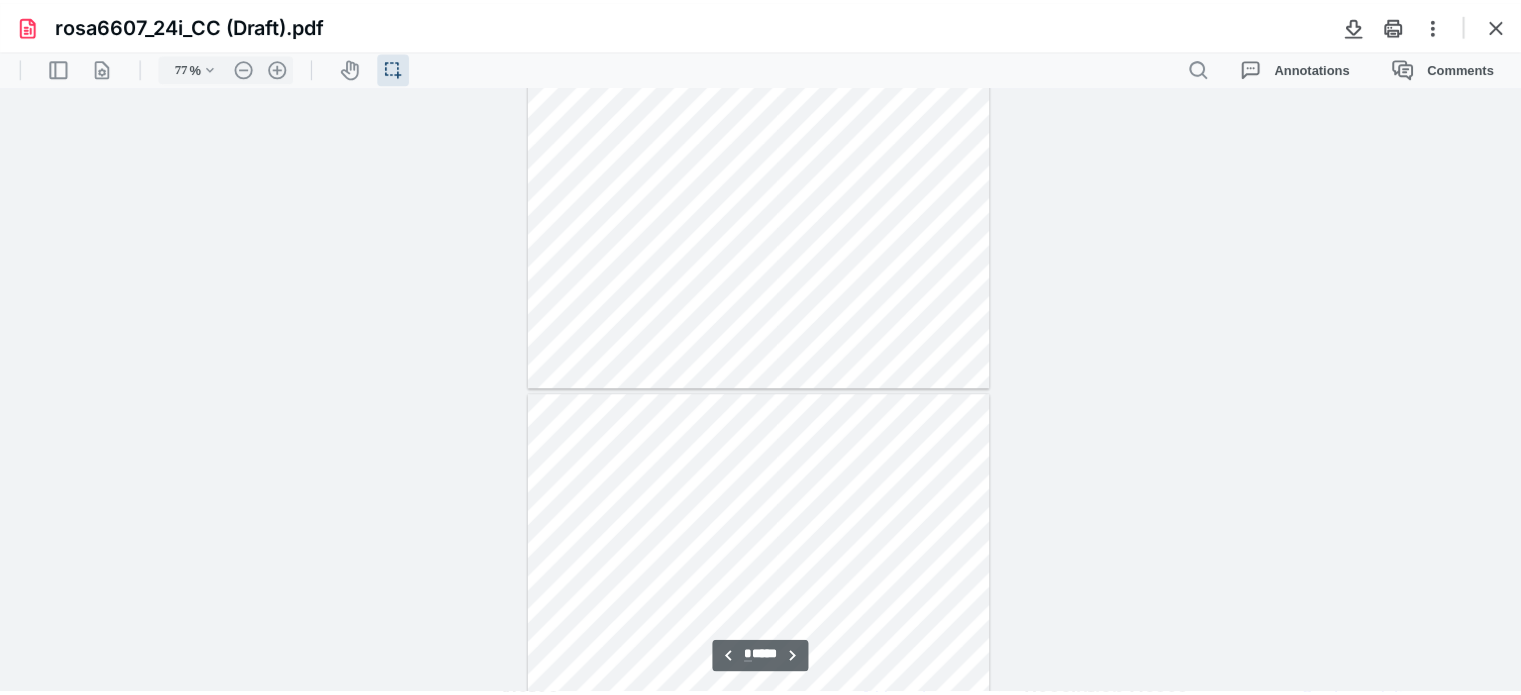 scroll, scrollTop: 3139, scrollLeft: 0, axis: vertical 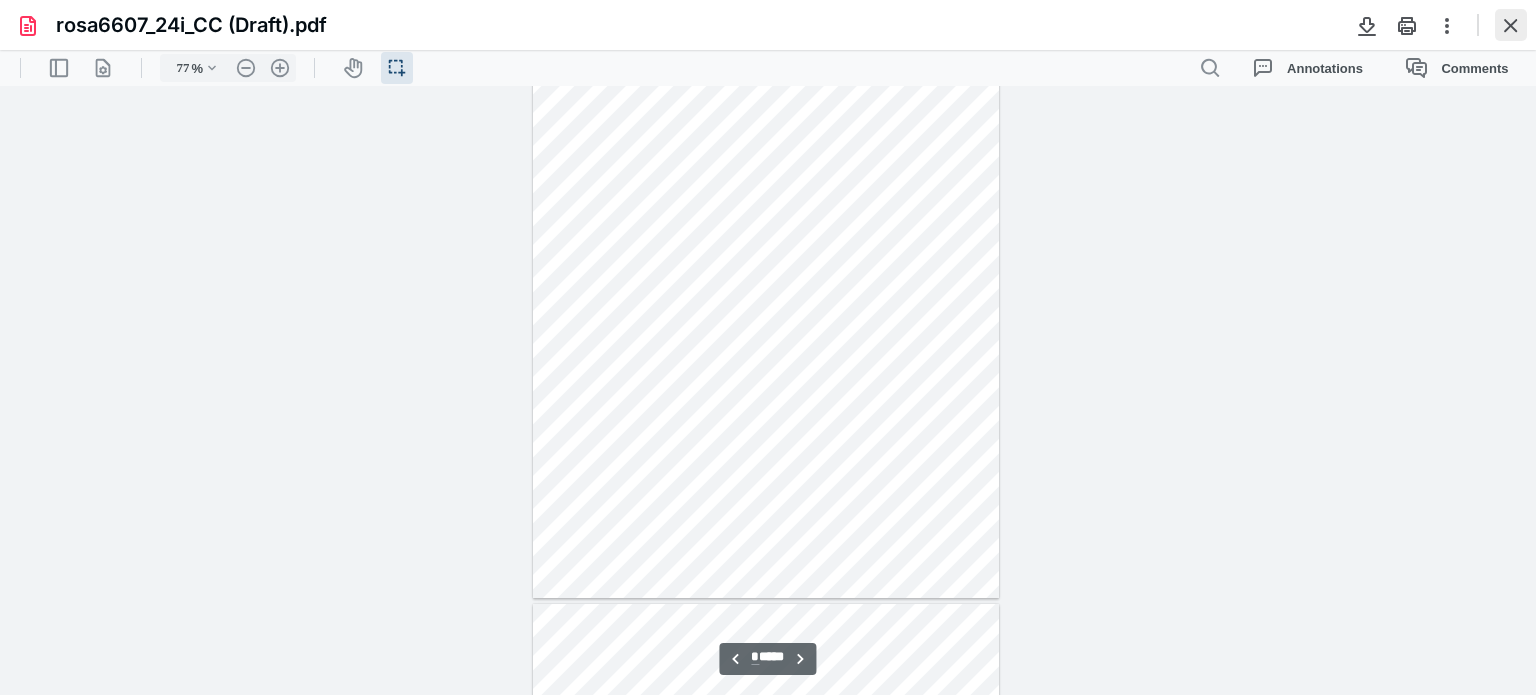 click at bounding box center (1511, 25) 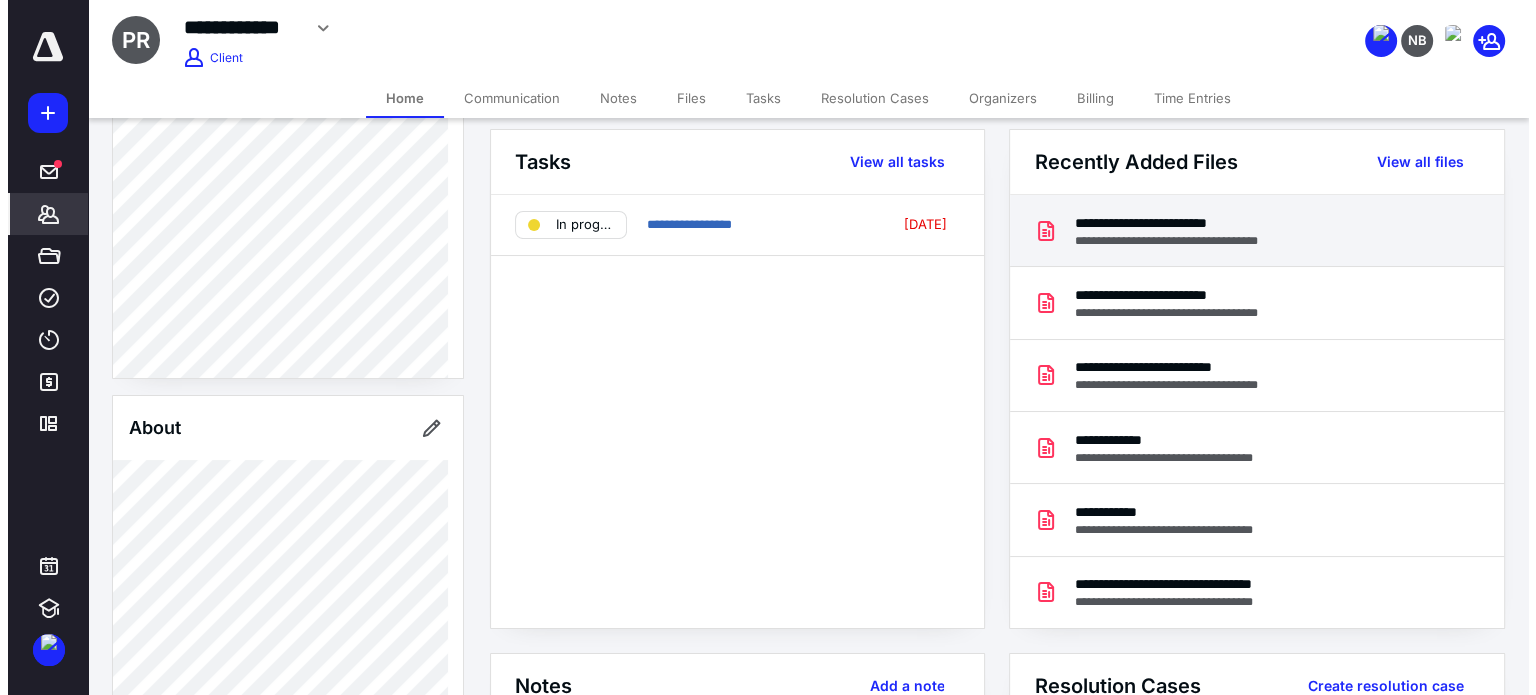scroll, scrollTop: 100, scrollLeft: 0, axis: vertical 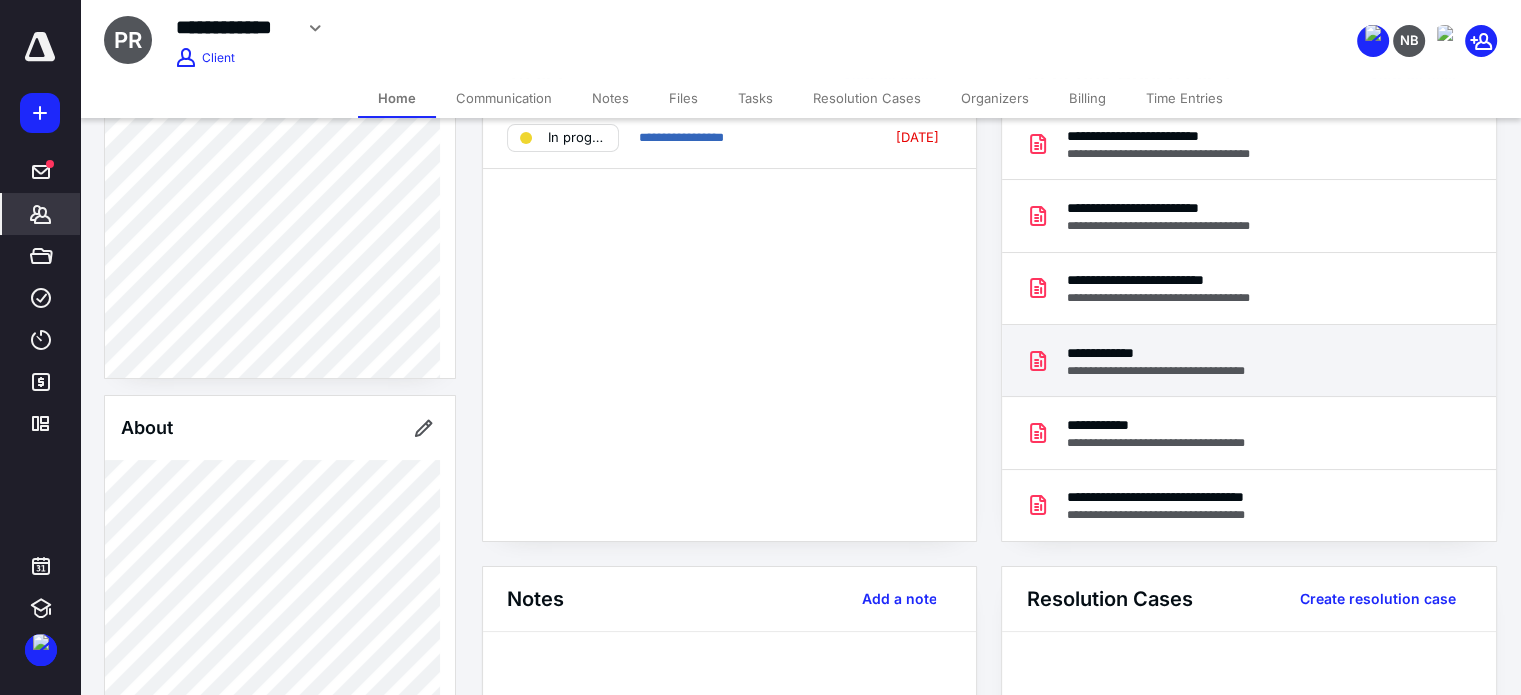 click on "**********" at bounding box center (1248, 361) 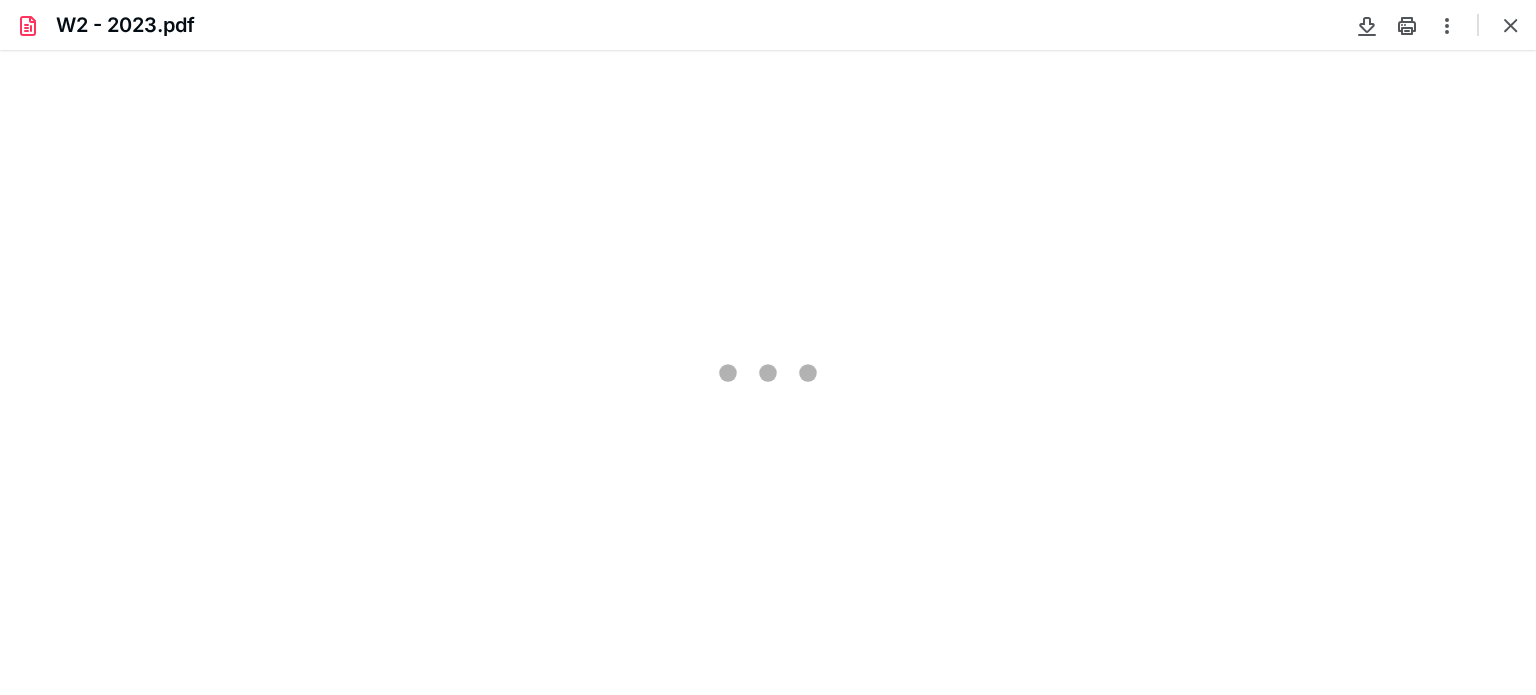 scroll, scrollTop: 0, scrollLeft: 0, axis: both 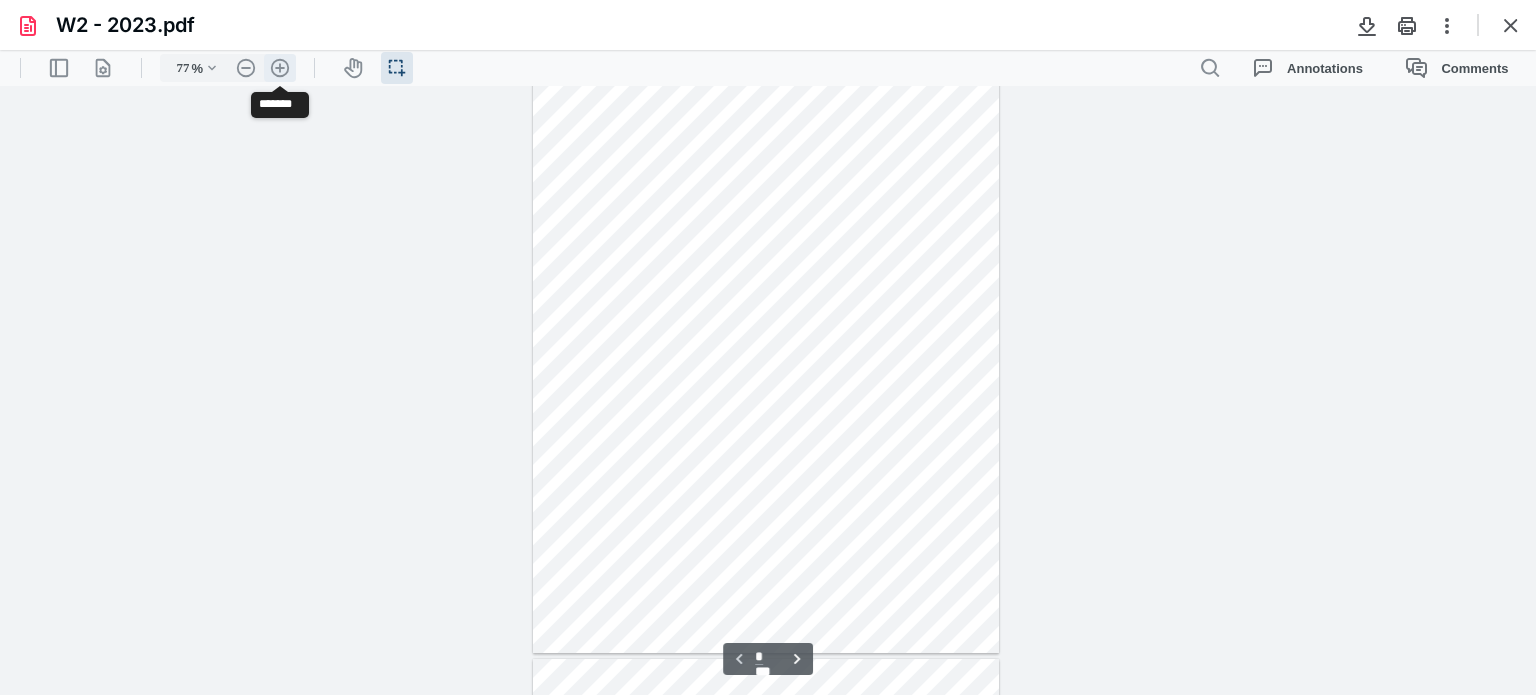 click on ".cls-1{fill:#abb0c4;} icon - header - zoom - in - line" at bounding box center (280, 68) 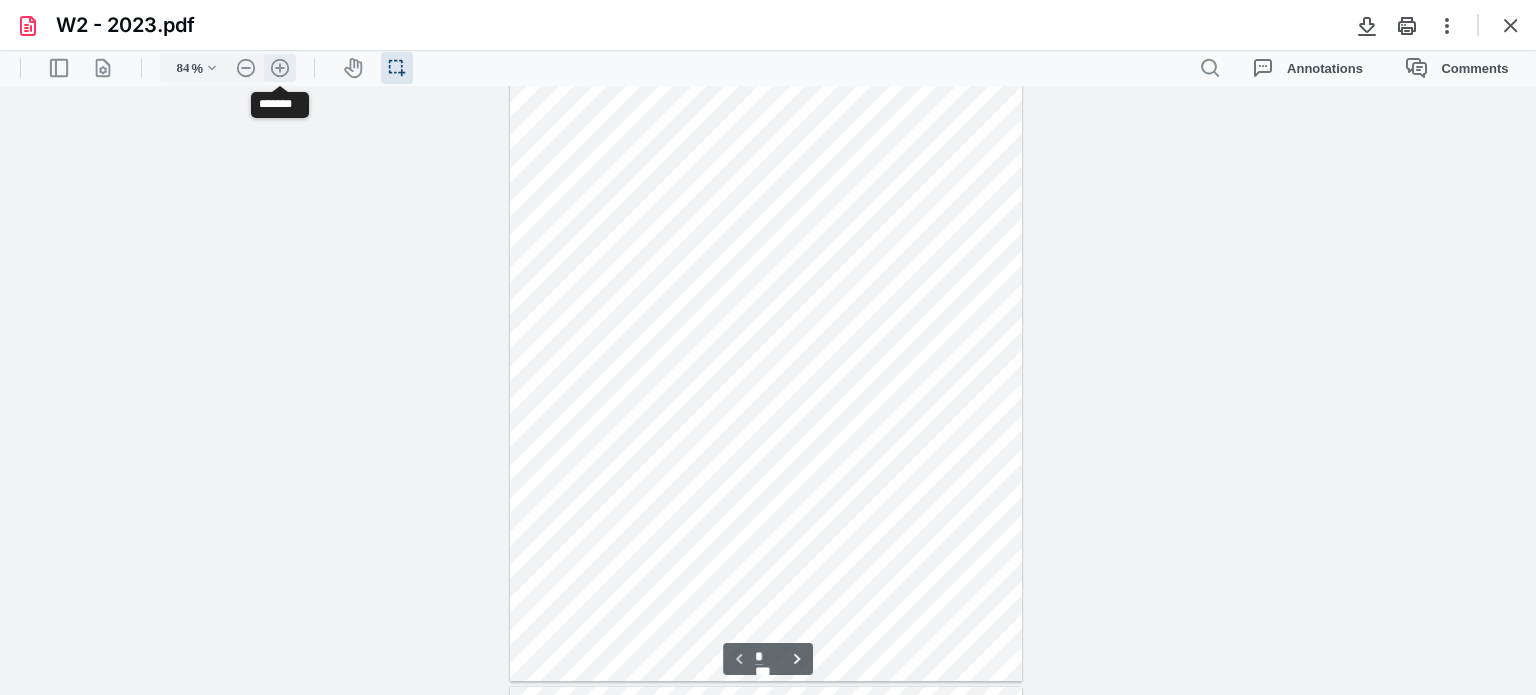click on ".cls-1{fill:#abb0c4;} icon - header - zoom - in - line" at bounding box center (280, 68) 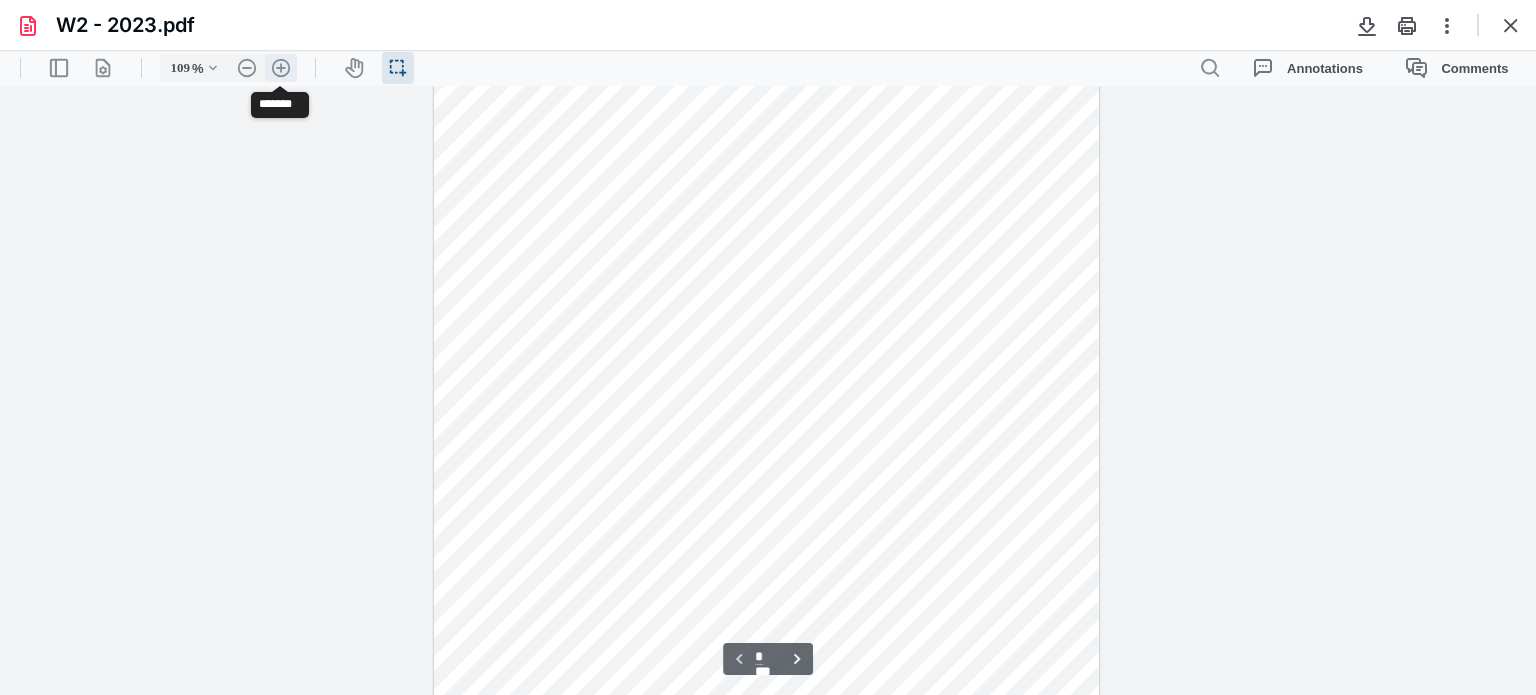 click on ".cls-1{fill:#abb0c4;} icon - header - zoom - in - line" at bounding box center [281, 68] 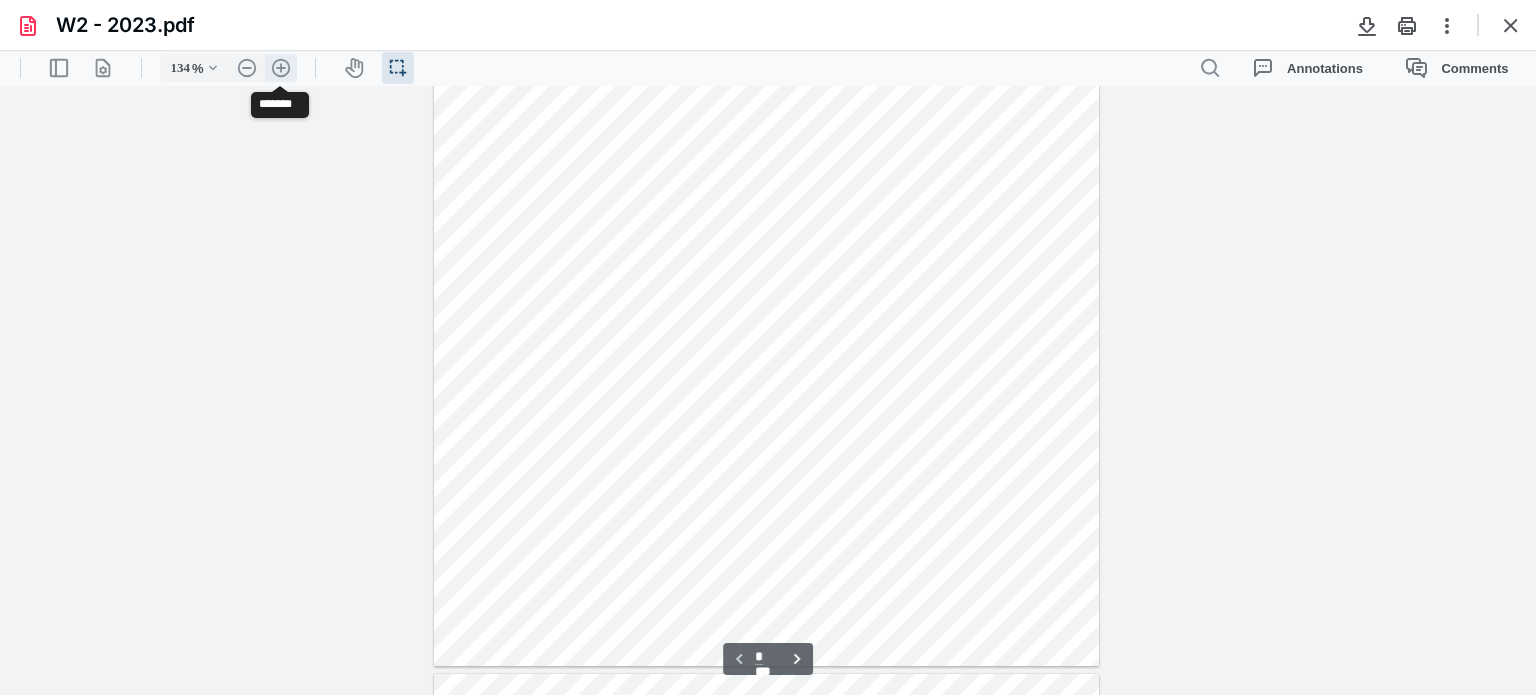 click on ".cls-1{fill:#abb0c4;} icon - header - zoom - in - line" at bounding box center (281, 68) 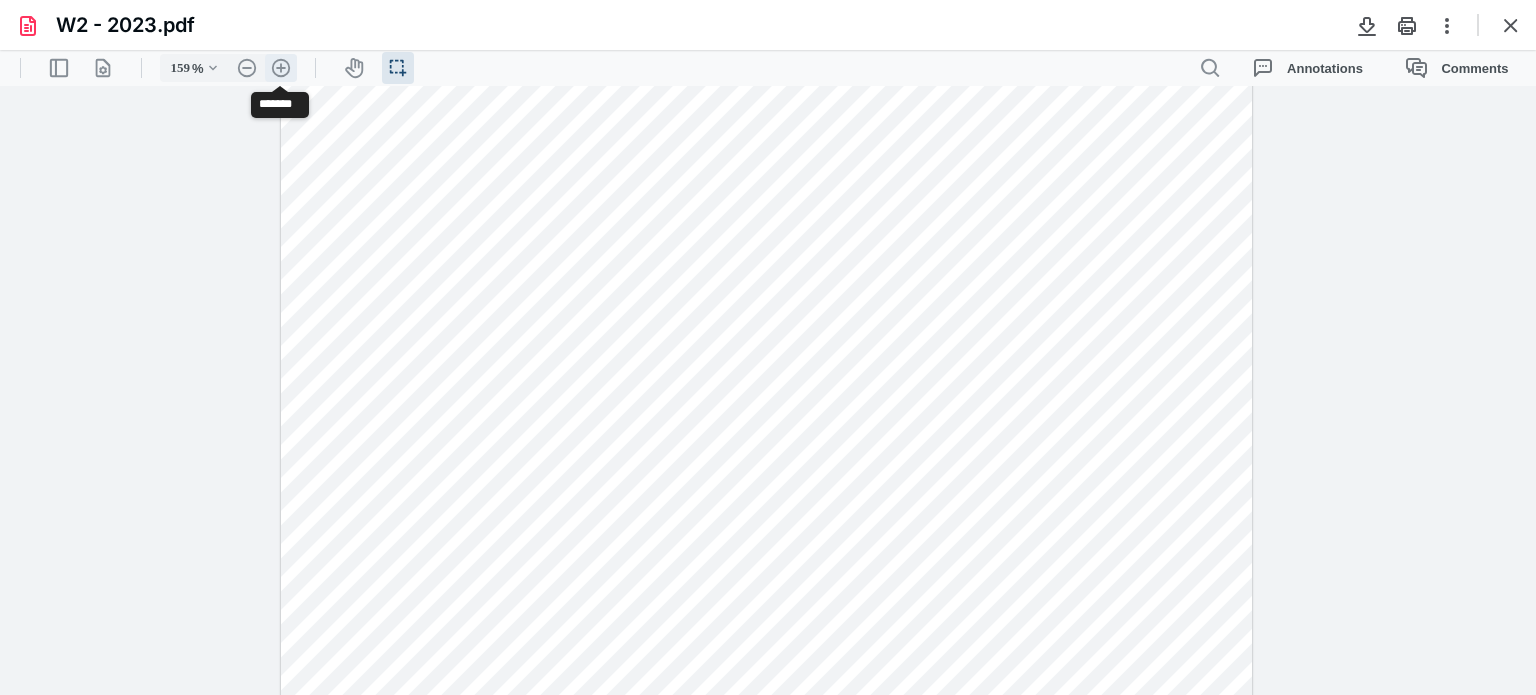 click on ".cls-1{fill:#abb0c4;} icon - header - zoom - in - line" at bounding box center (281, 68) 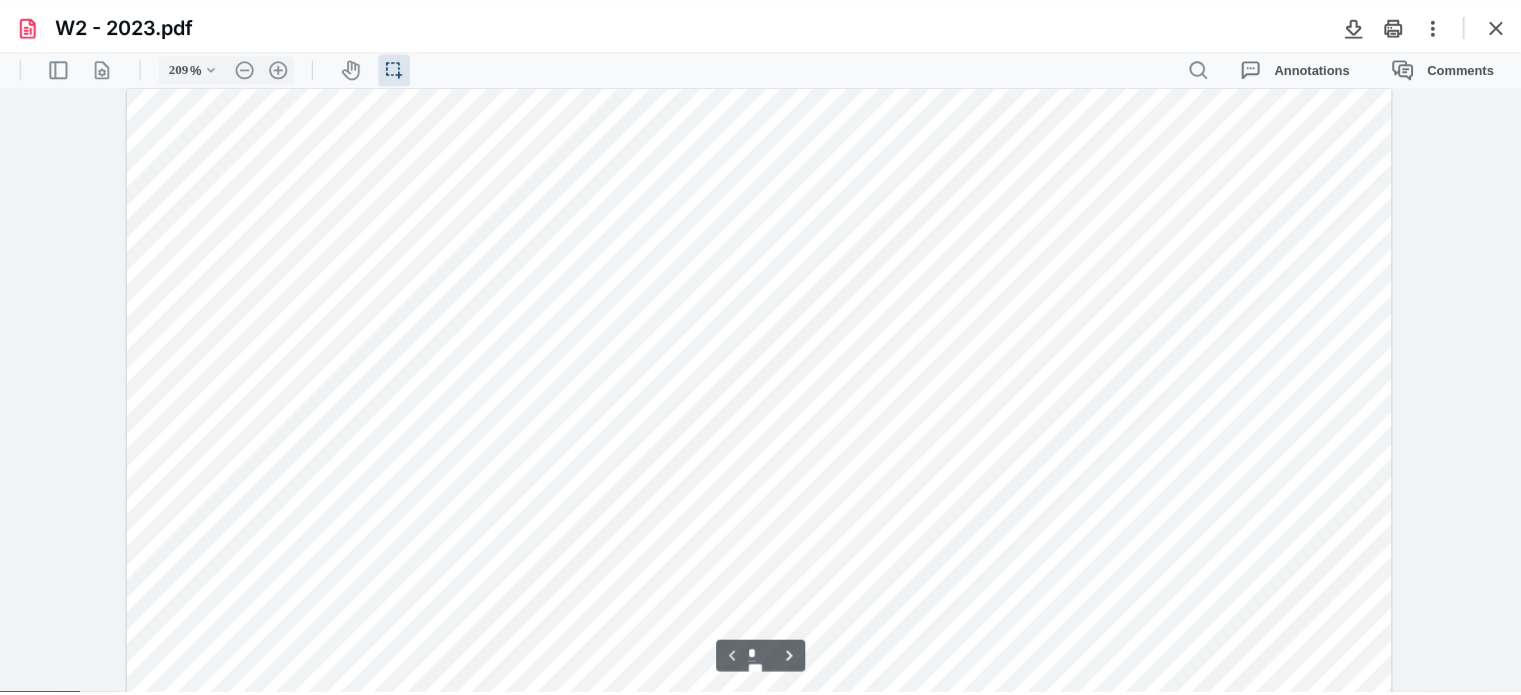 scroll, scrollTop: 107, scrollLeft: 0, axis: vertical 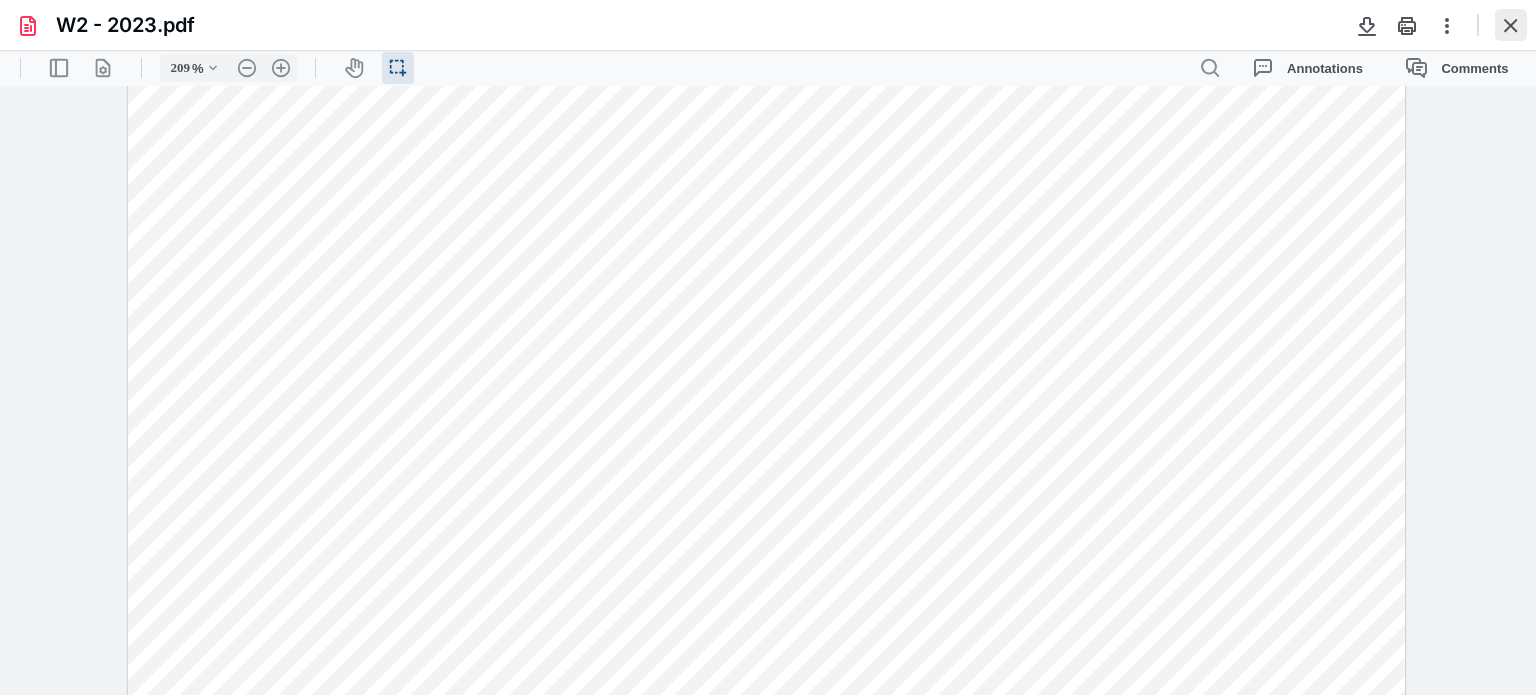 click at bounding box center [1511, 25] 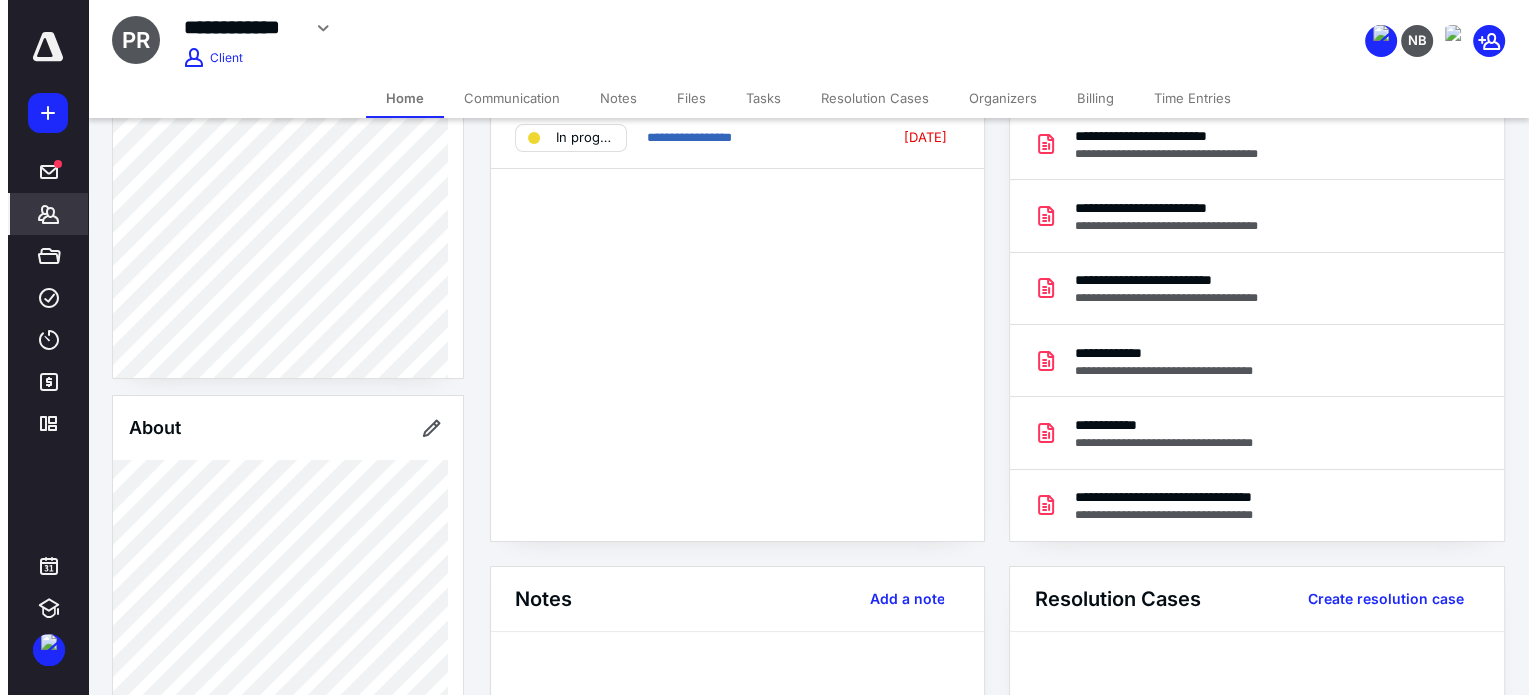 scroll, scrollTop: 0, scrollLeft: 0, axis: both 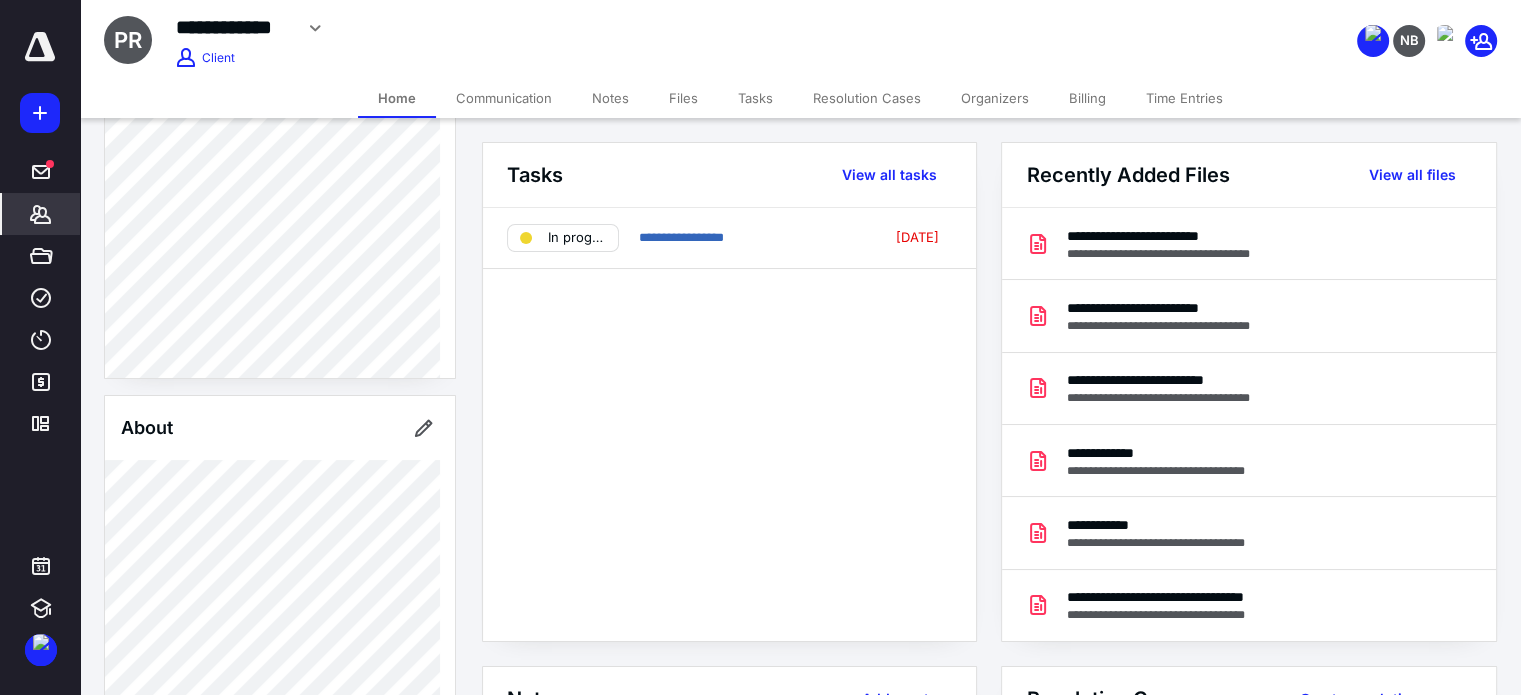 click on "Files" at bounding box center (683, 98) 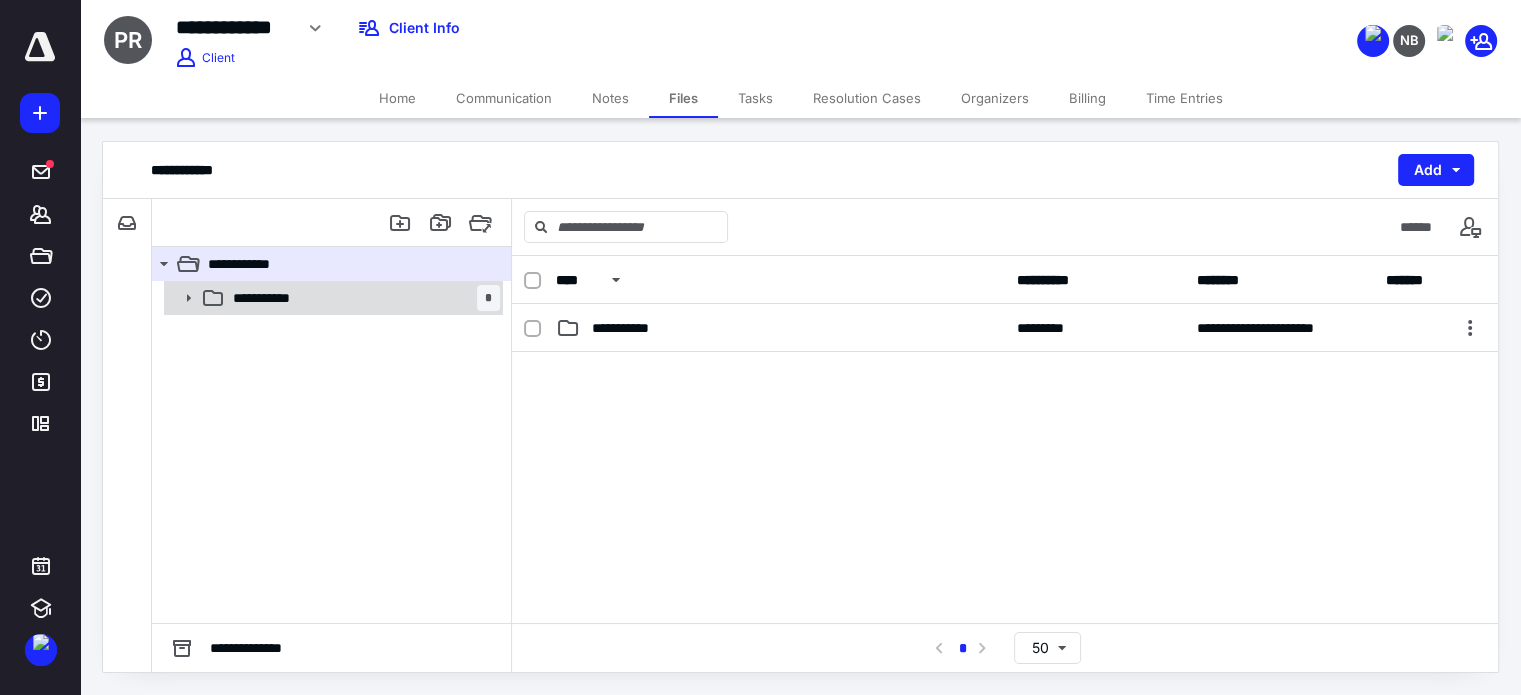 click 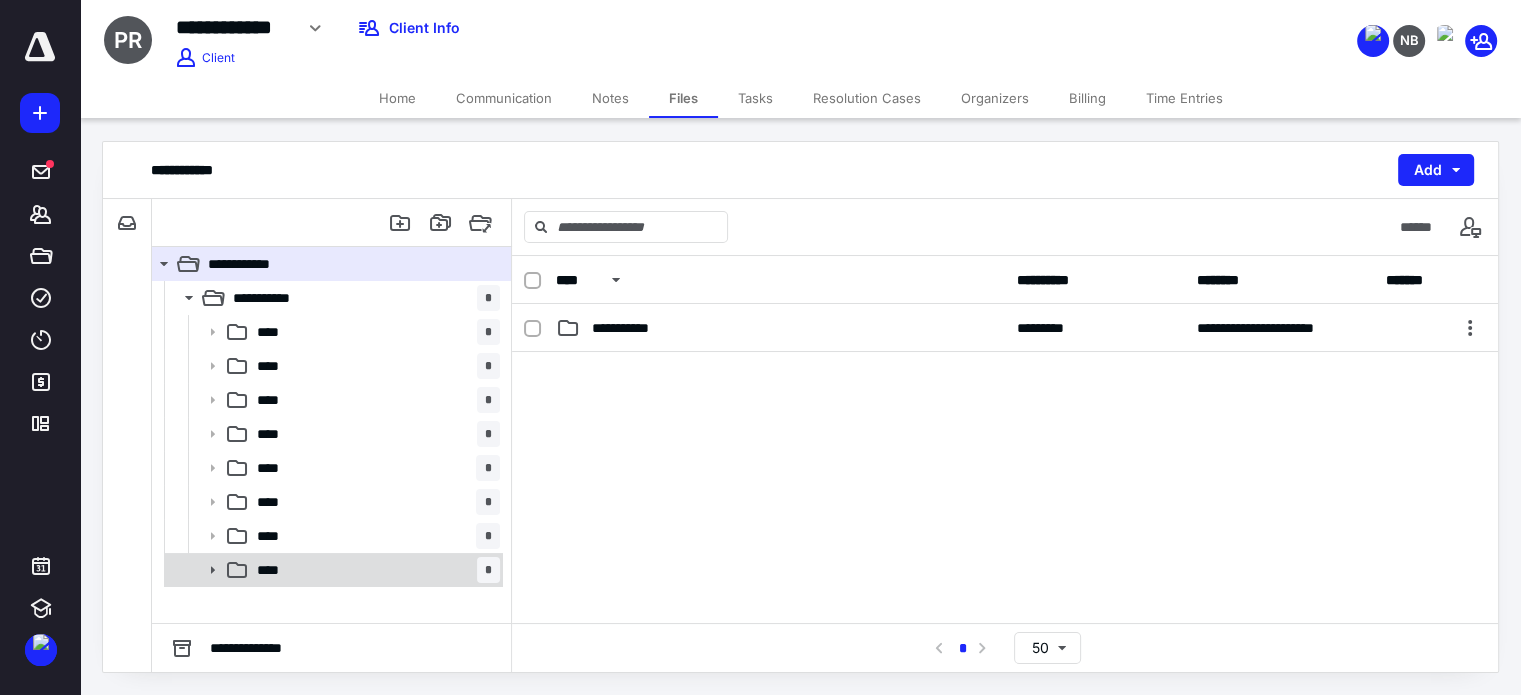 click 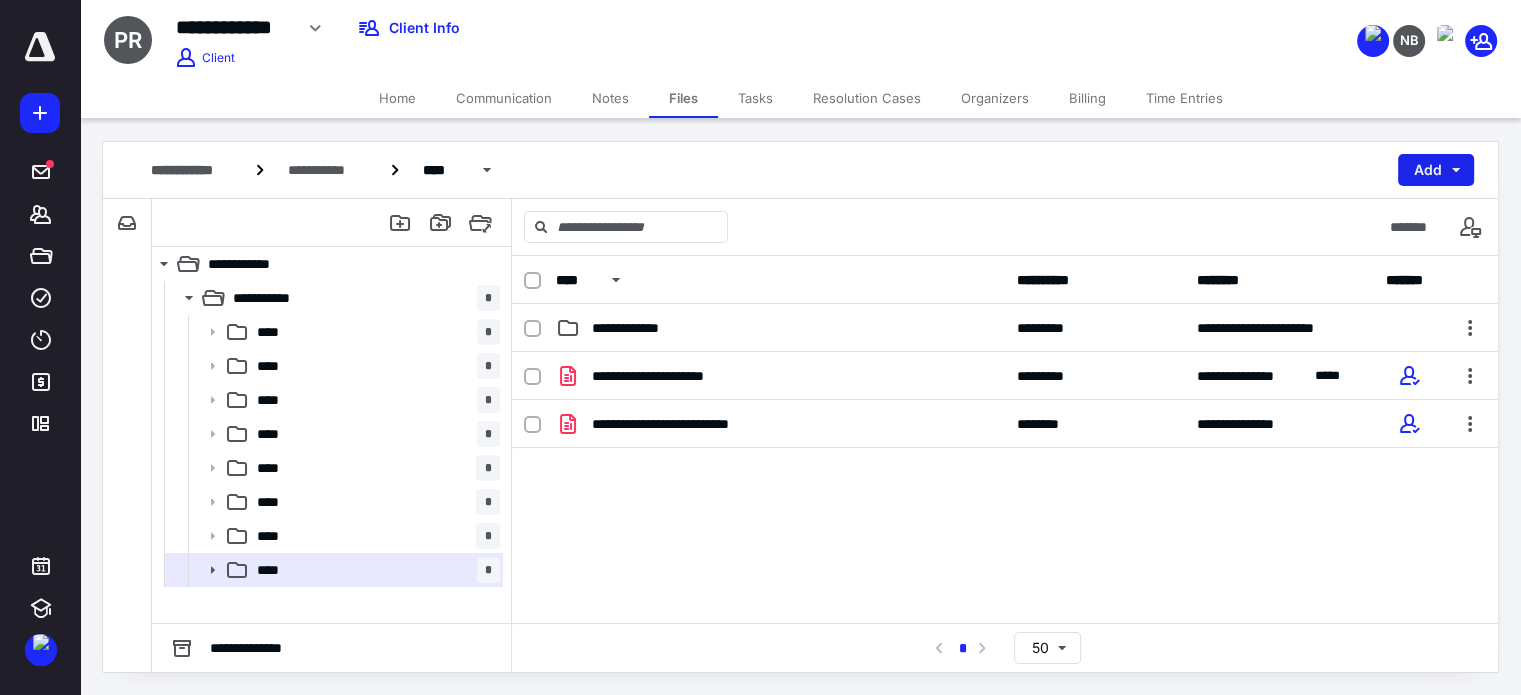 click on "Add" at bounding box center [1436, 170] 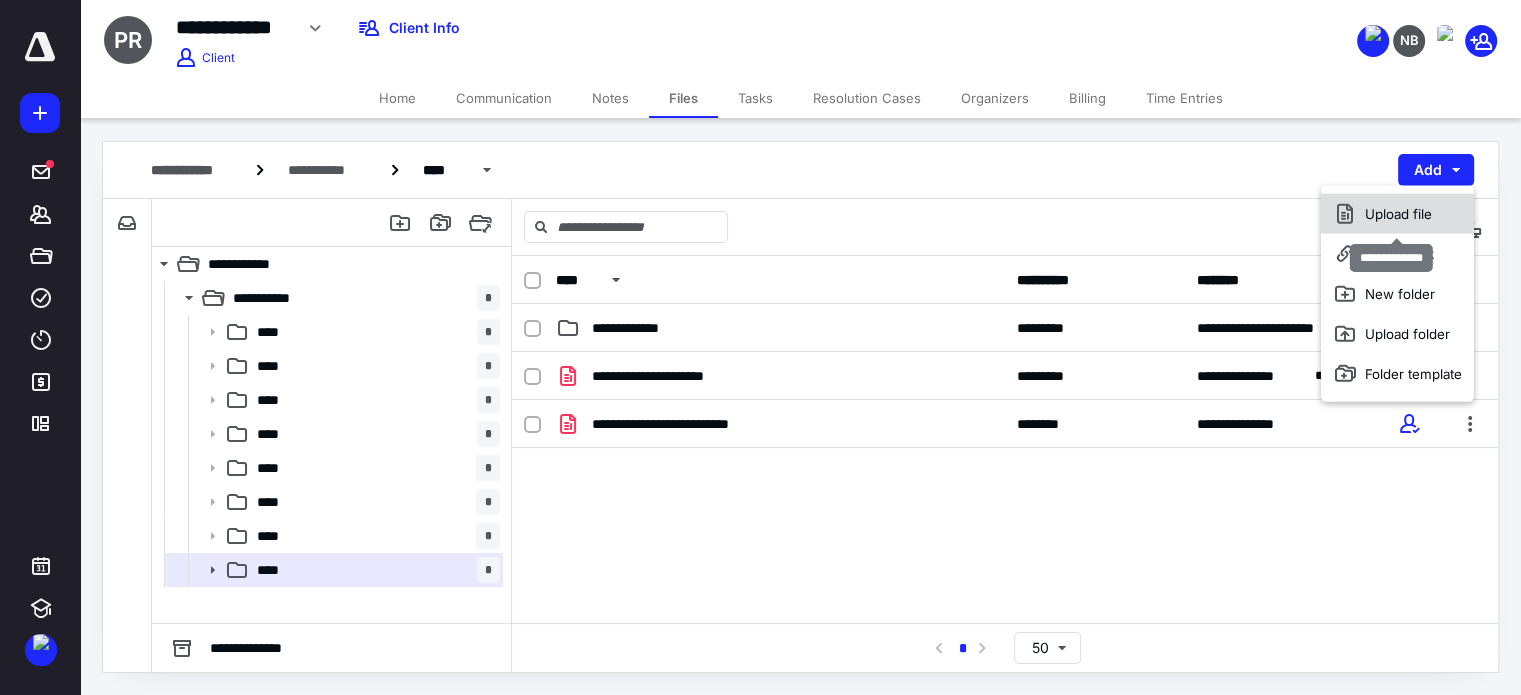 click on "Upload file" at bounding box center [1397, 214] 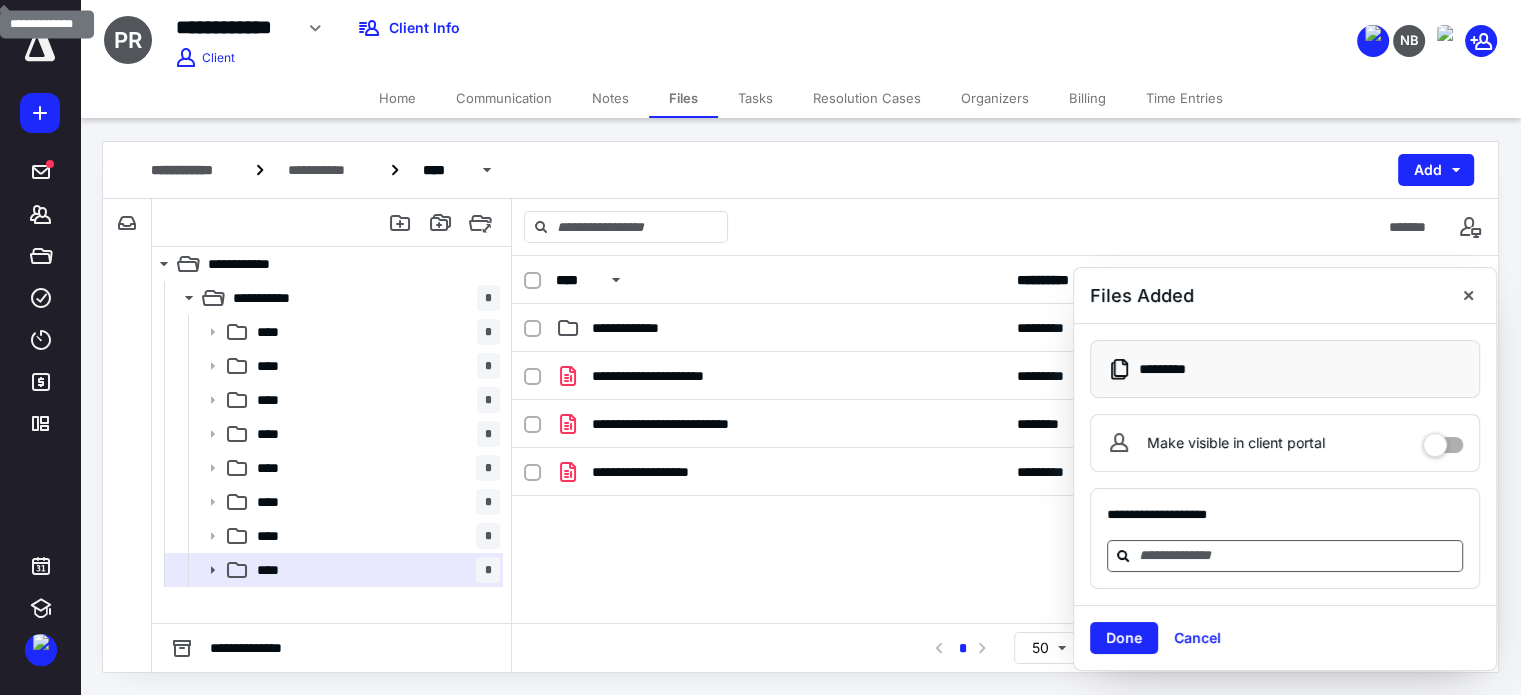 click at bounding box center (1297, 555) 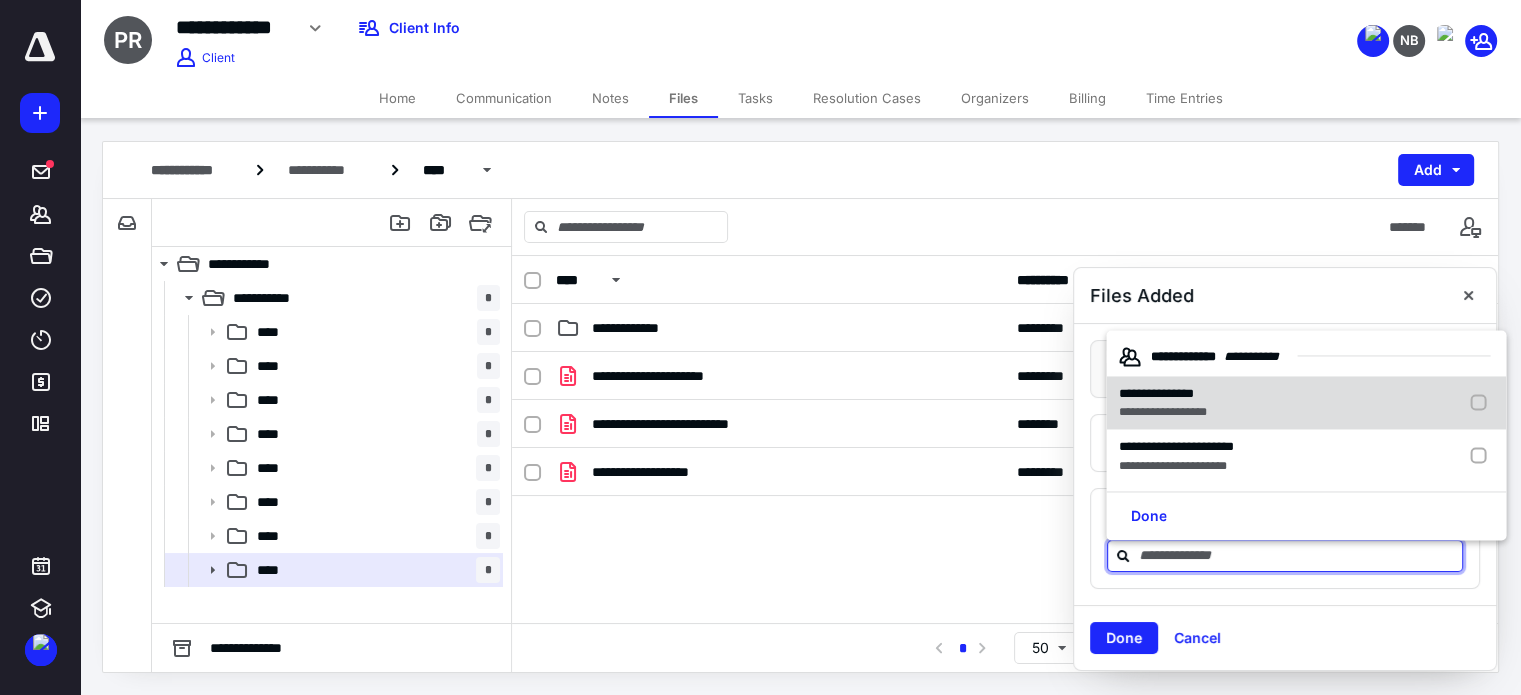 click on "**********" at bounding box center [1166, 403] 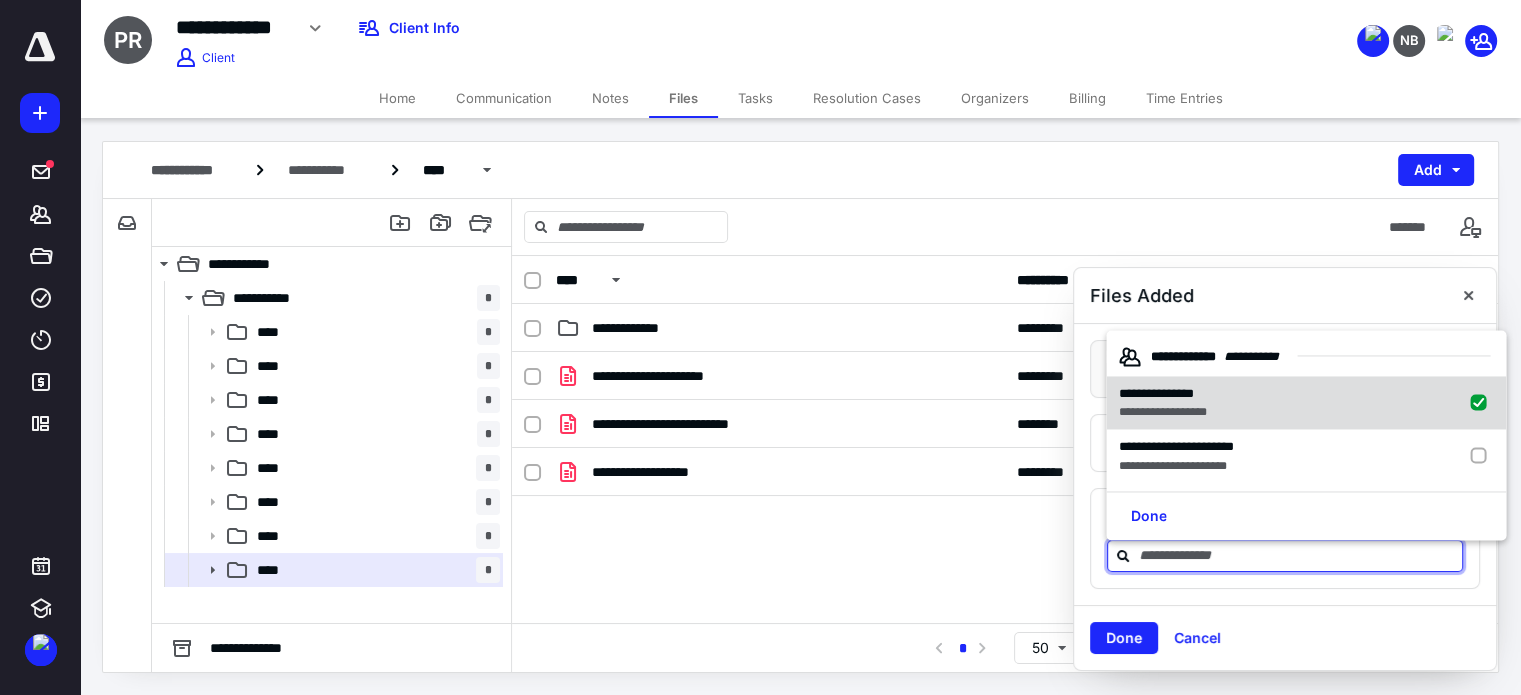 checkbox on "true" 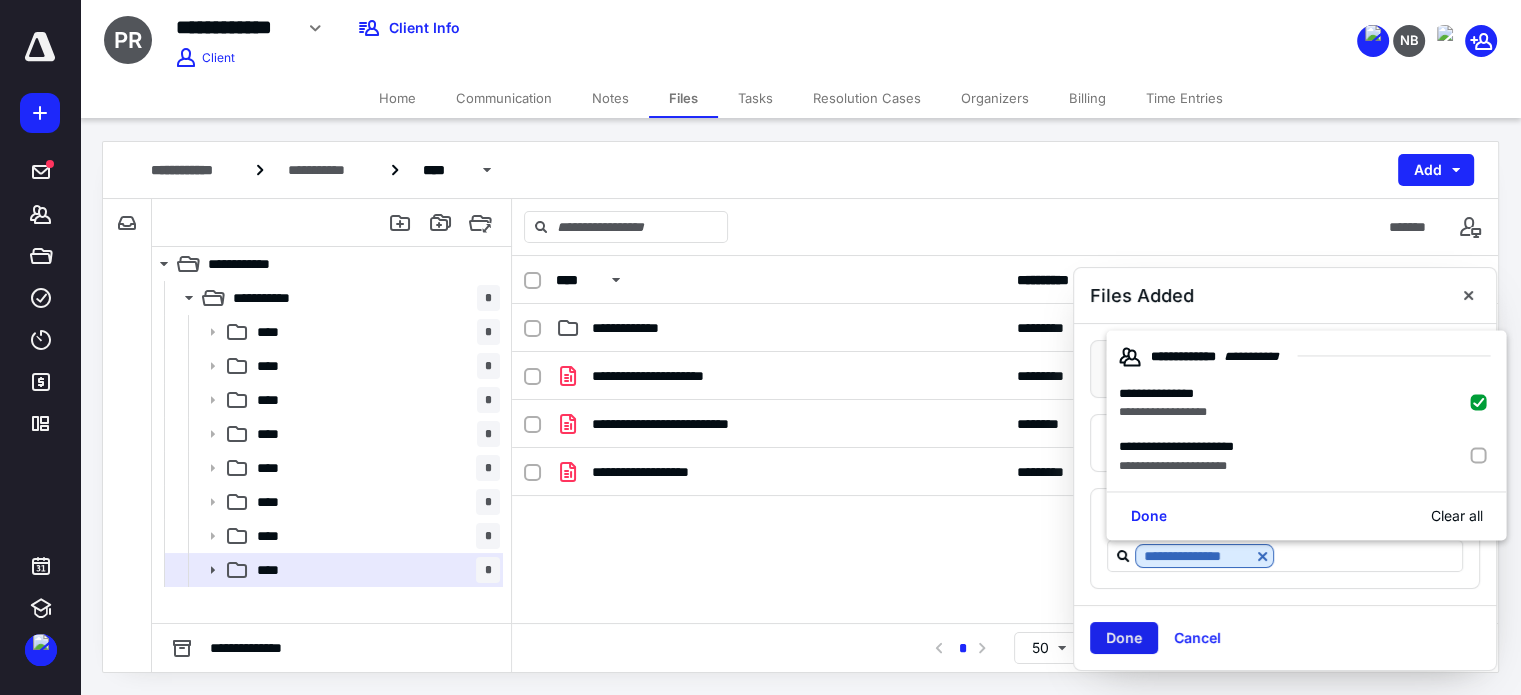 click on "Done" at bounding box center (1124, 638) 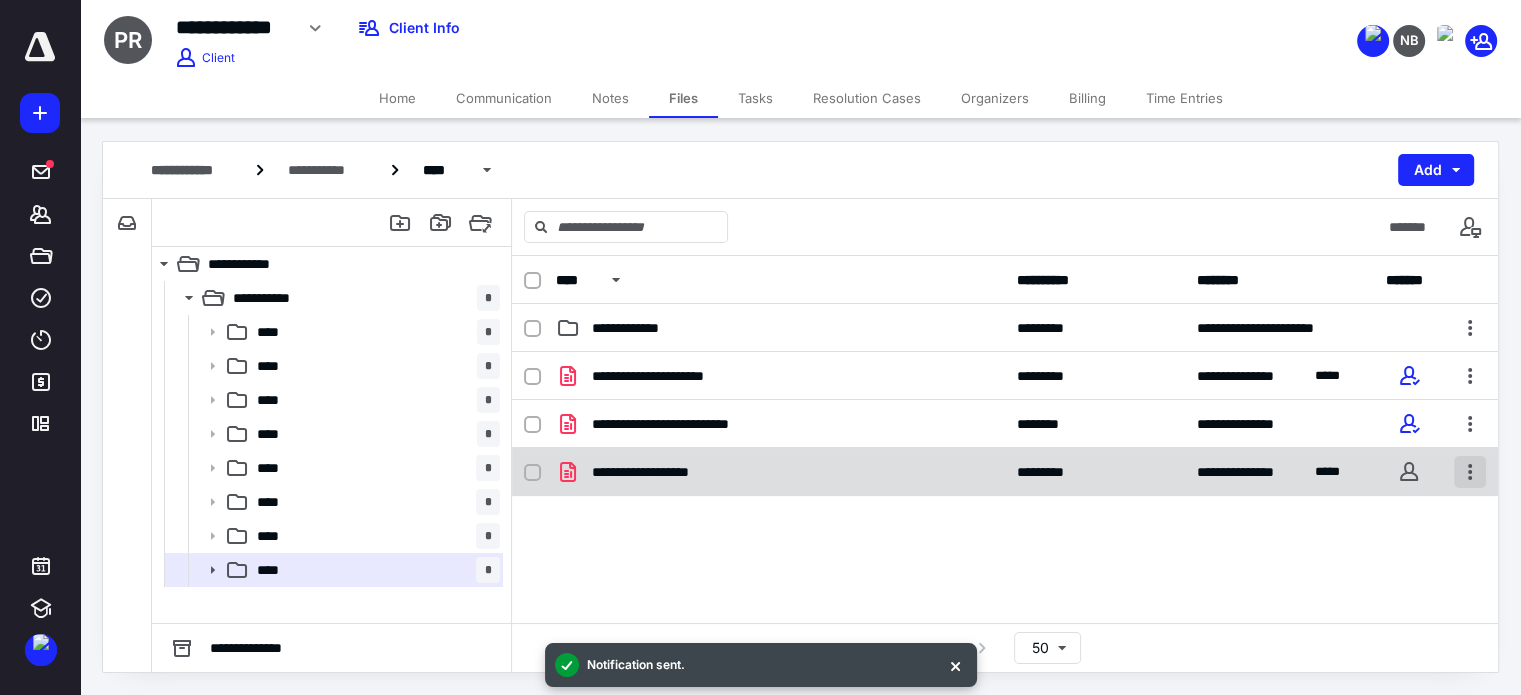 click at bounding box center (1470, 472) 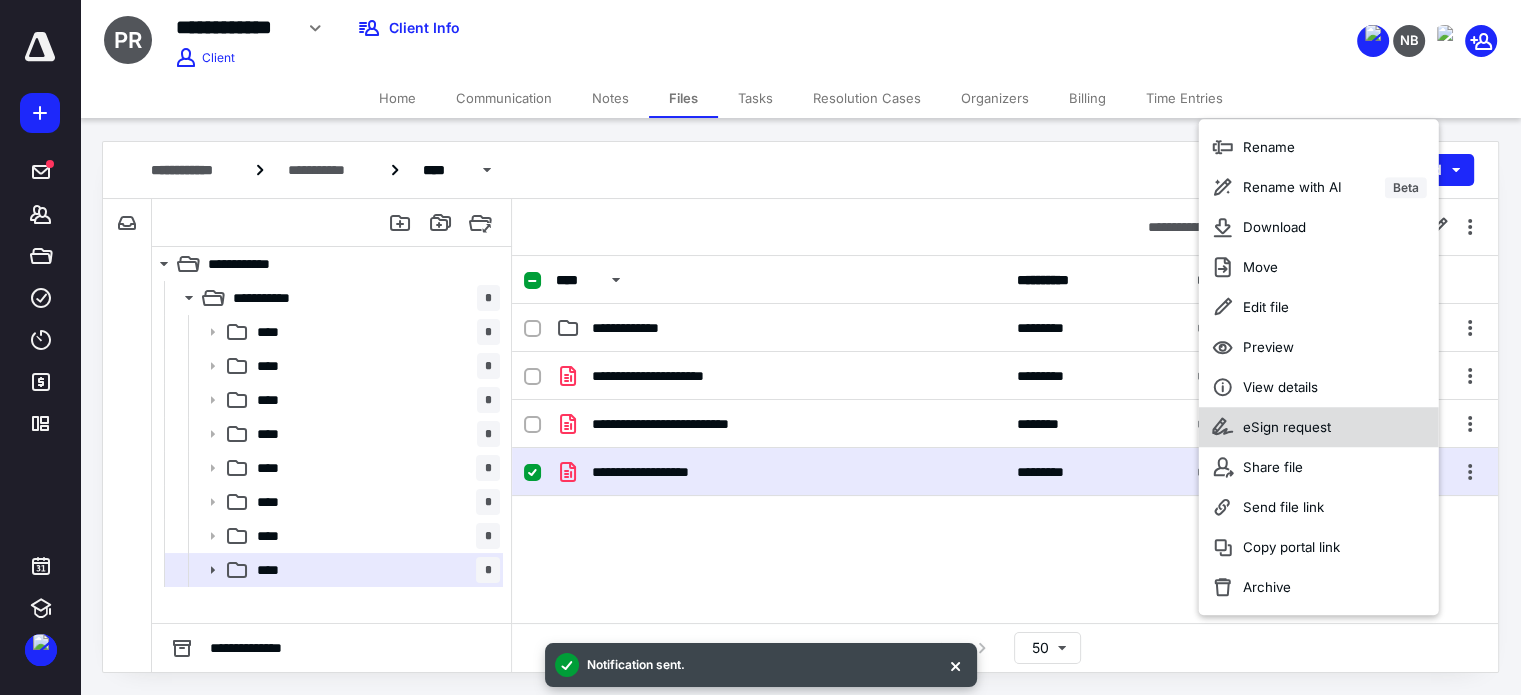 click on "eSign request" at bounding box center (1286, 427) 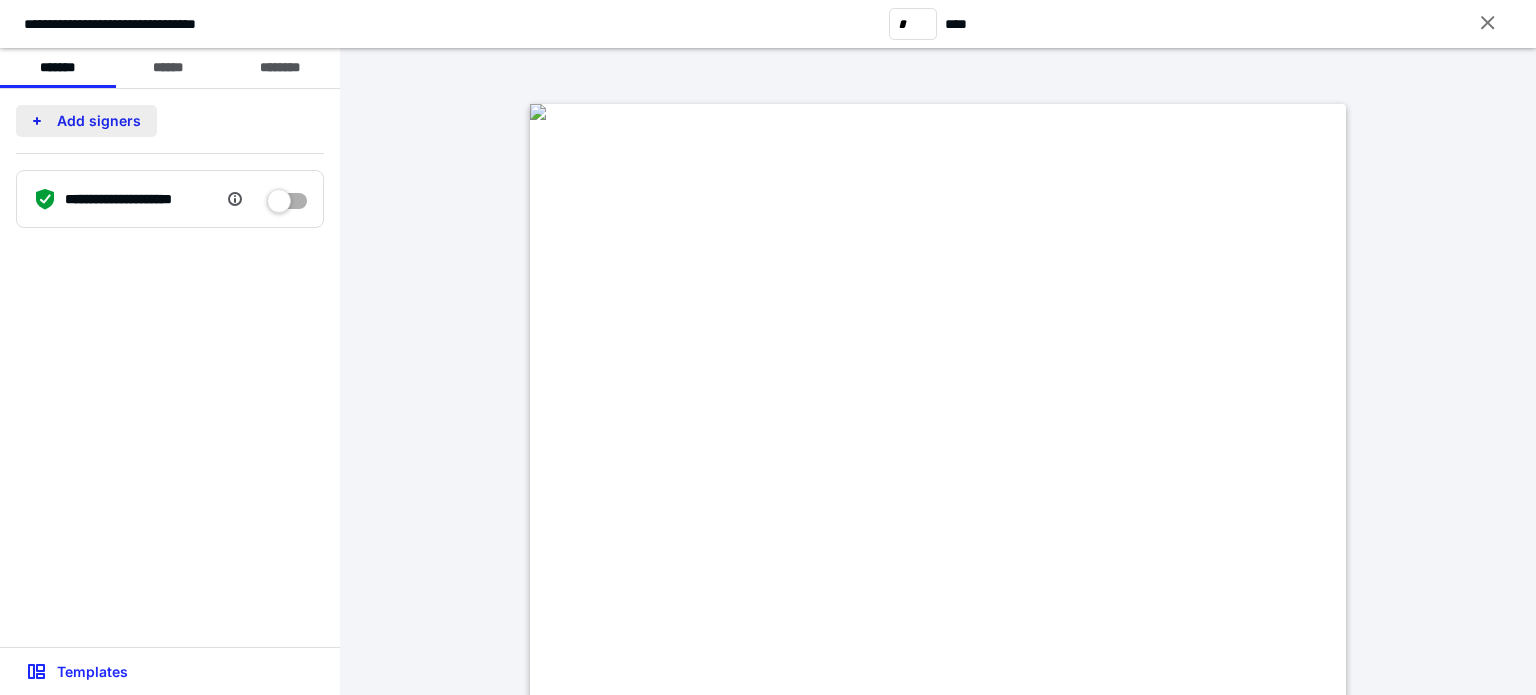 click on "Add signers" at bounding box center [86, 121] 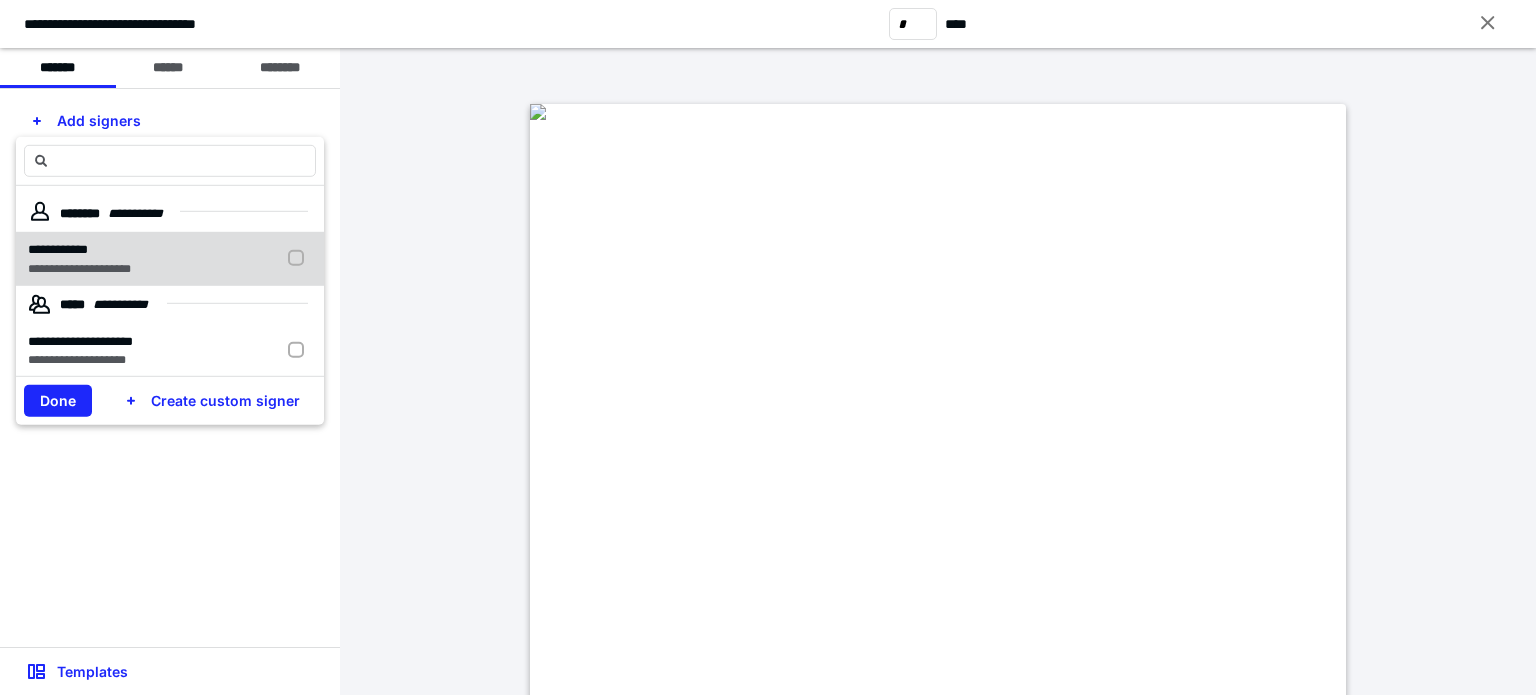 click on "**********" at bounding box center (79, 268) 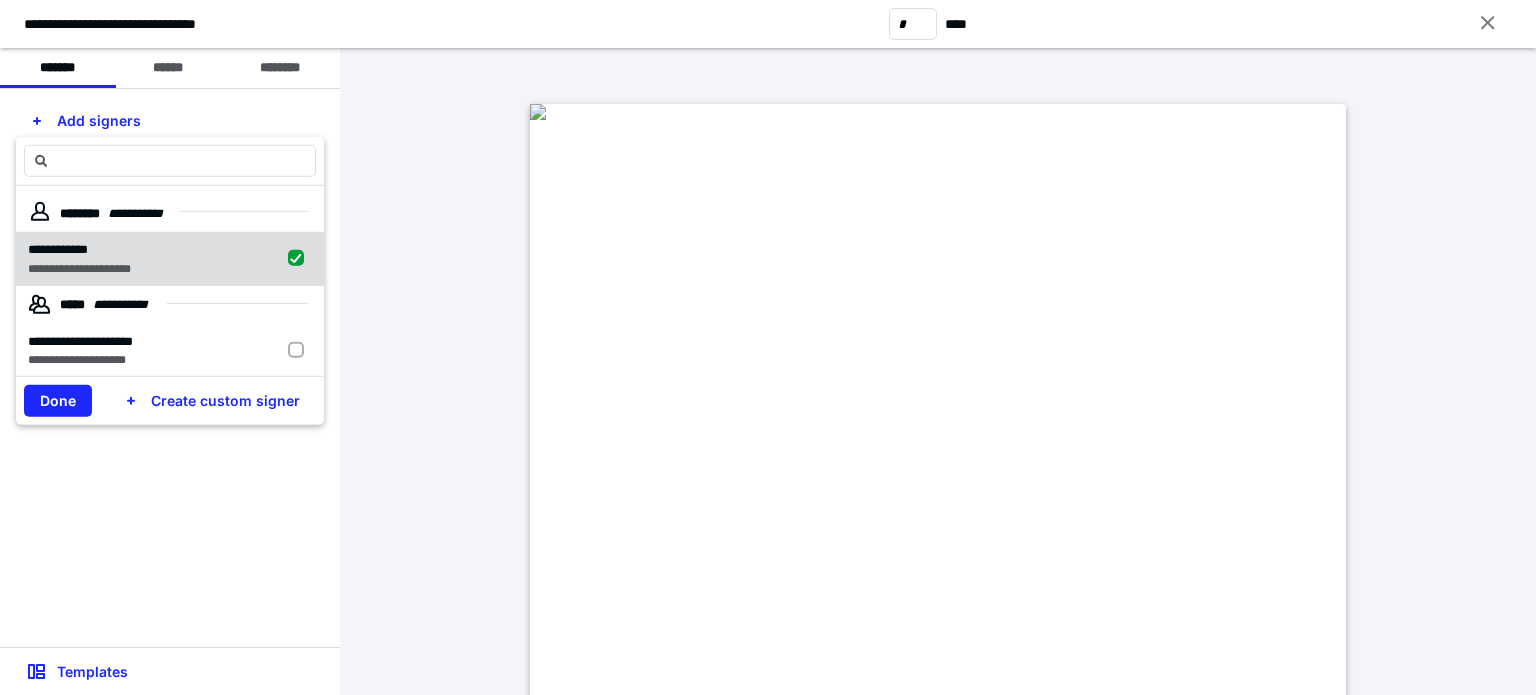 checkbox on "true" 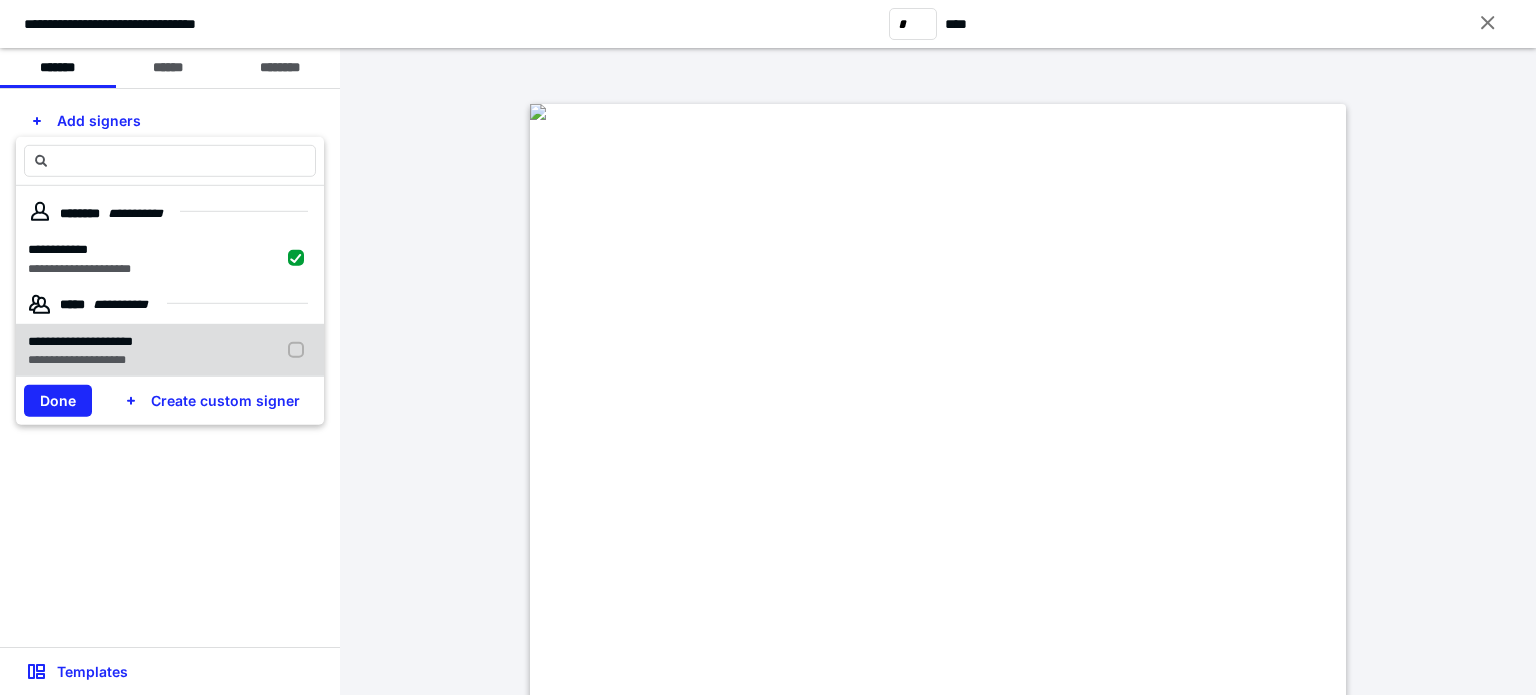 click on "**********" at bounding box center [80, 340] 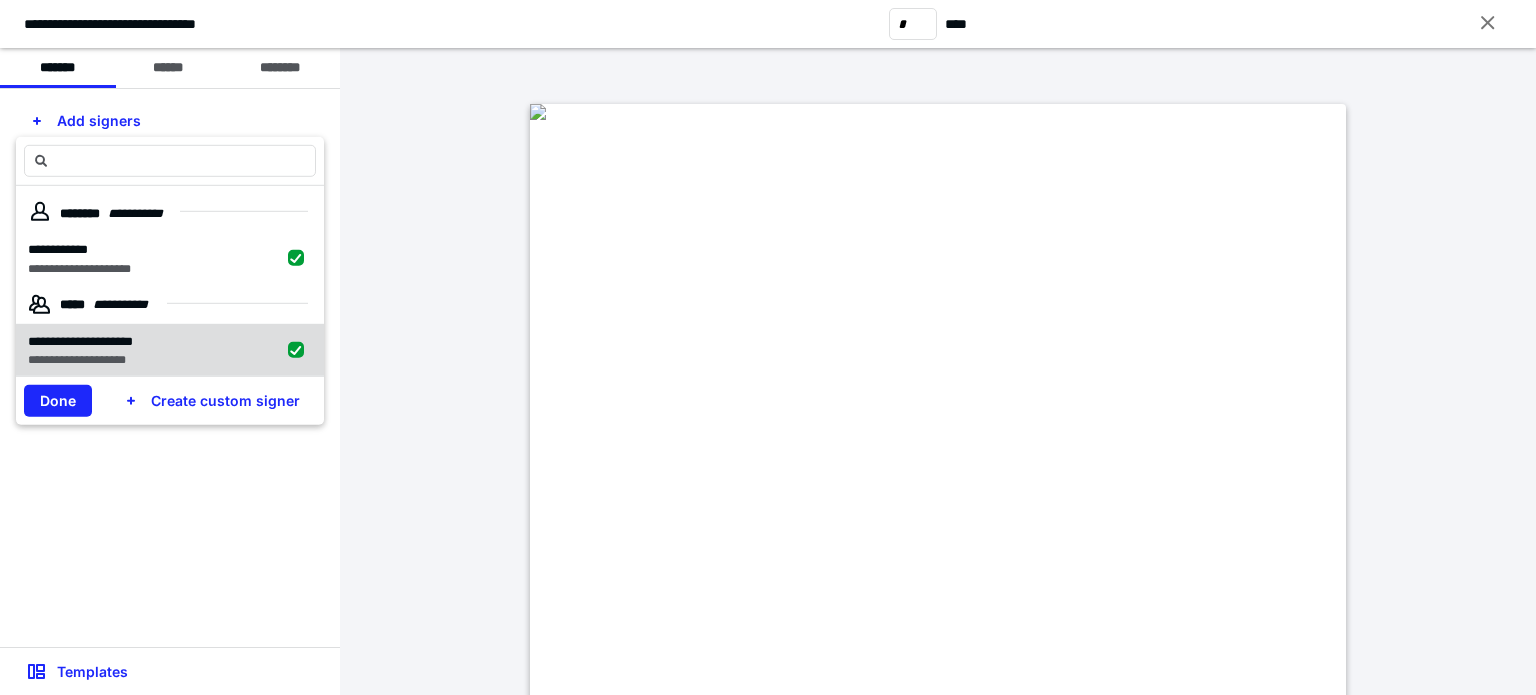 checkbox on "true" 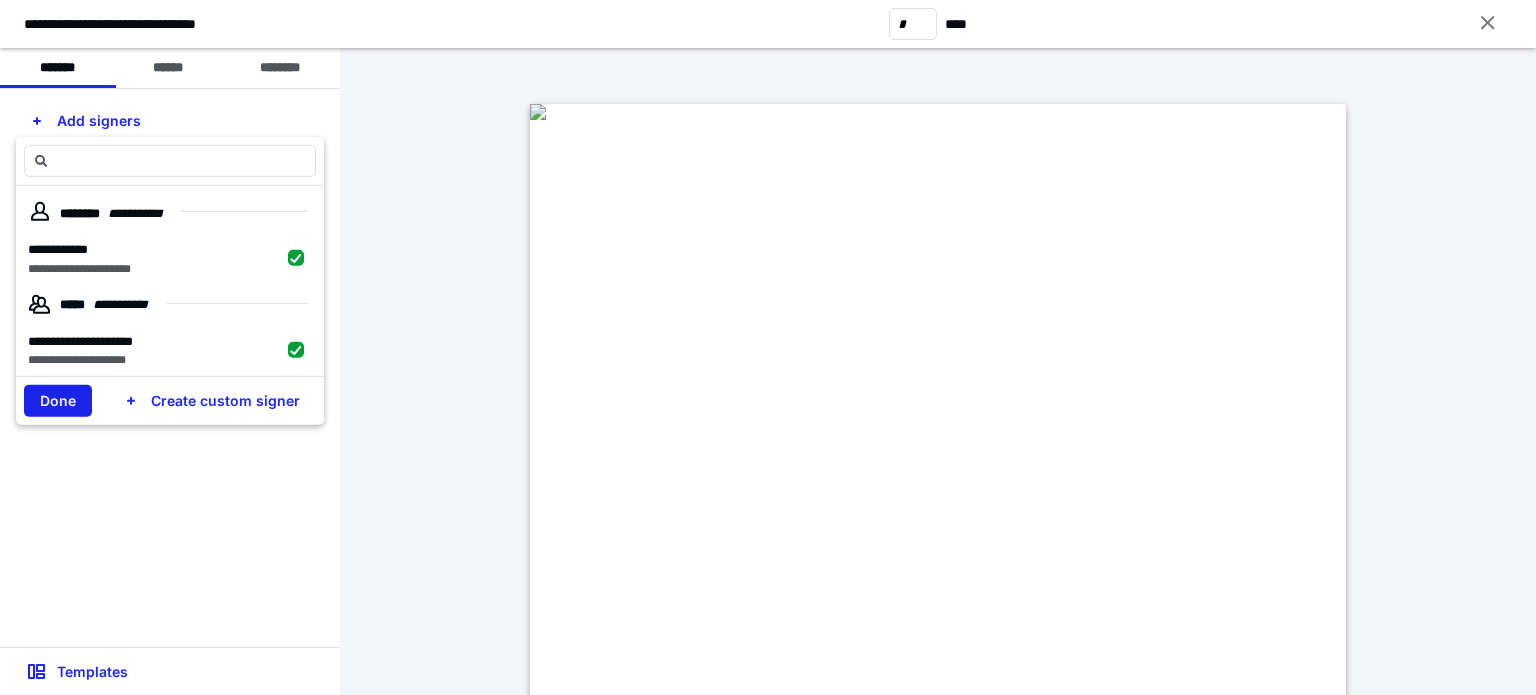 click on "Done" at bounding box center (58, 401) 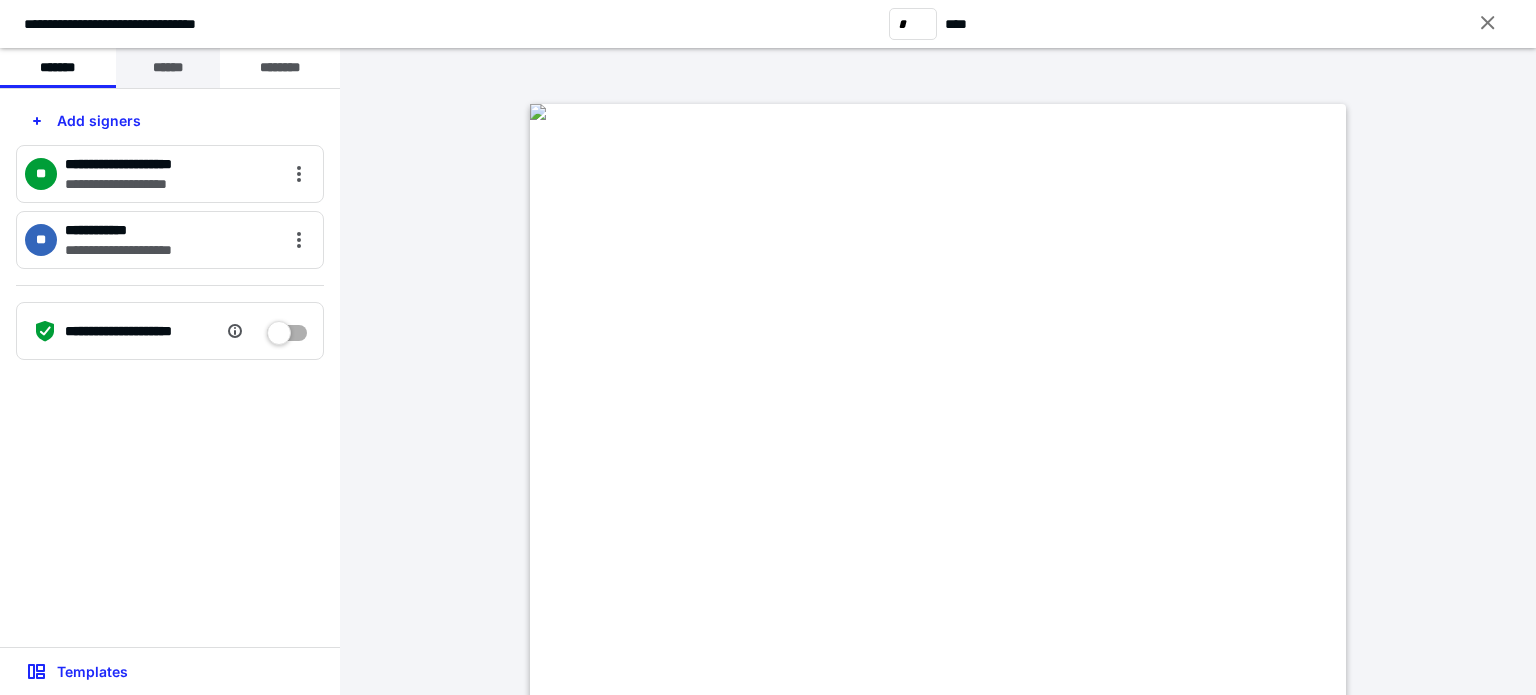 click on "******" at bounding box center (168, 68) 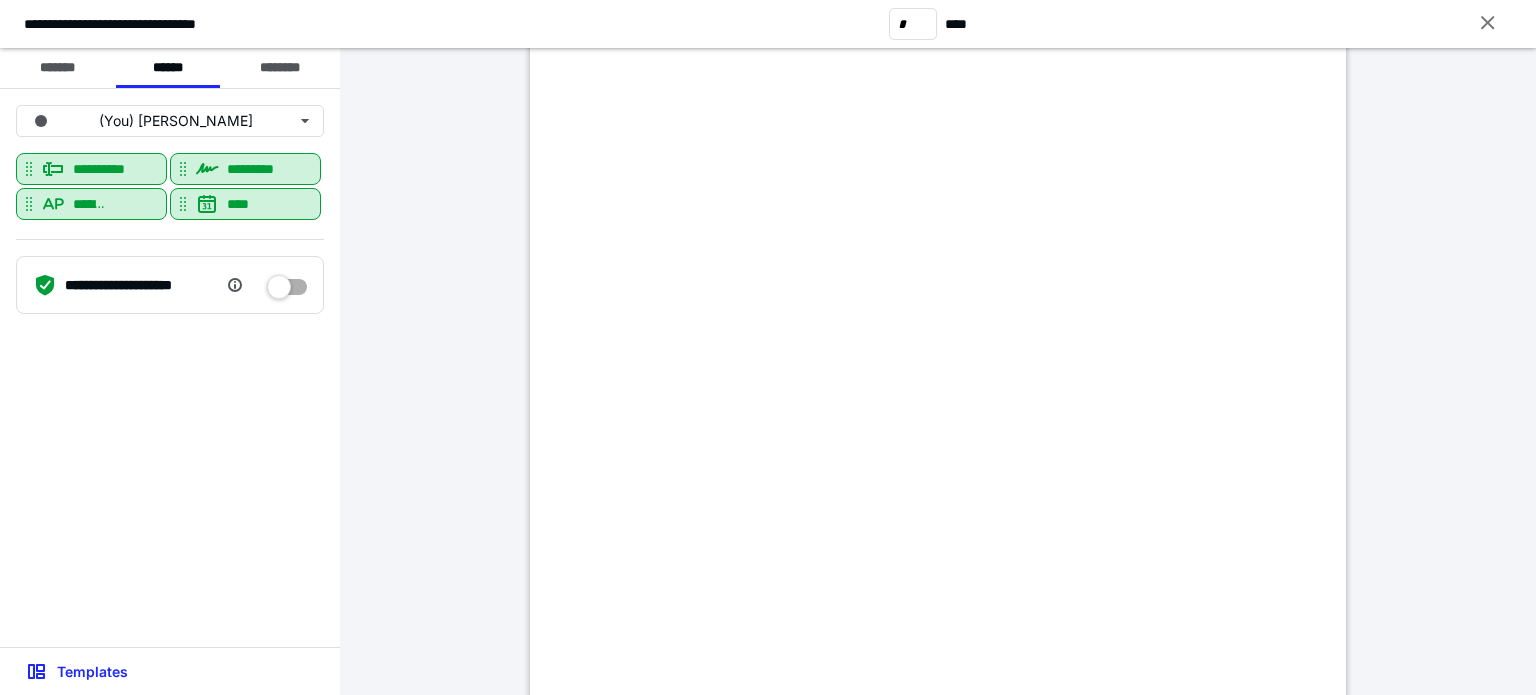 scroll, scrollTop: 5800, scrollLeft: 0, axis: vertical 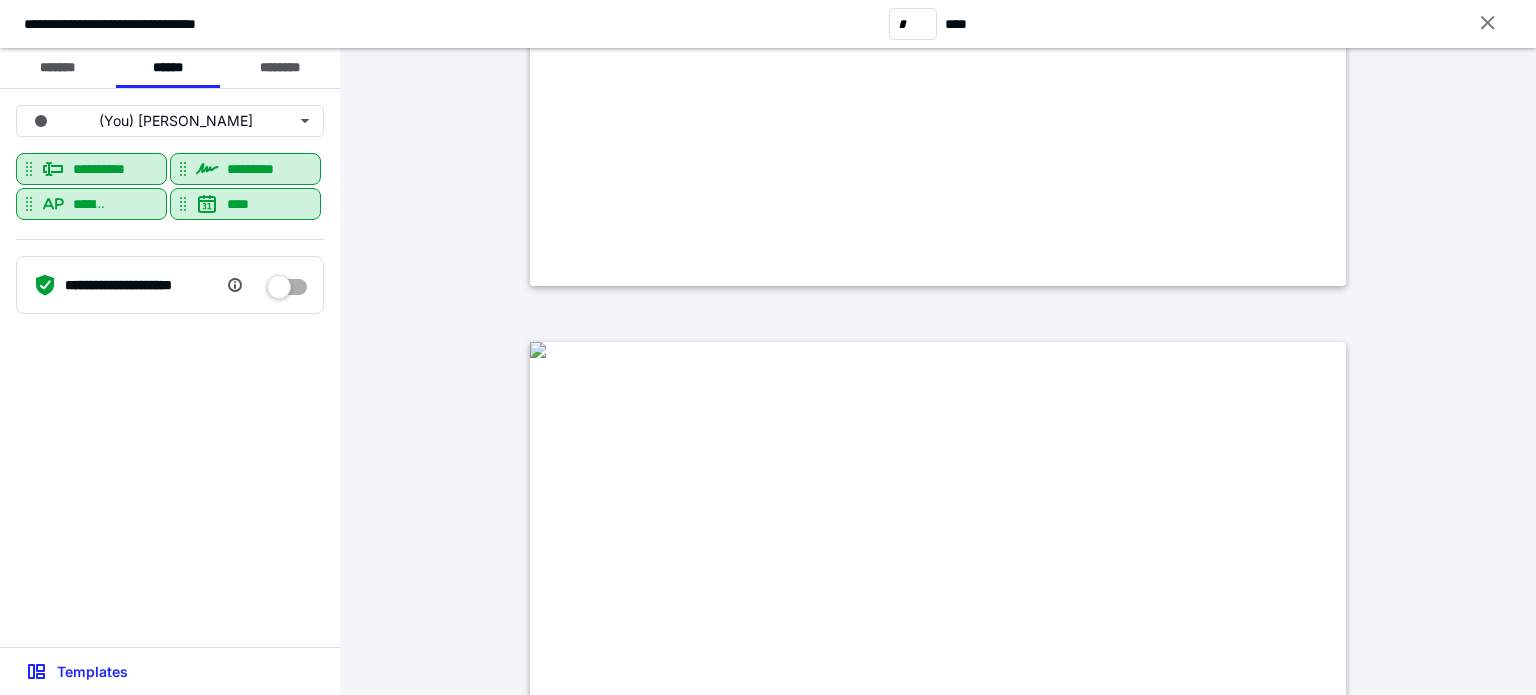 type on "**" 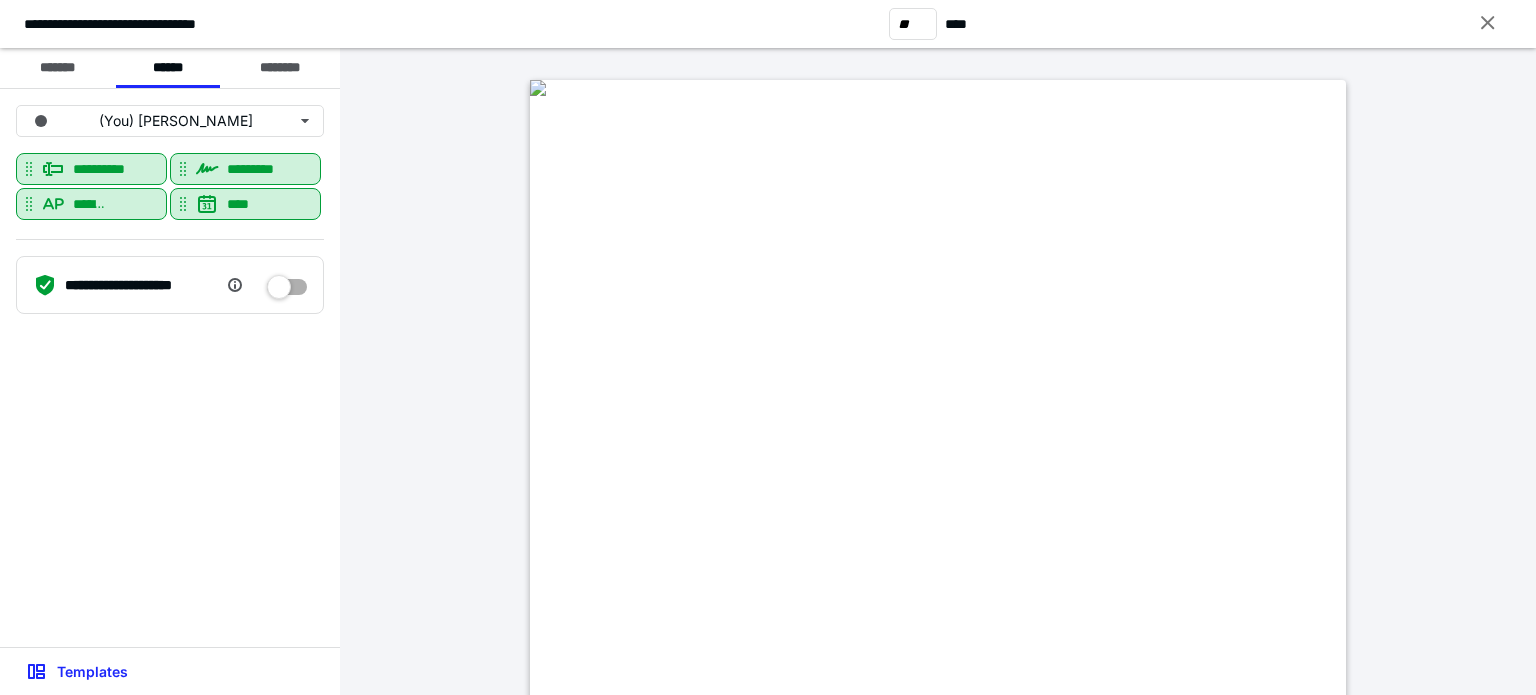 scroll, scrollTop: 10000, scrollLeft: 0, axis: vertical 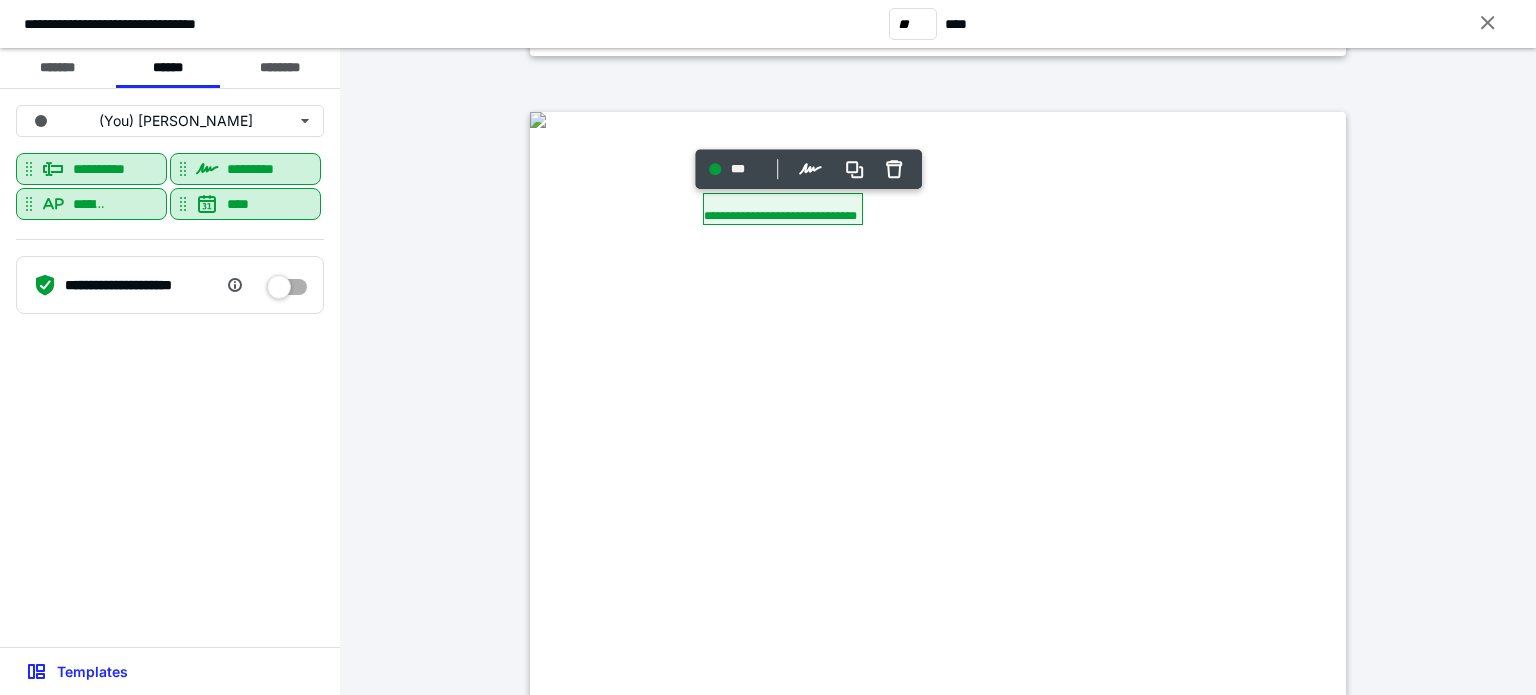 click on "**********" at bounding box center (783, 209) 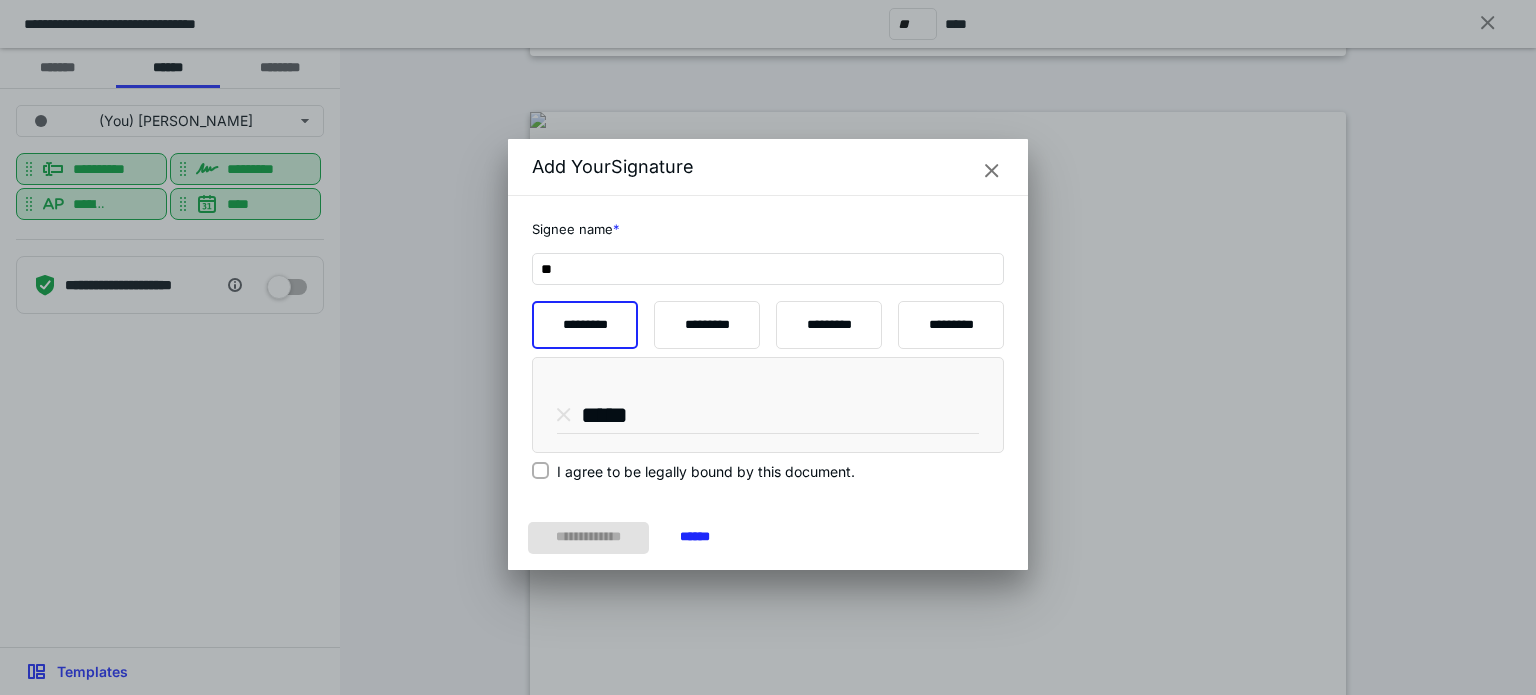 type on "*" 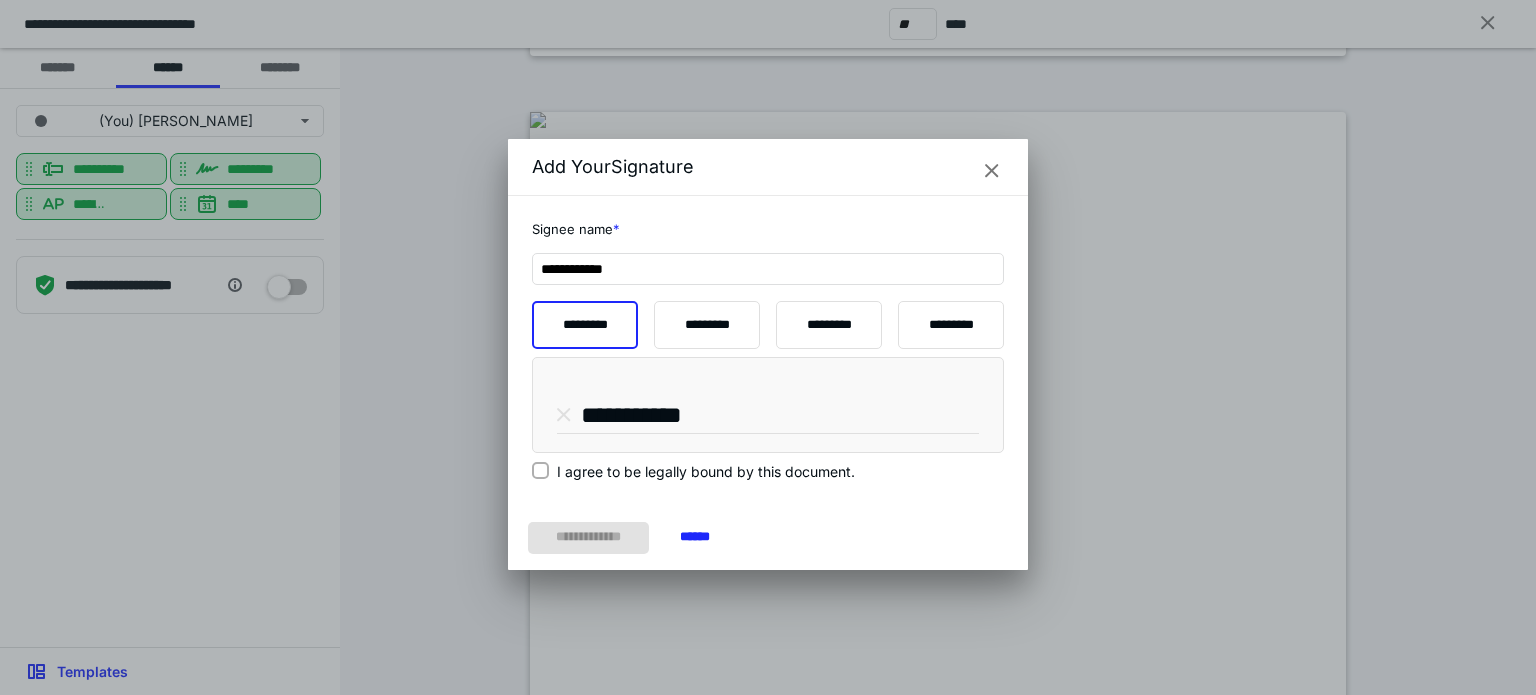 type on "**********" 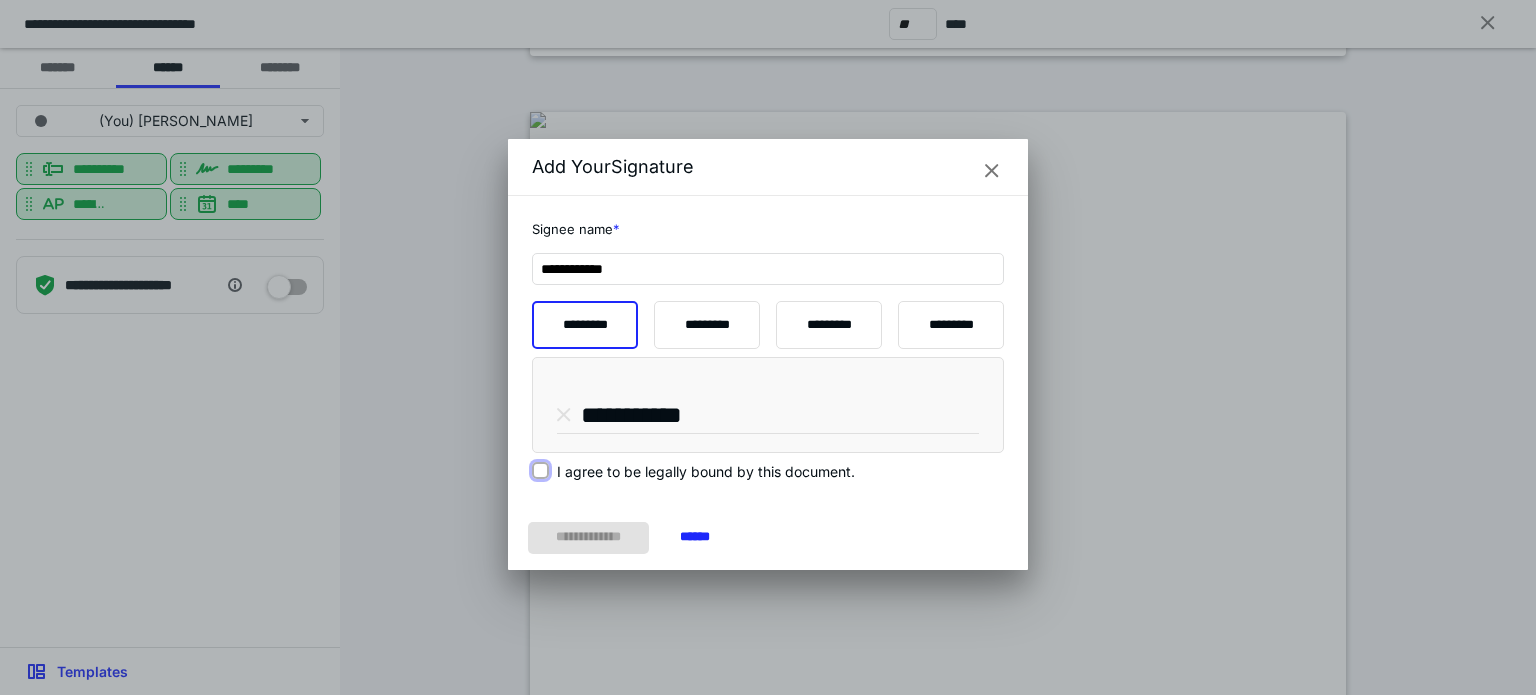 click on "I agree to be legally bound by this document." at bounding box center (540, 471) 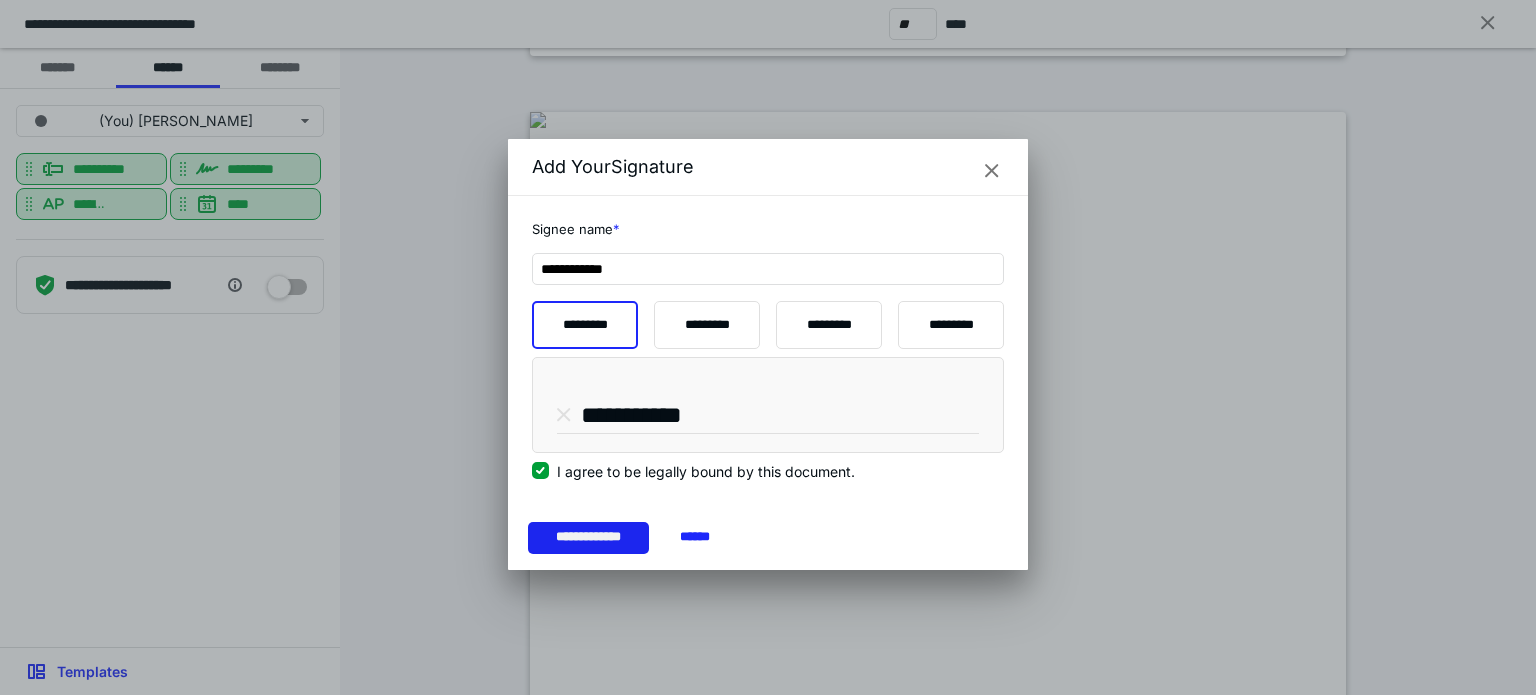 click on "**********" at bounding box center (588, 538) 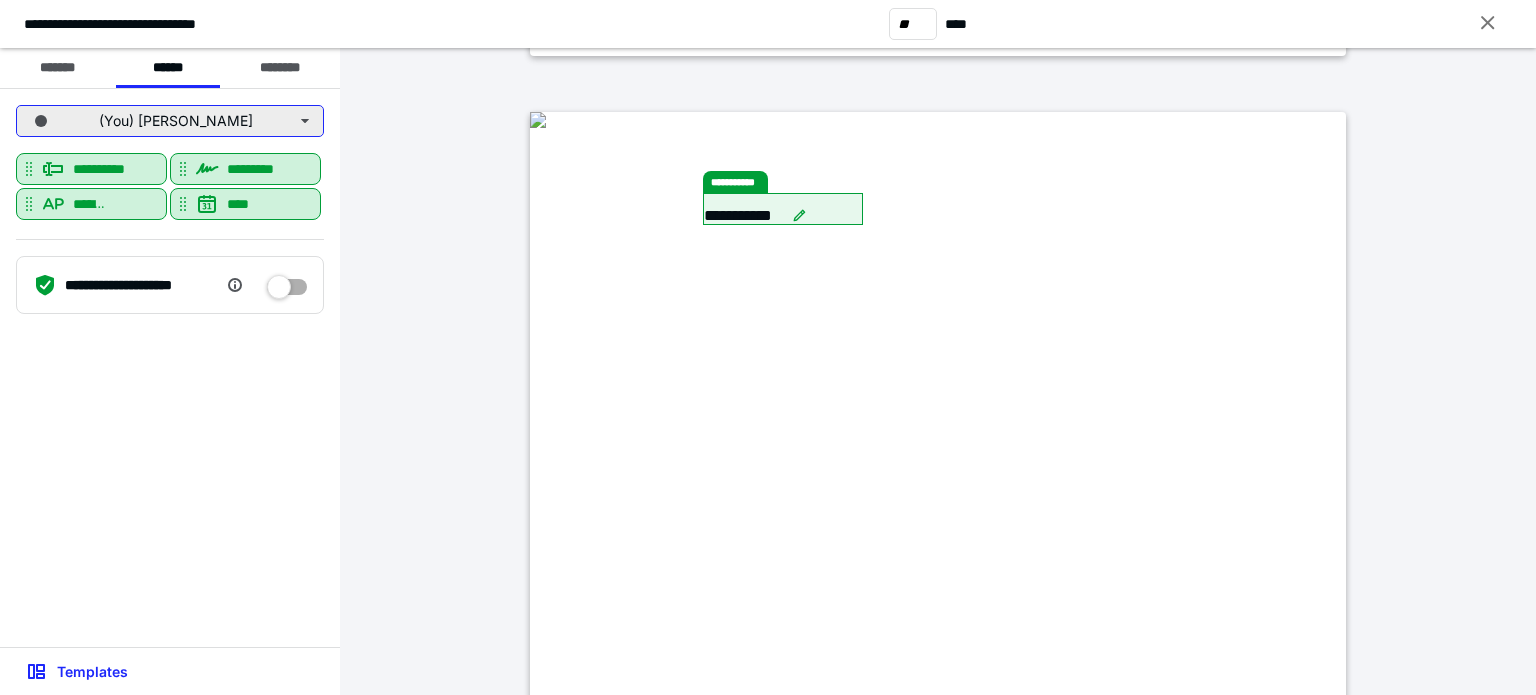 click on "(You) [PERSON_NAME]" at bounding box center (170, 121) 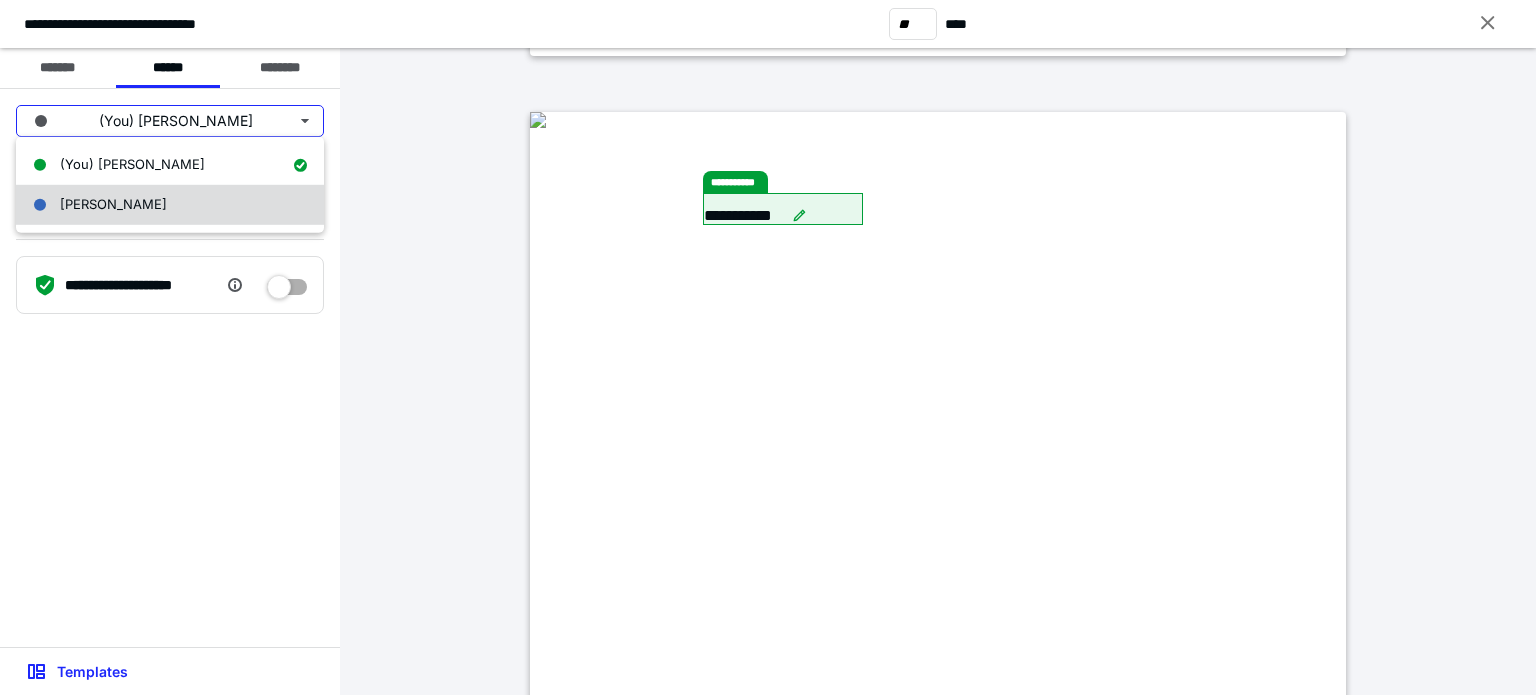 click on "[PERSON_NAME]" at bounding box center [170, 205] 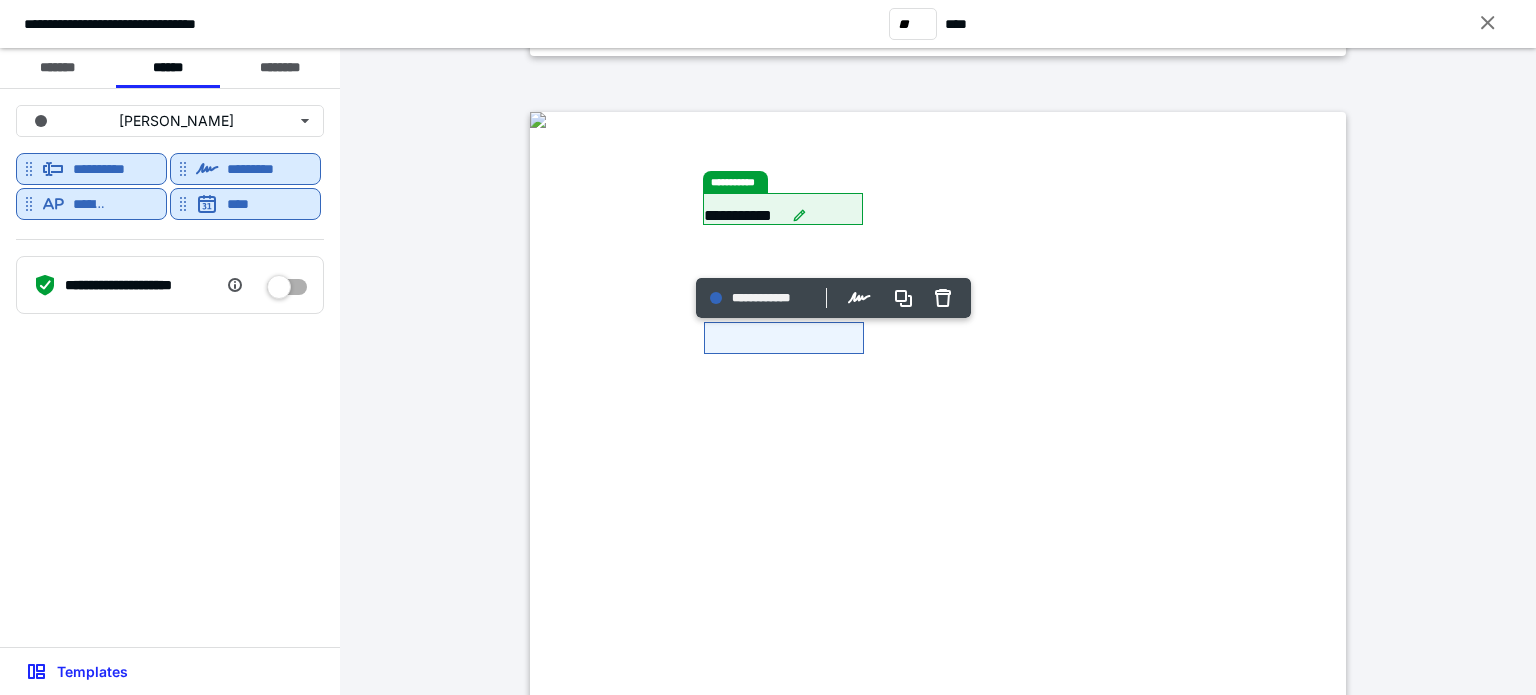 click on "**********" at bounding box center (938, 640) 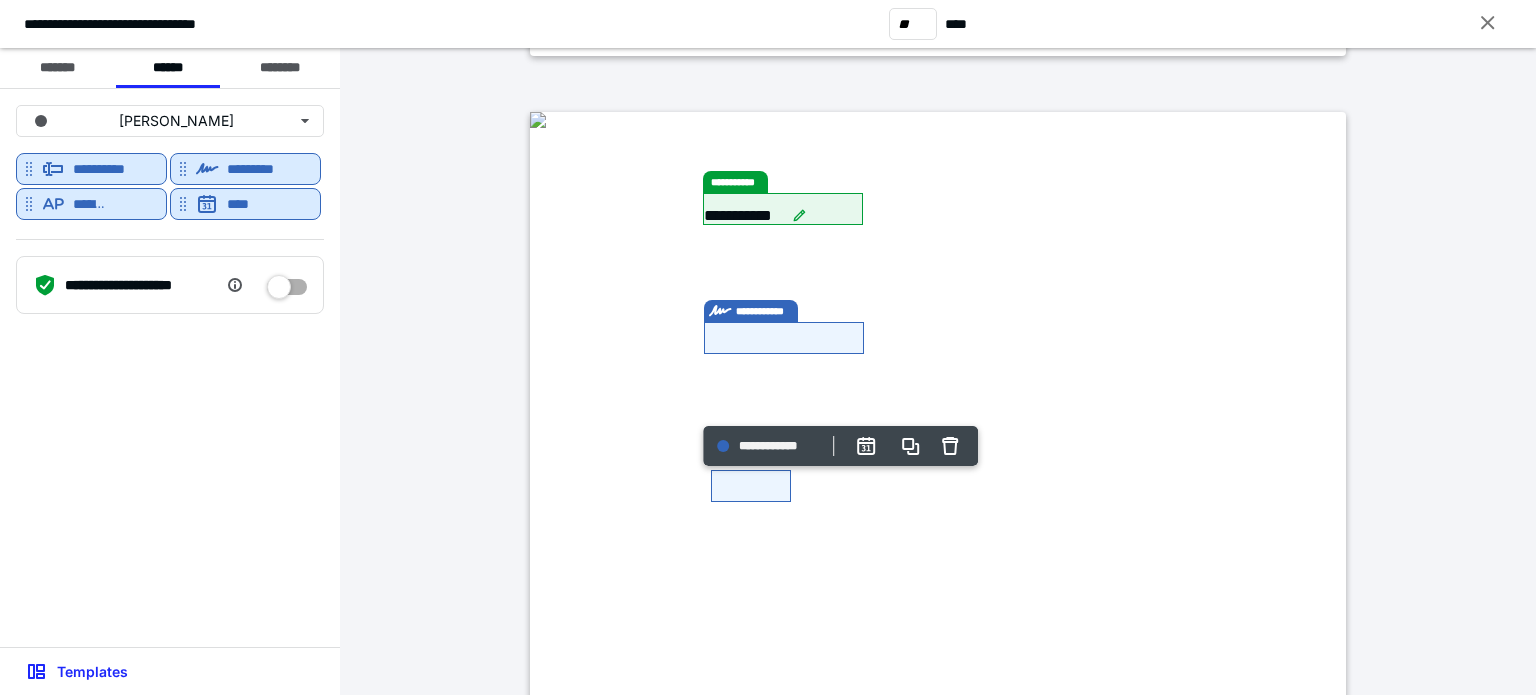 click at bounding box center [538, 120] 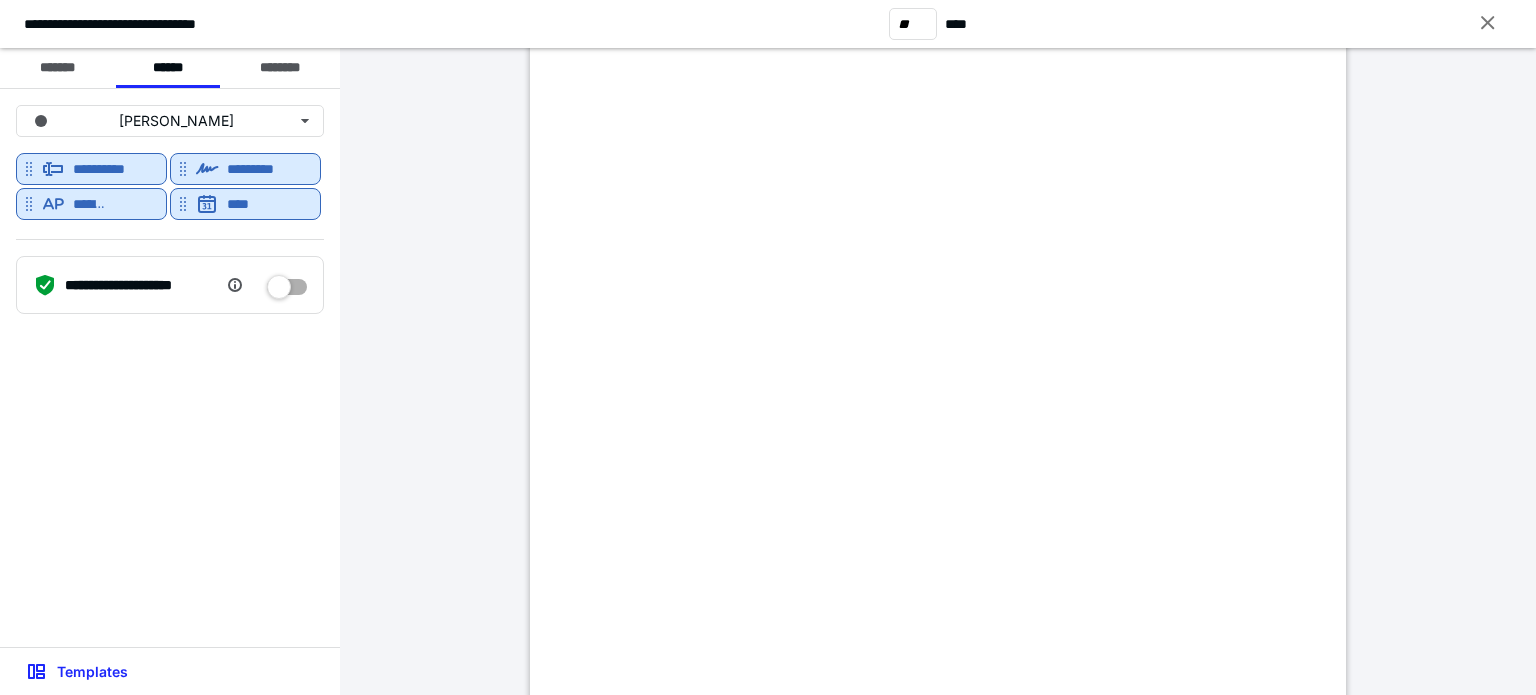 scroll, scrollTop: 13800, scrollLeft: 0, axis: vertical 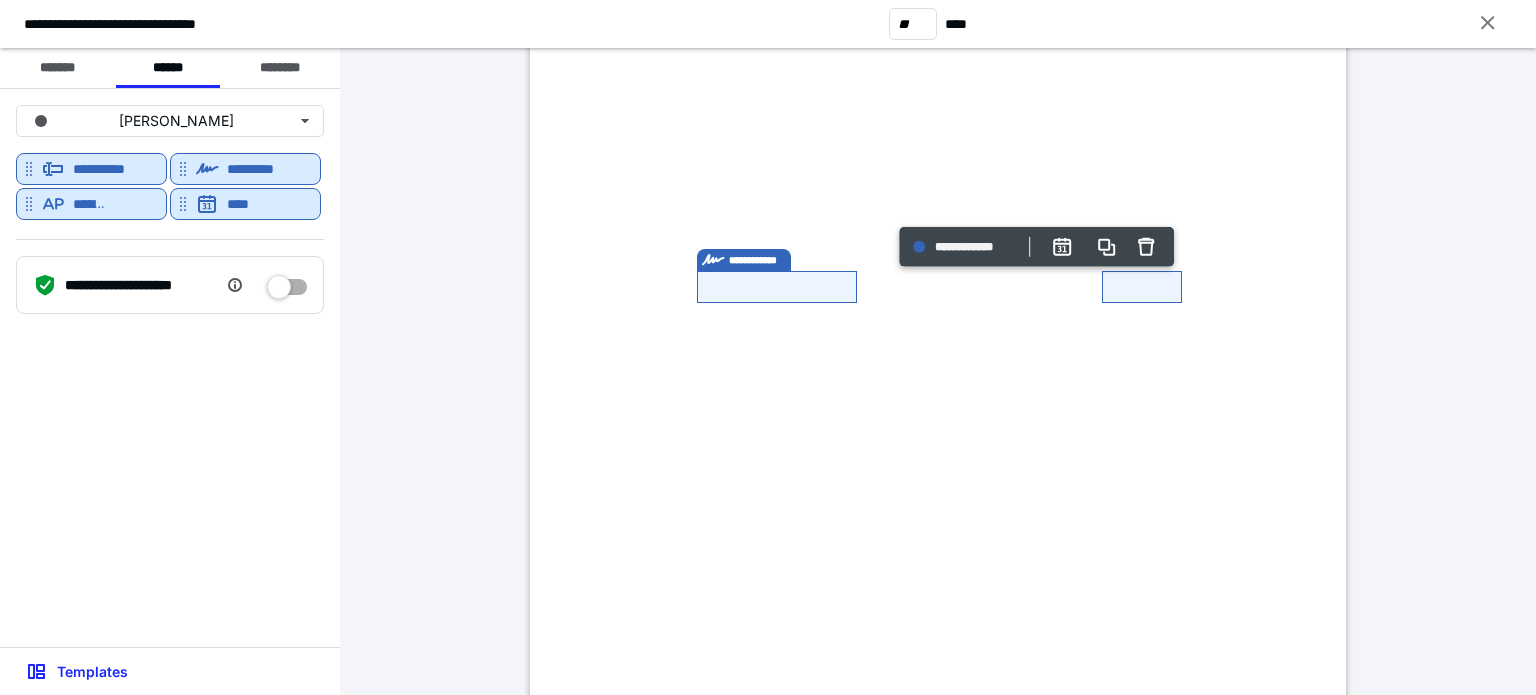 click at bounding box center (538, -344) 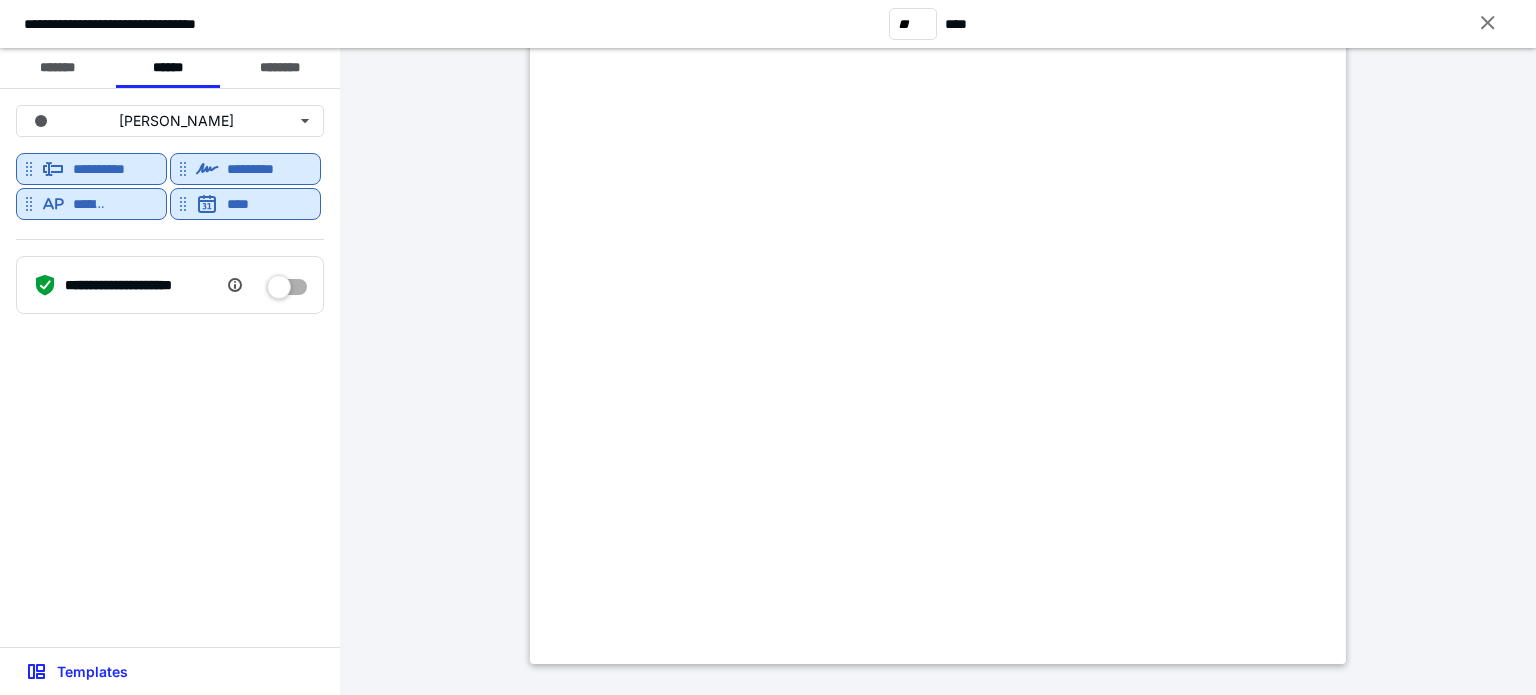 scroll, scrollTop: 19400, scrollLeft: 0, axis: vertical 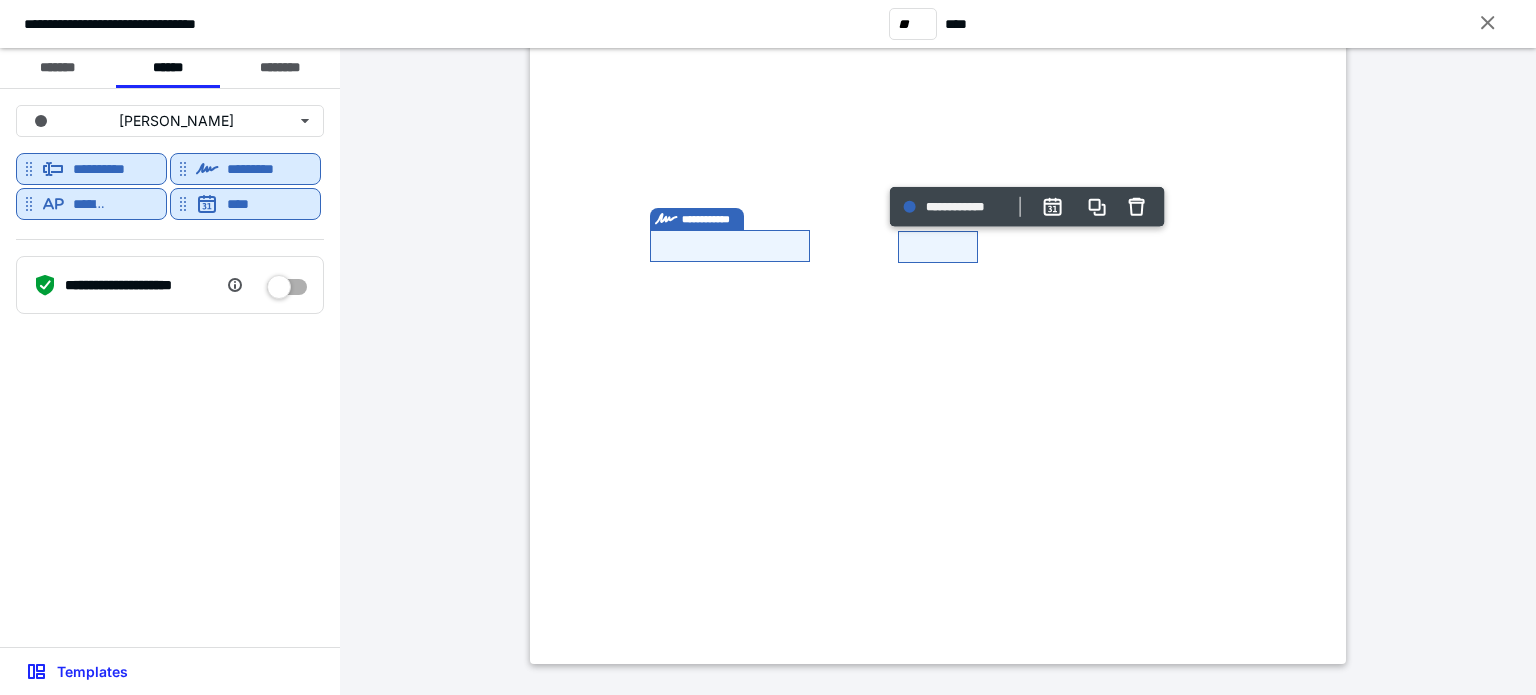 click at bounding box center [538, -384] 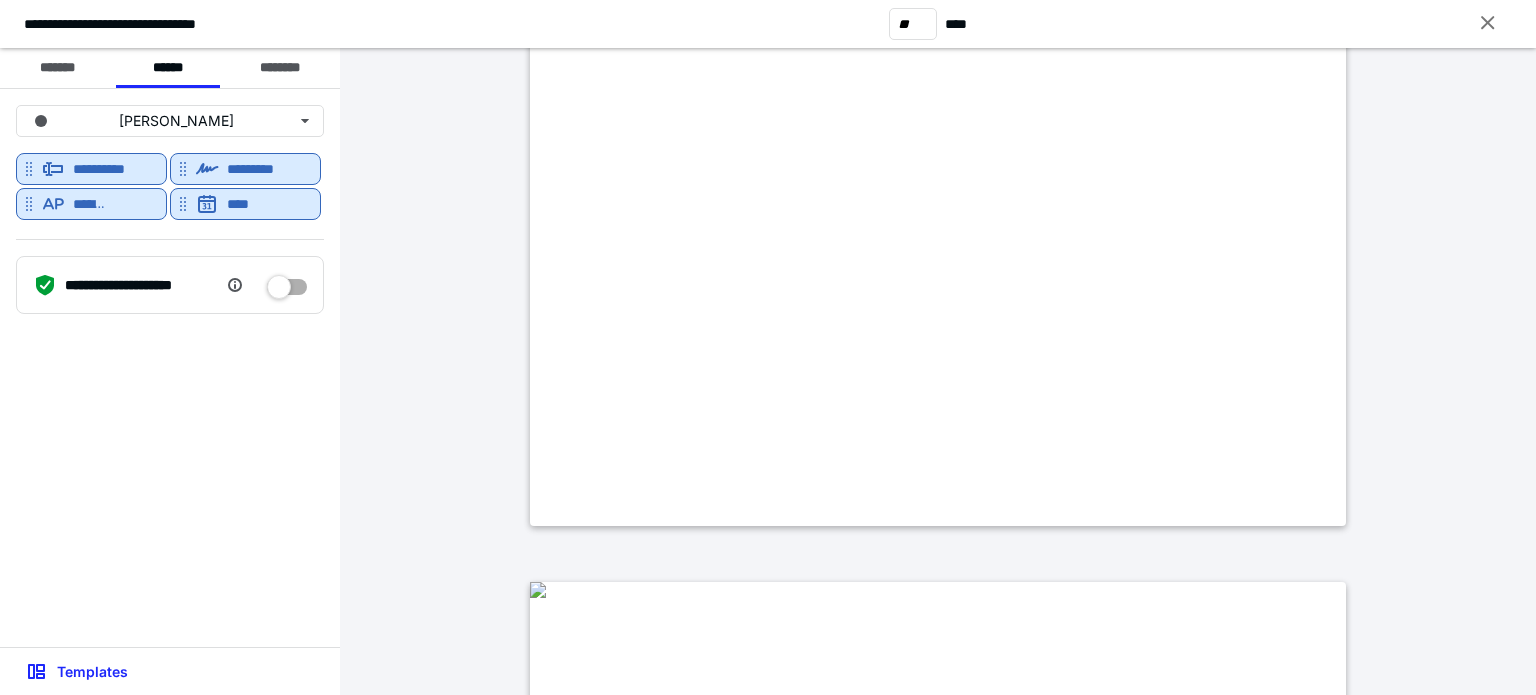 scroll, scrollTop: 34000, scrollLeft: 0, axis: vertical 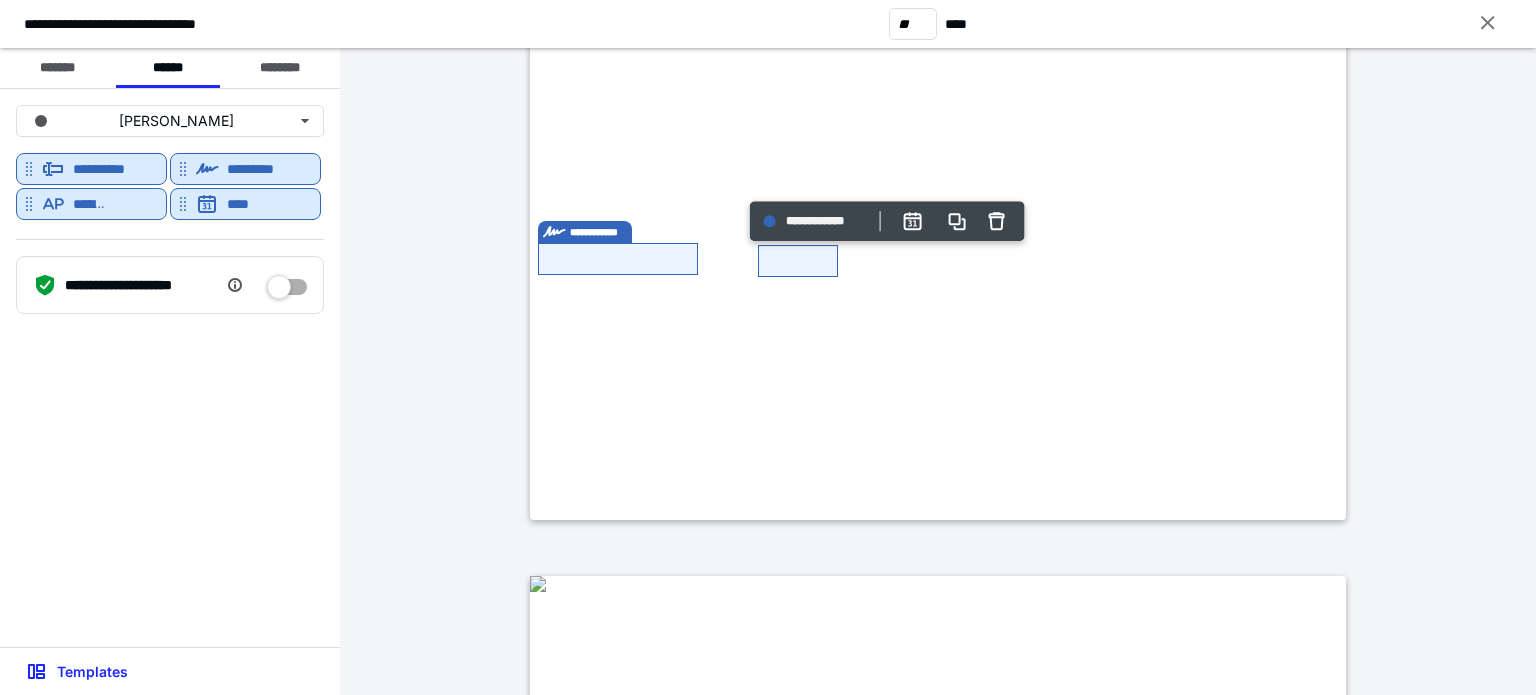 click at bounding box center [538, -528] 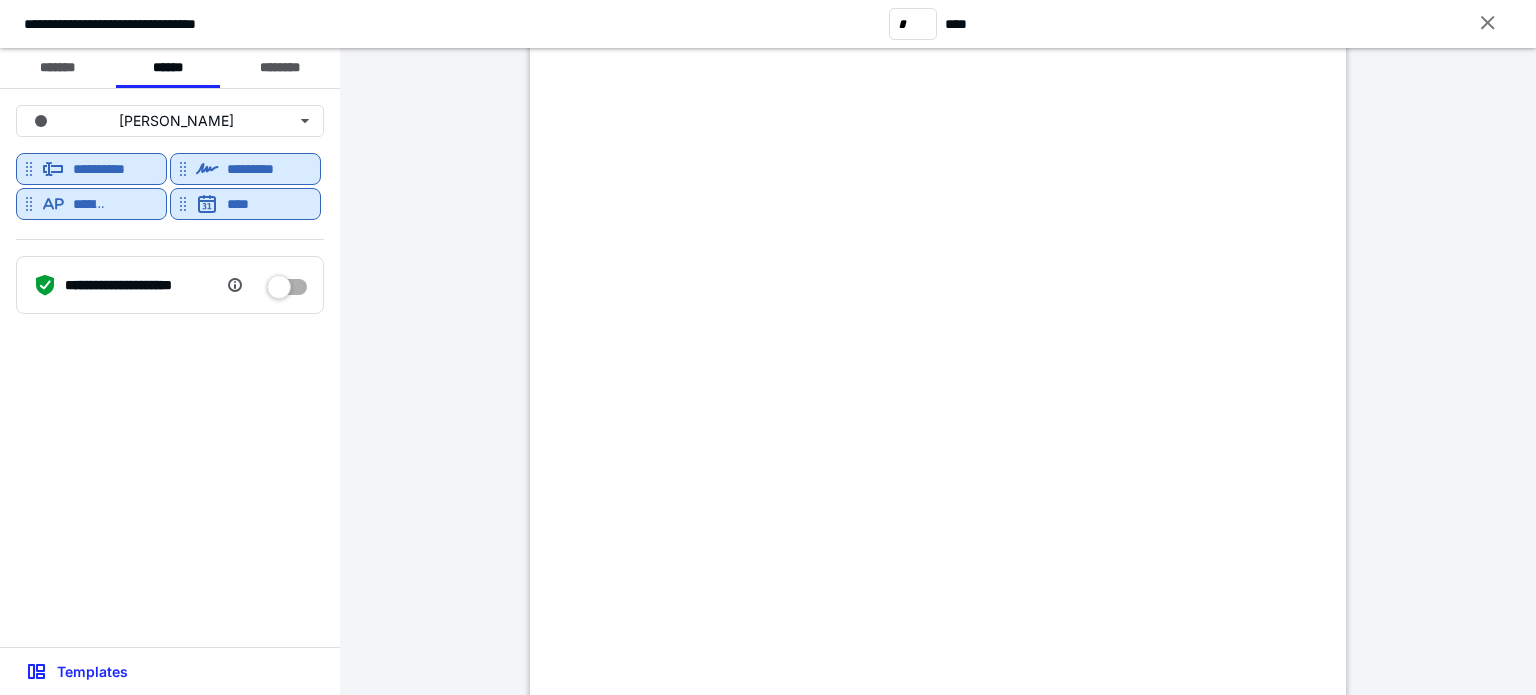 scroll, scrollTop: 5804, scrollLeft: 0, axis: vertical 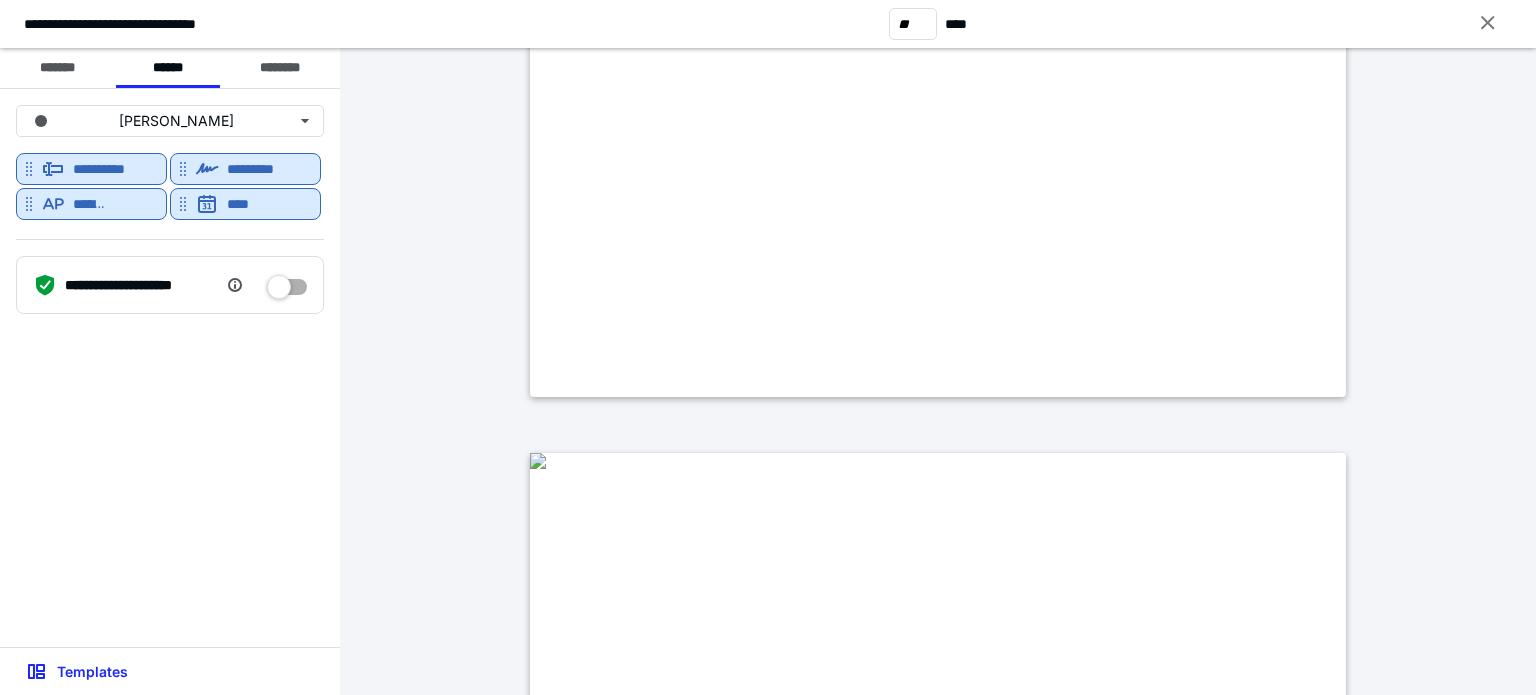 type on "**" 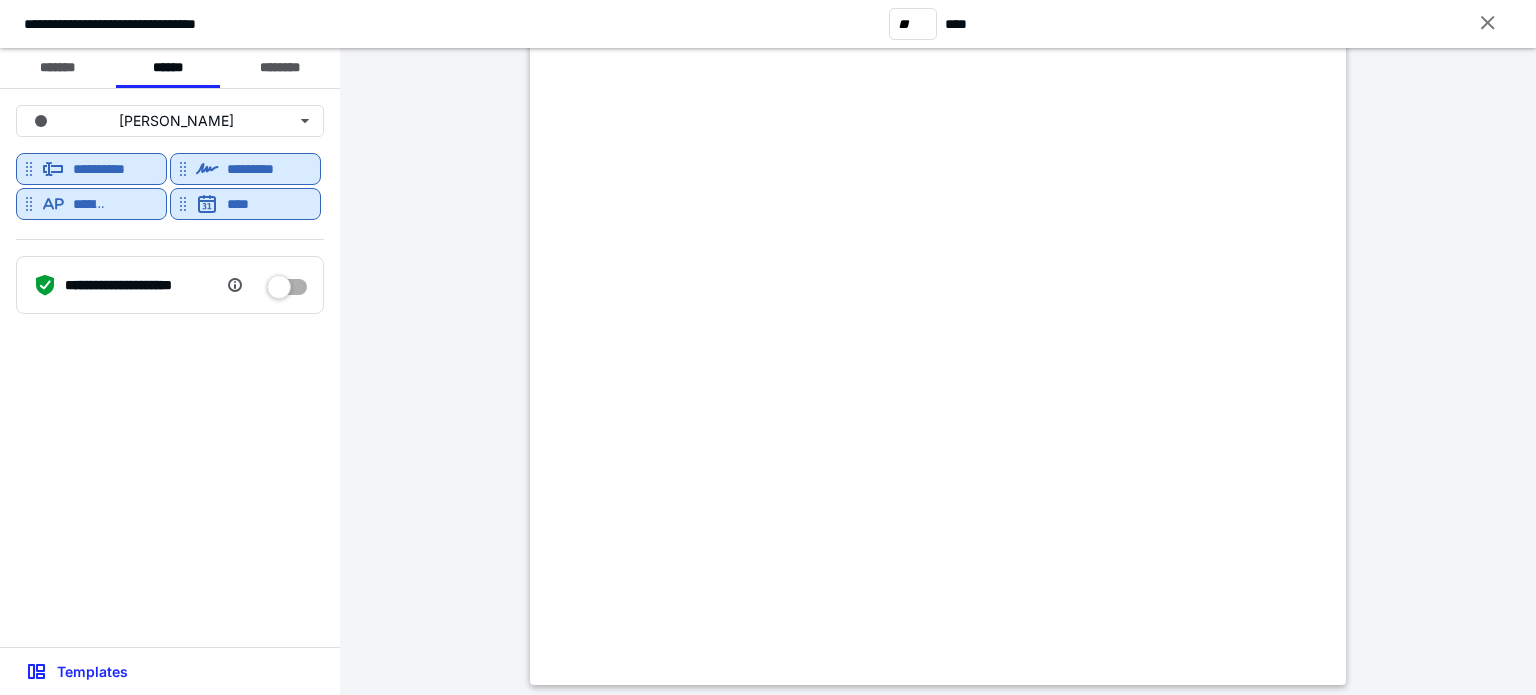 scroll, scrollTop: 12604, scrollLeft: 0, axis: vertical 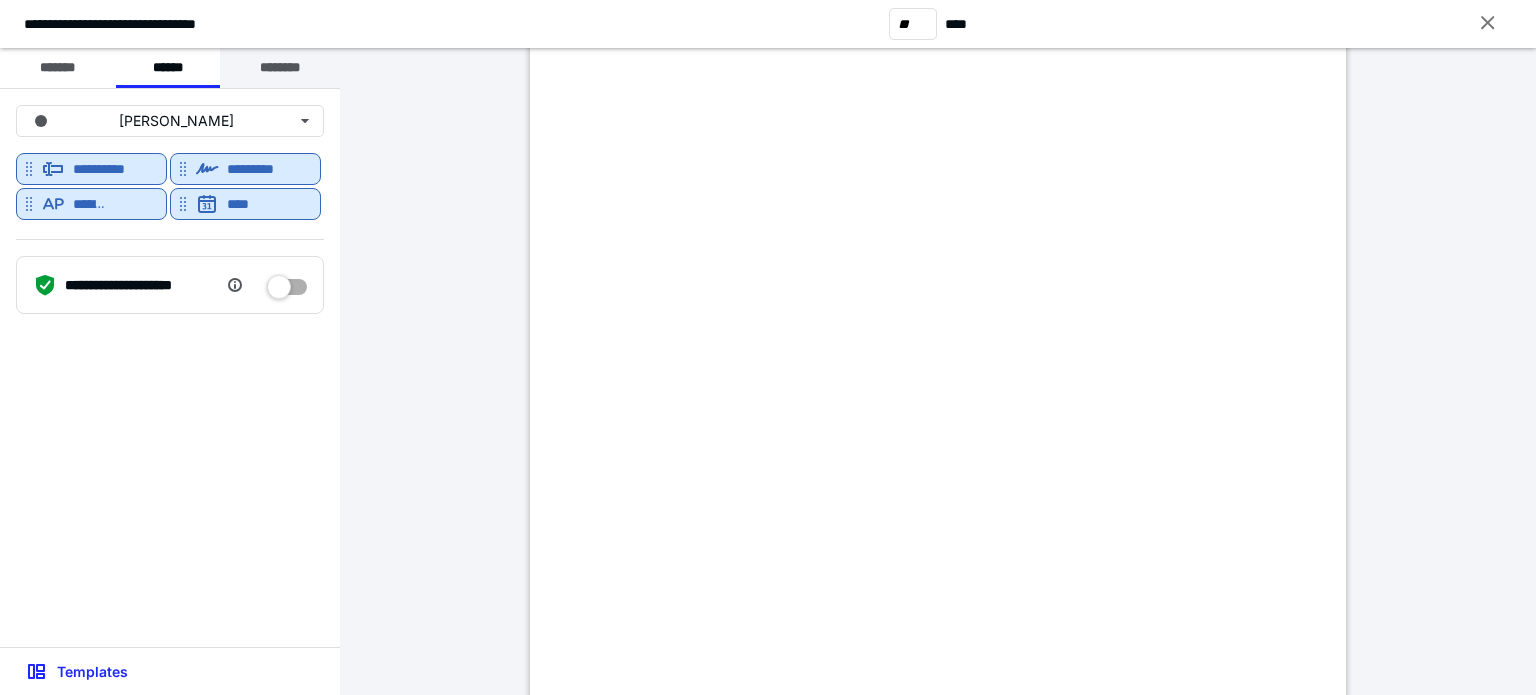 click on "********" at bounding box center (280, 68) 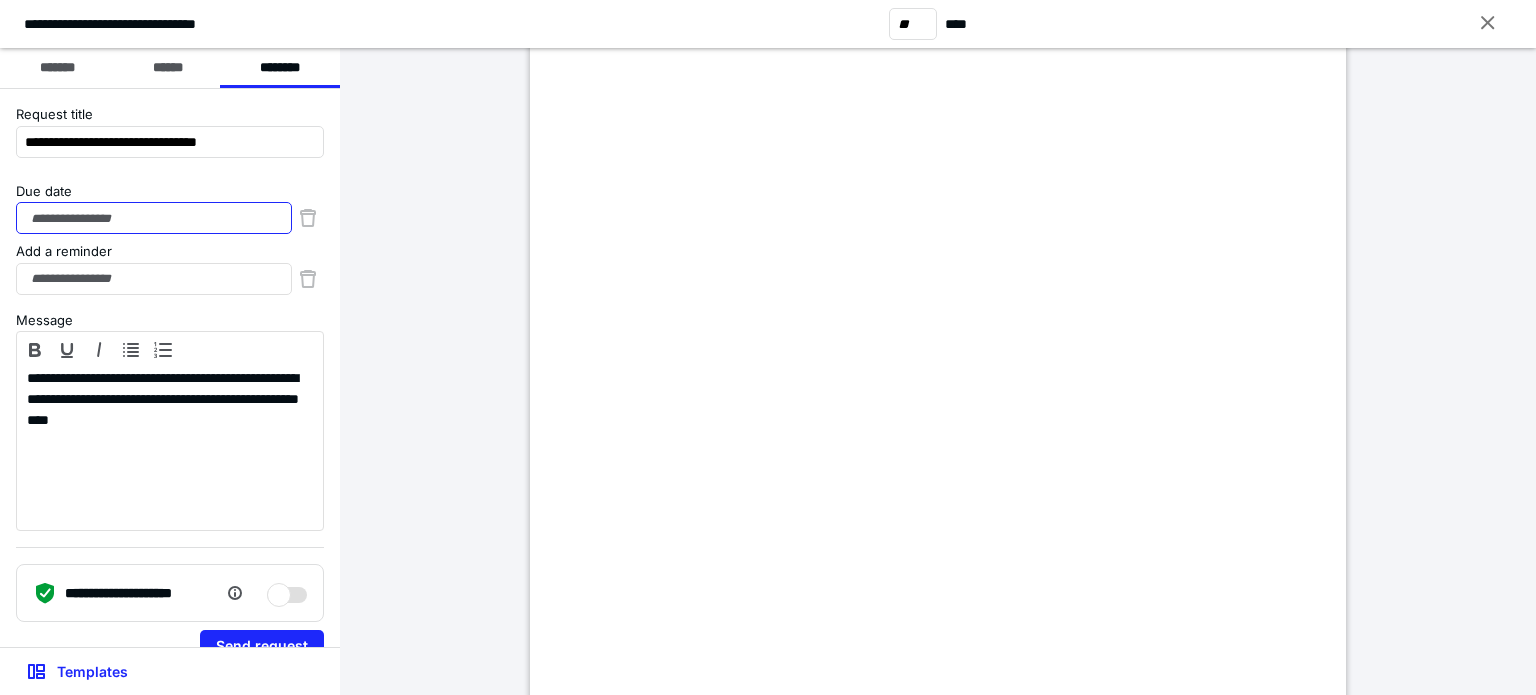 click on "Due date" at bounding box center [154, 218] 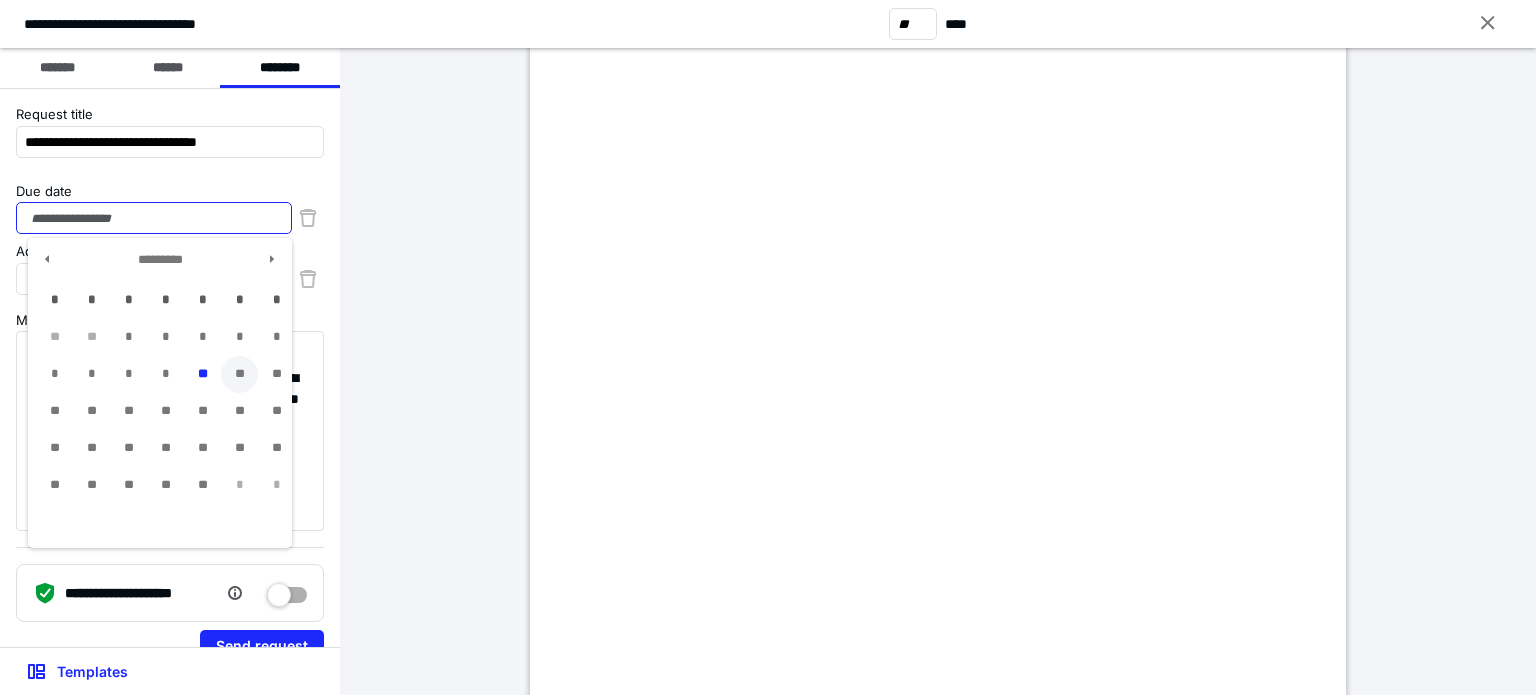 click on "**" at bounding box center (239, 374) 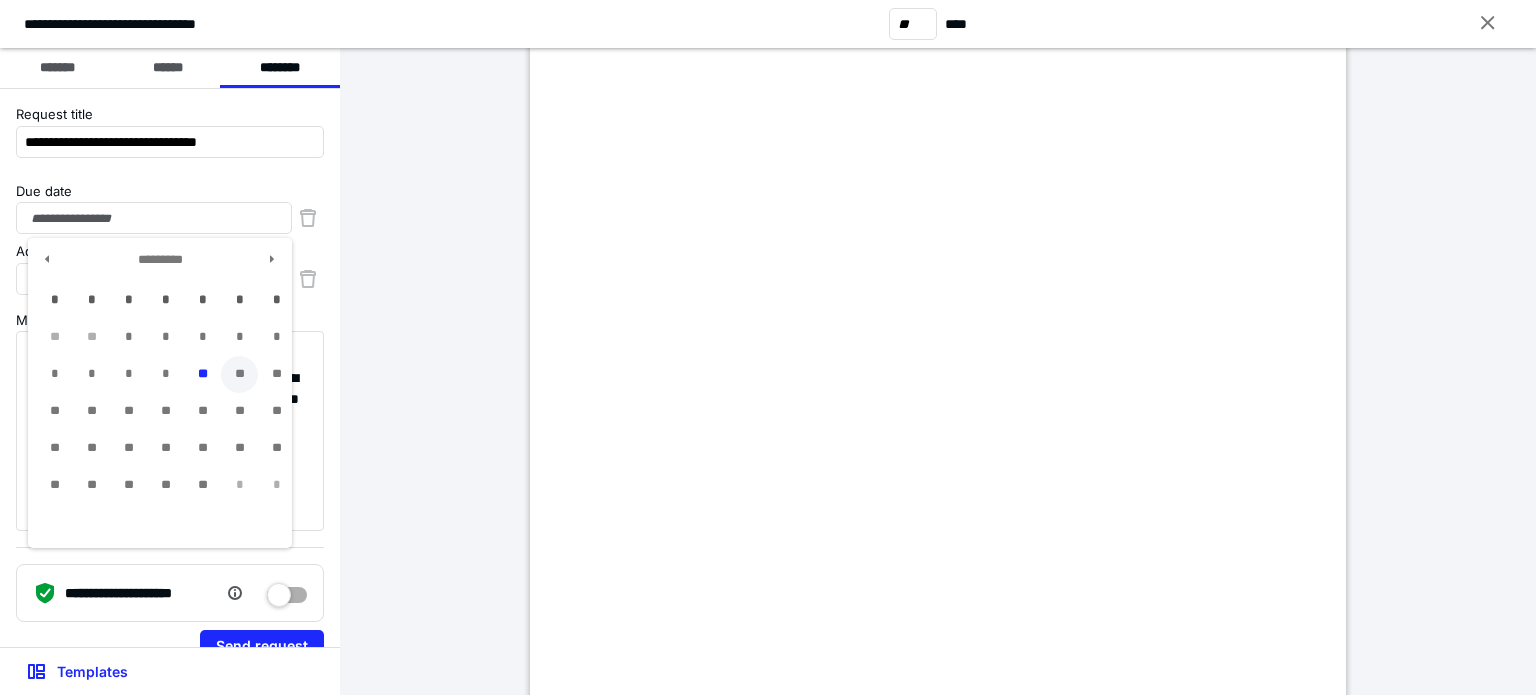 type on "**********" 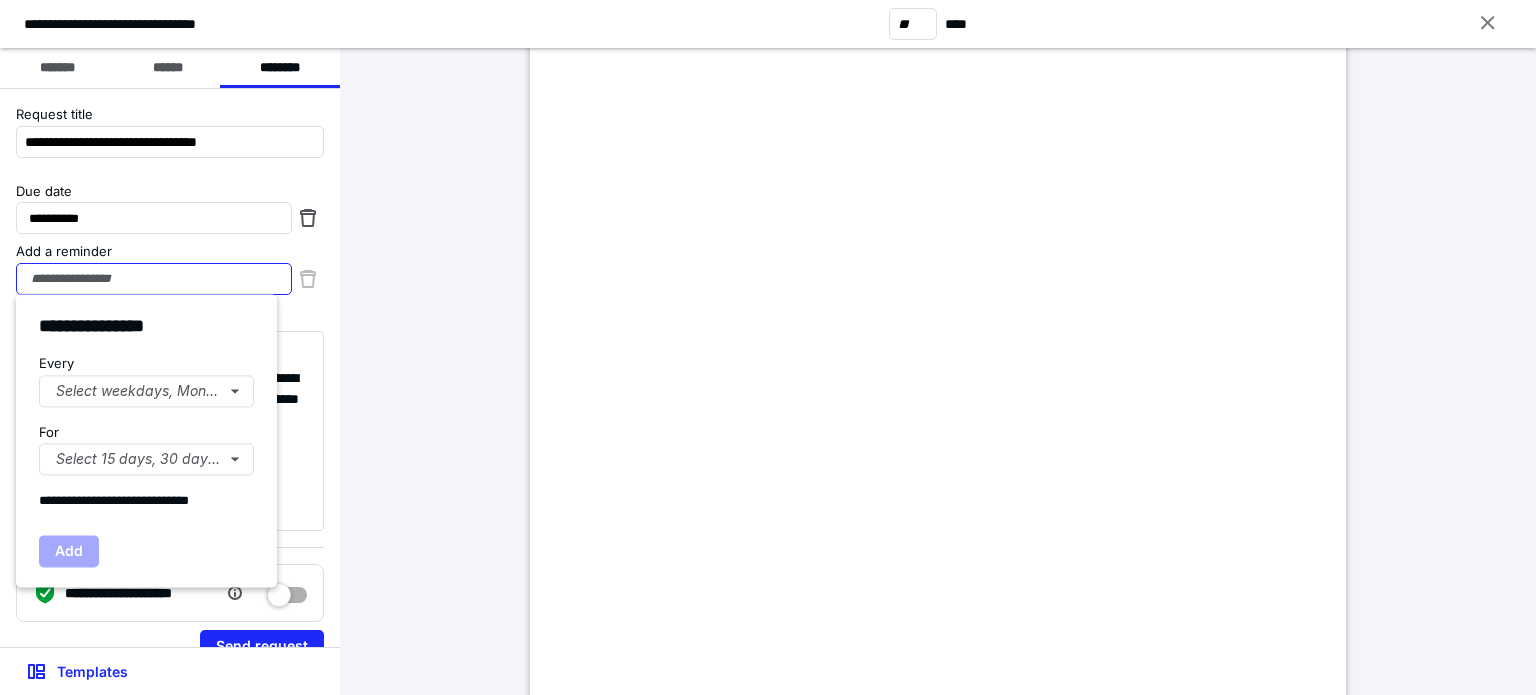 click on "Add a reminder" at bounding box center [154, 279] 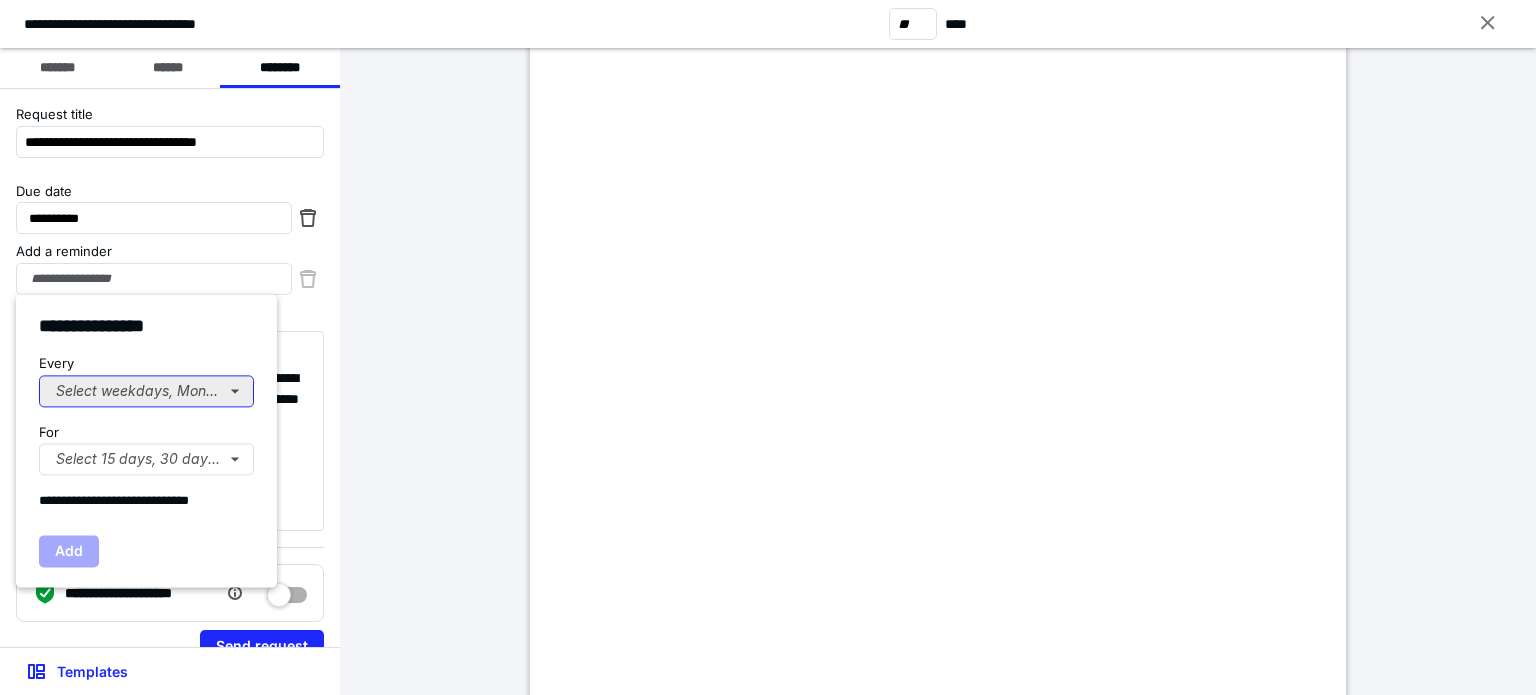 click on "Select weekdays, Mondays, or Tues..." at bounding box center (146, 391) 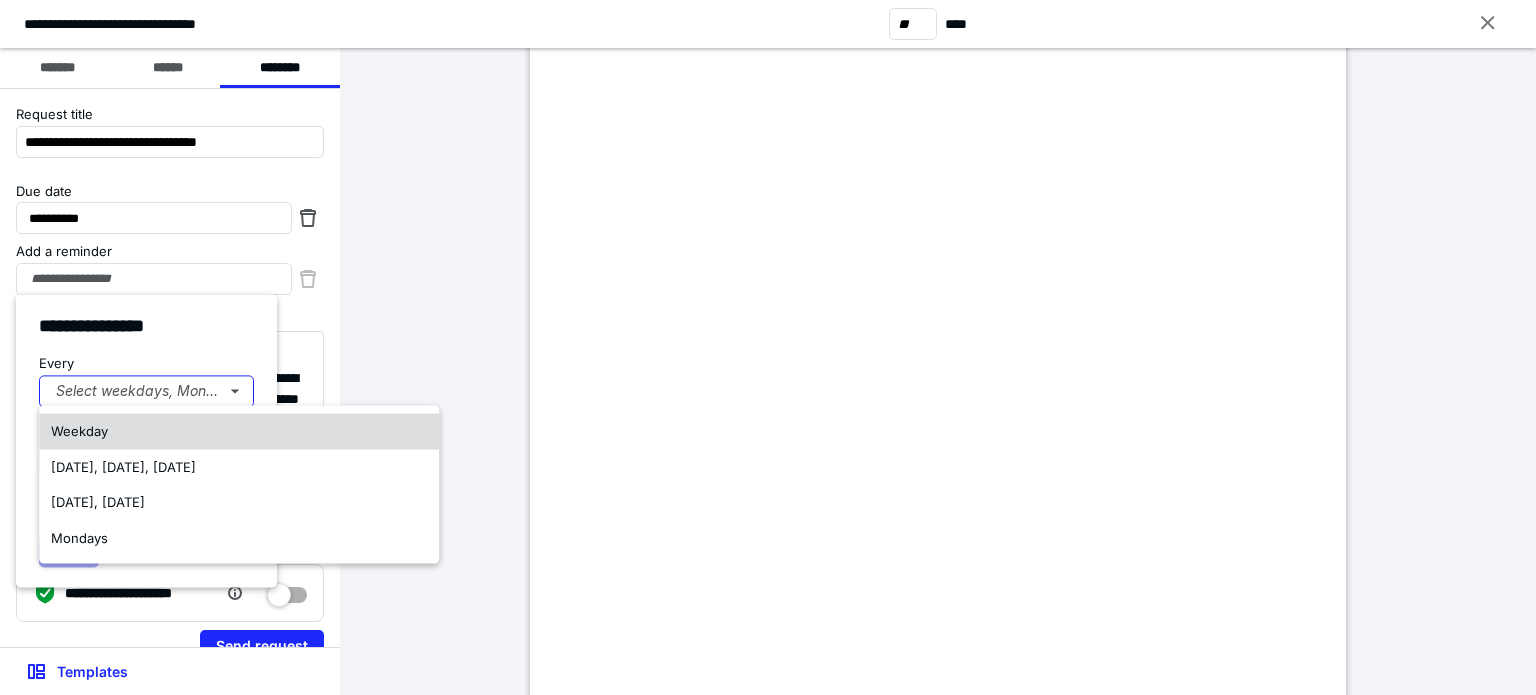 click on "Weekday" at bounding box center (239, 432) 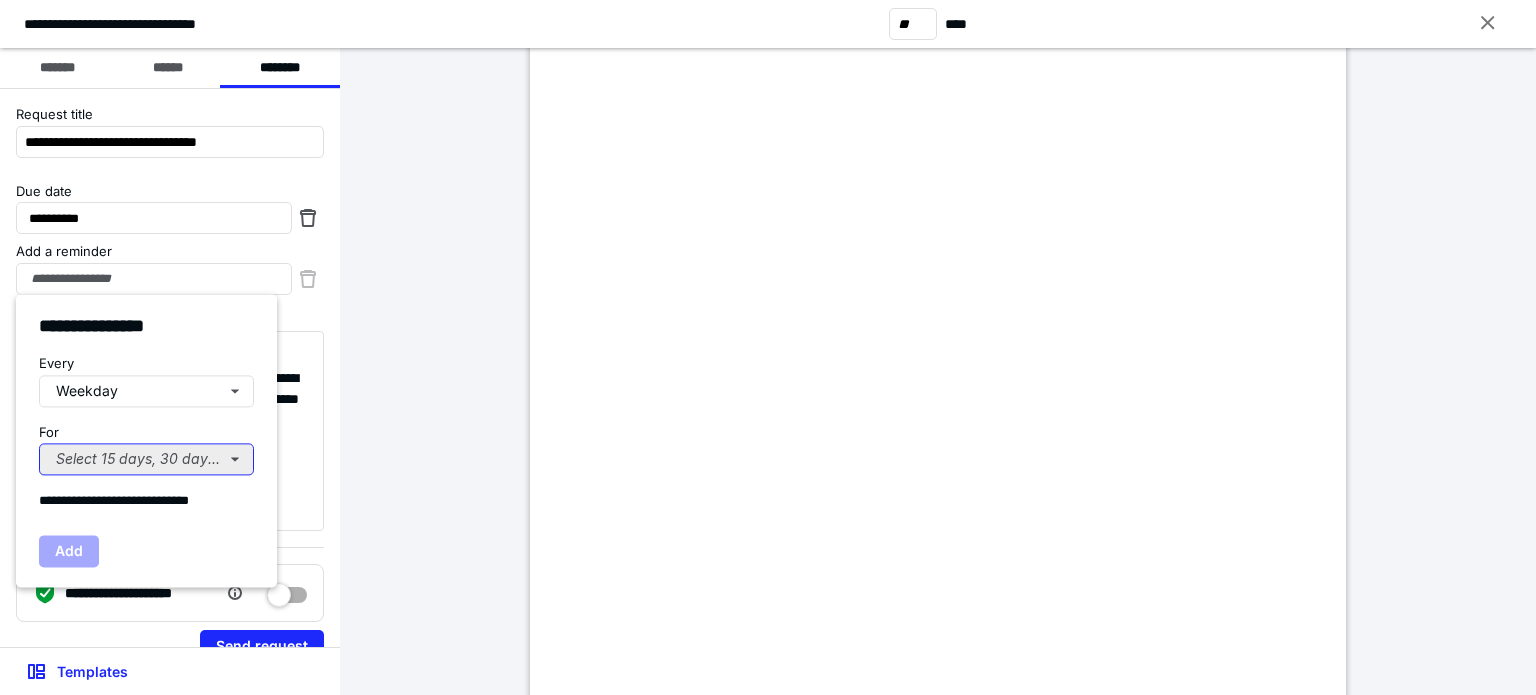 click on "Select 15 days, 30 days, or 45 days..." at bounding box center [146, 459] 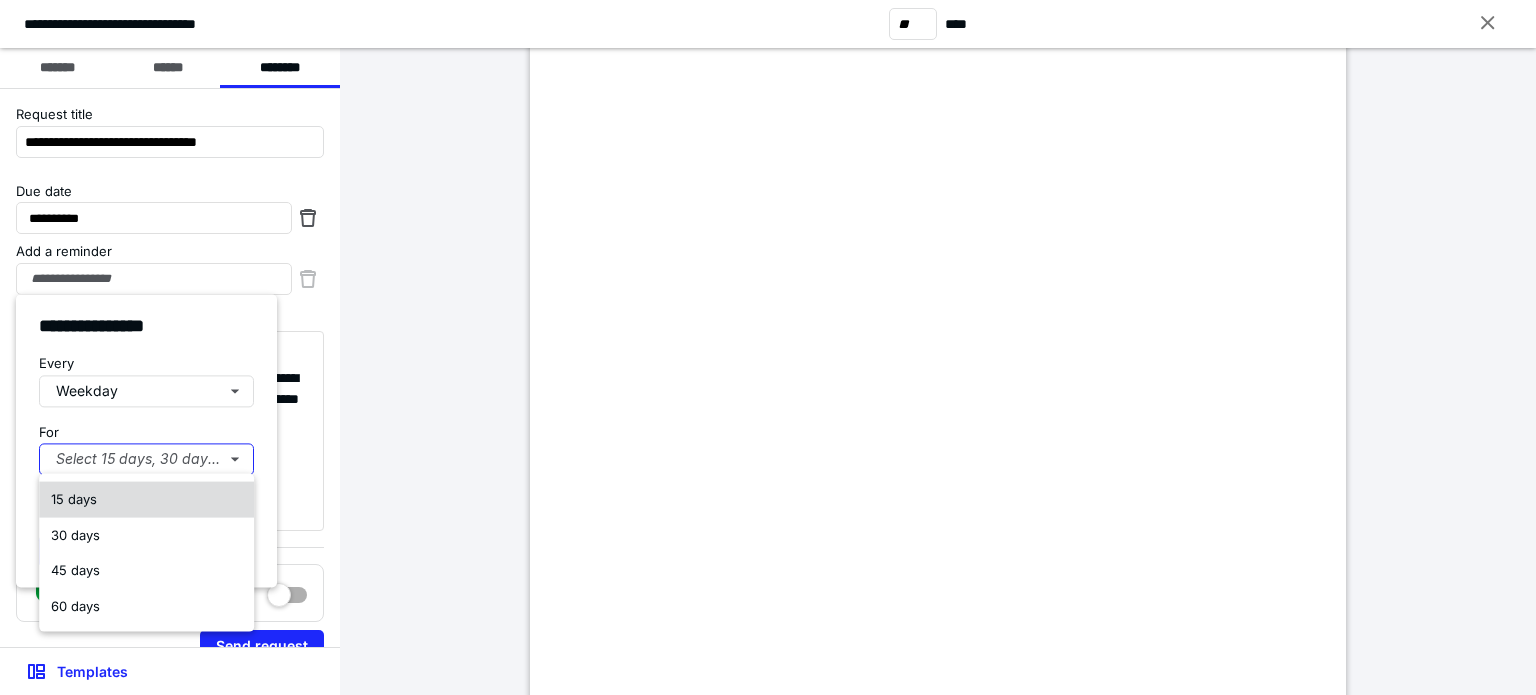 click on "15 days" at bounding box center (146, 500) 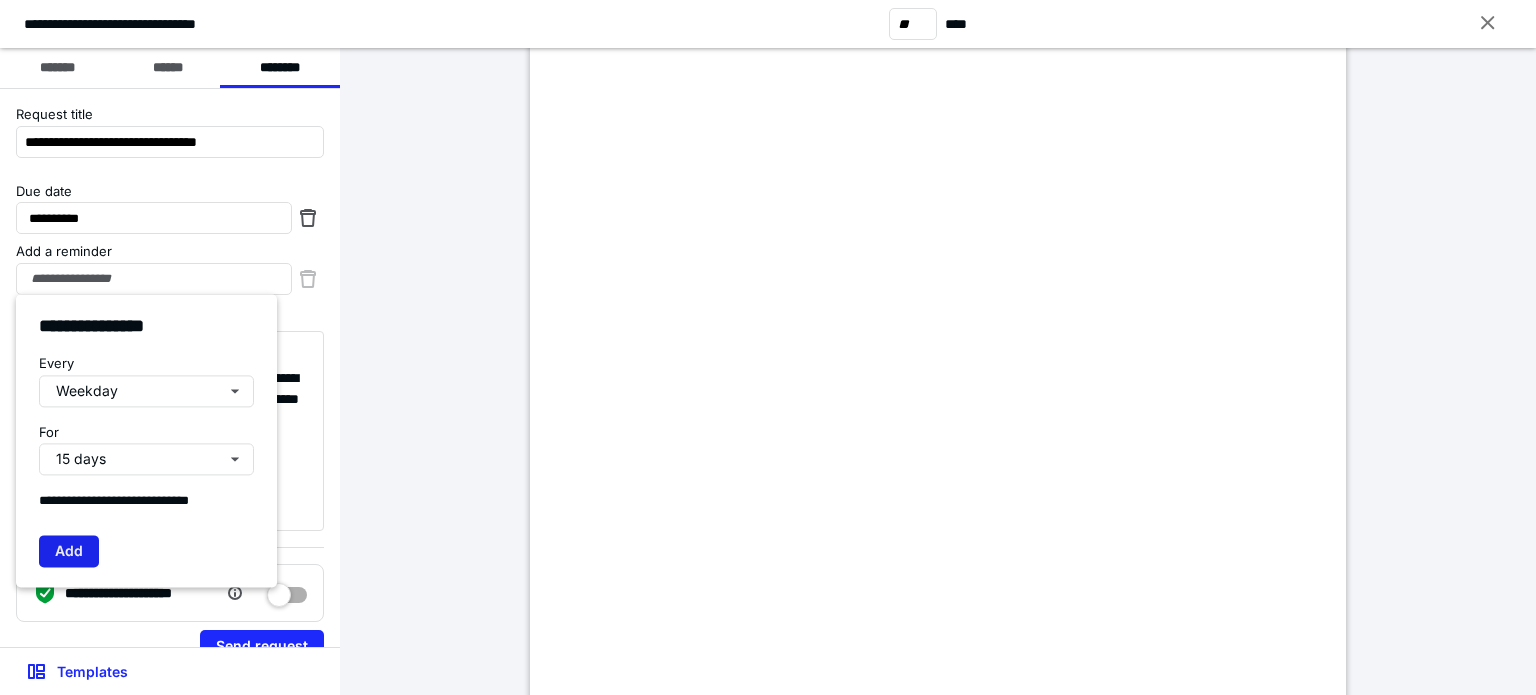click on "Add" at bounding box center [69, 551] 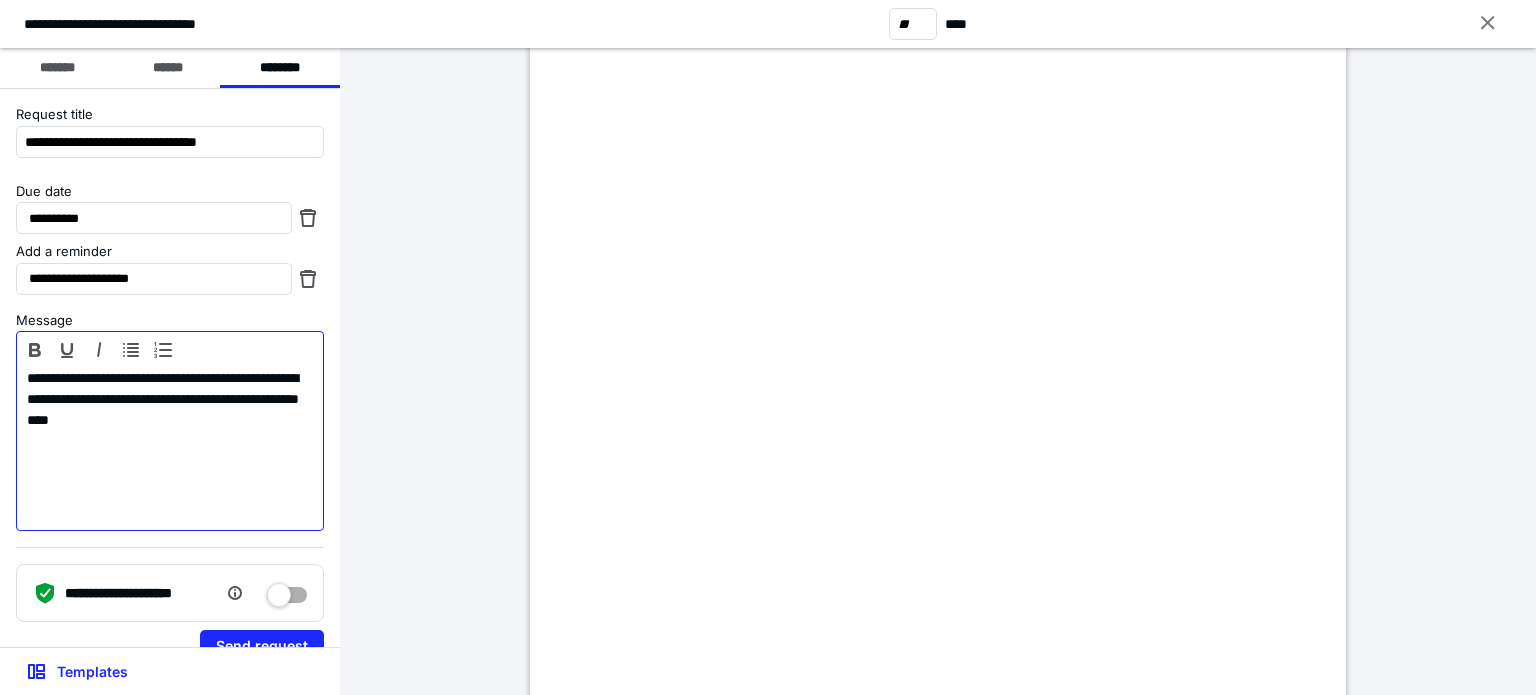 click on "**********" at bounding box center (162, 446) 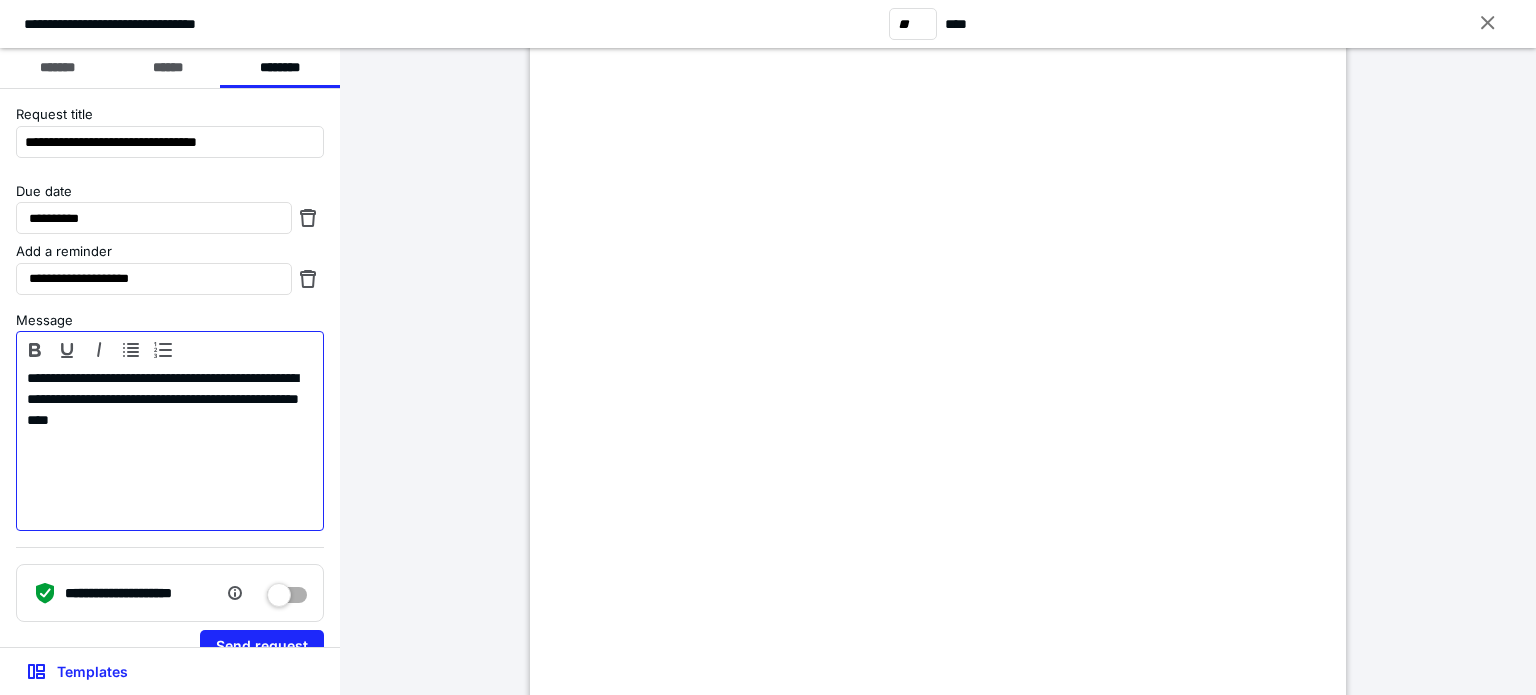 type 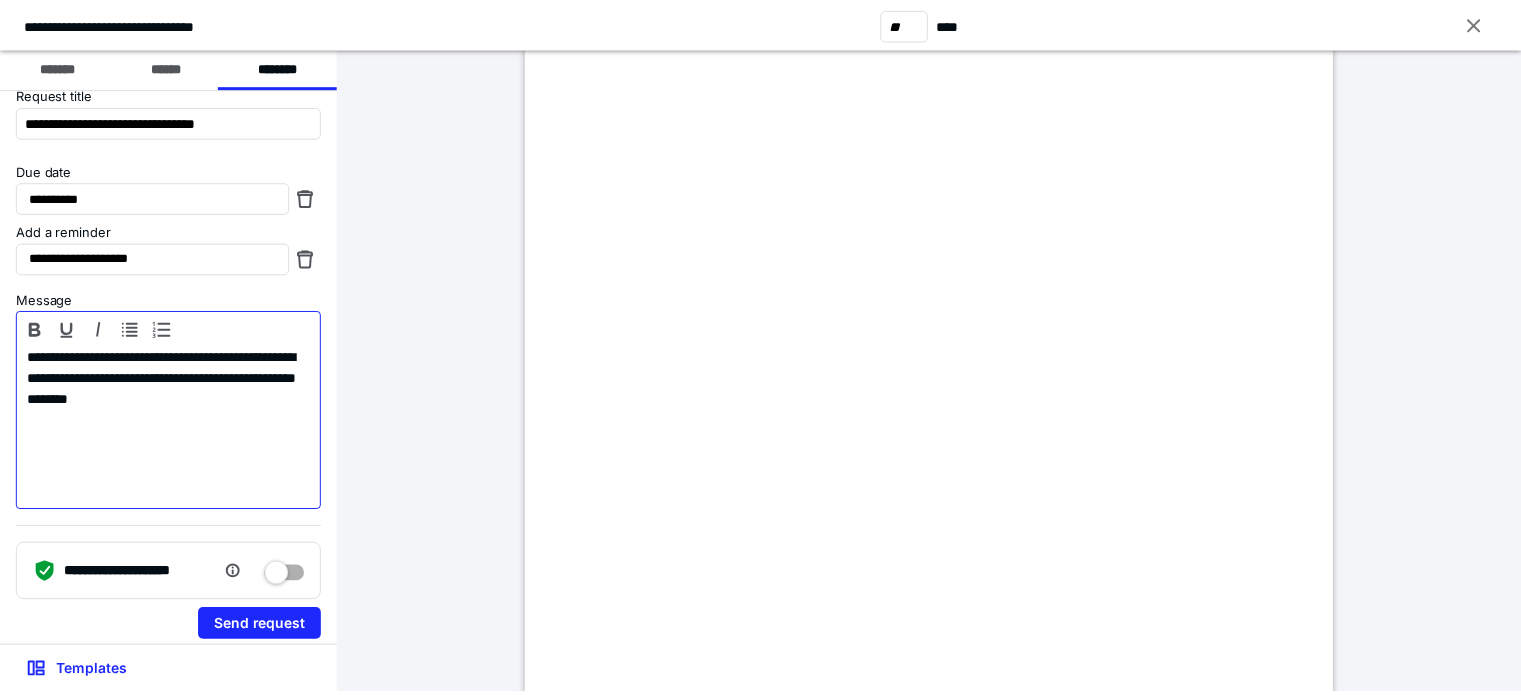 scroll, scrollTop: 30, scrollLeft: 0, axis: vertical 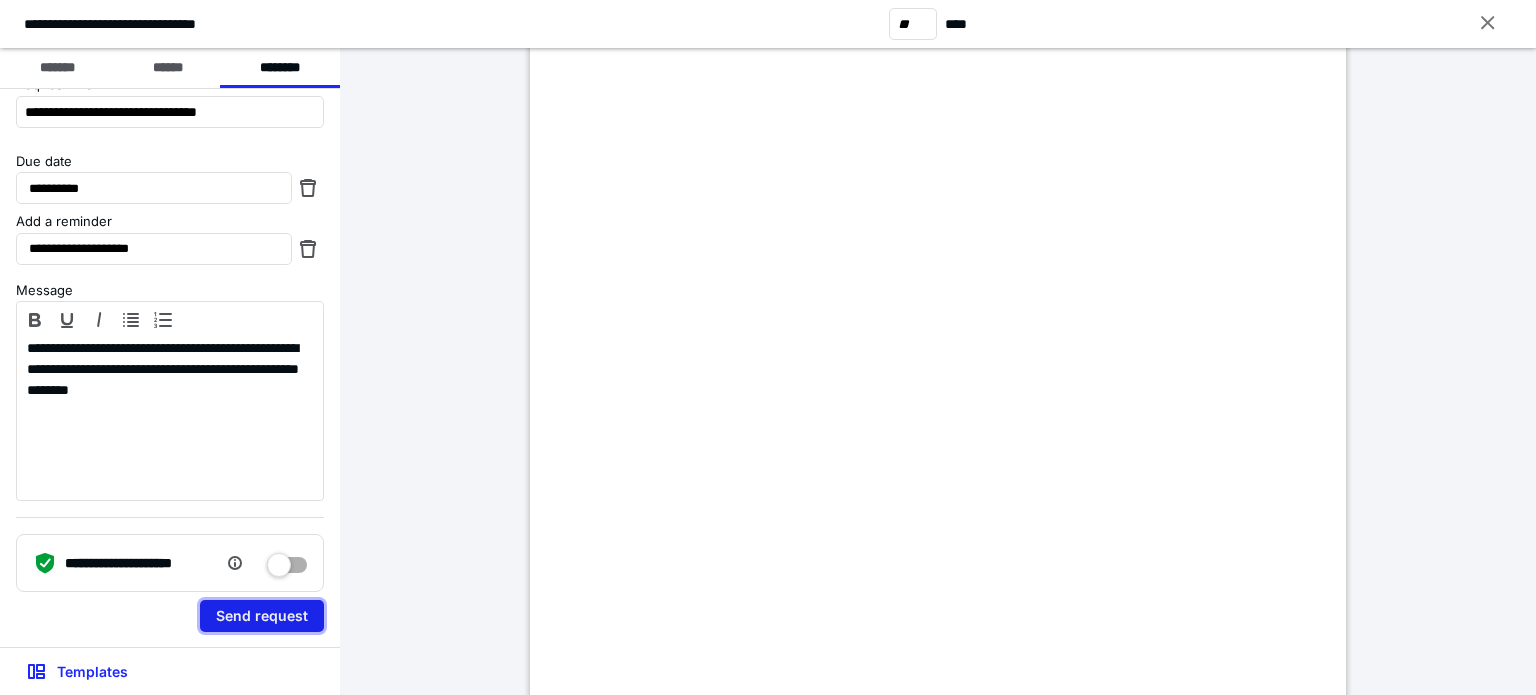 click on "Send request" at bounding box center (262, 616) 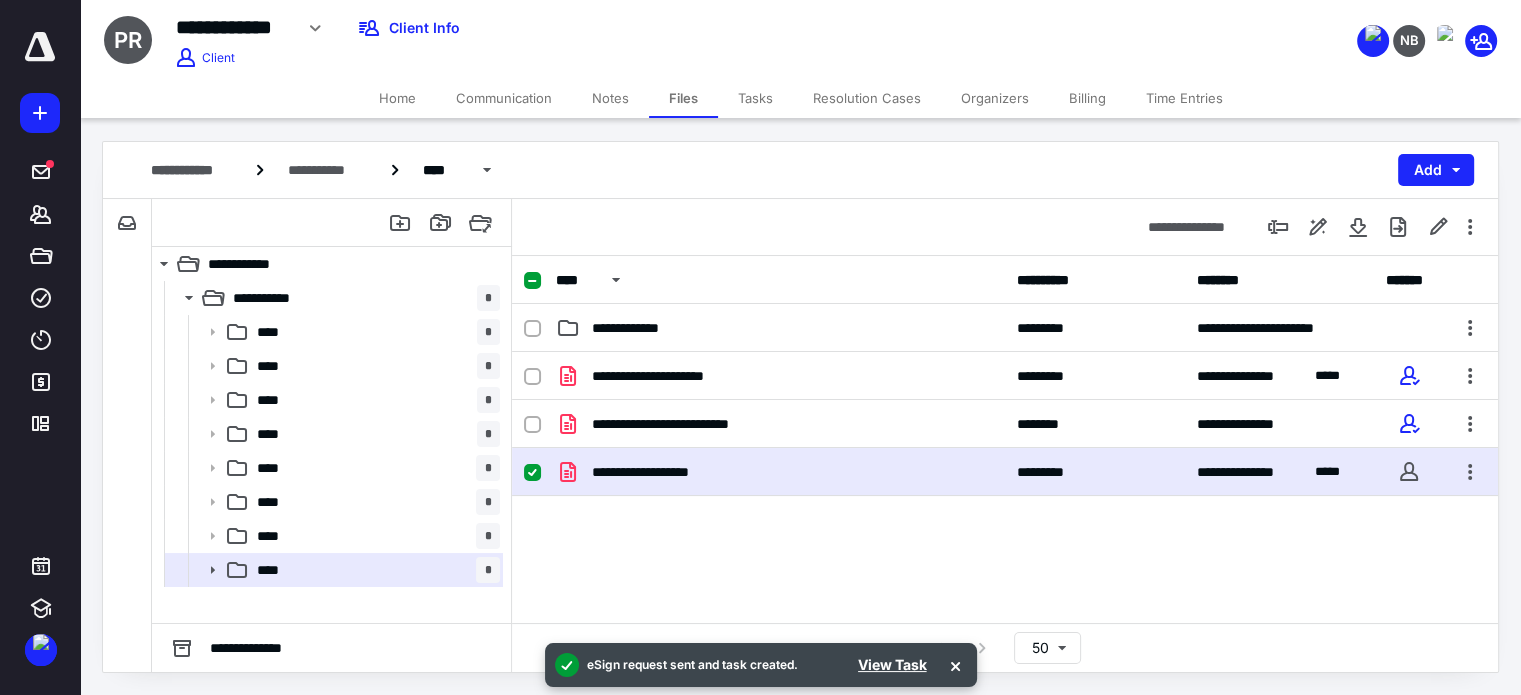 click on "Billing" at bounding box center (1087, 98) 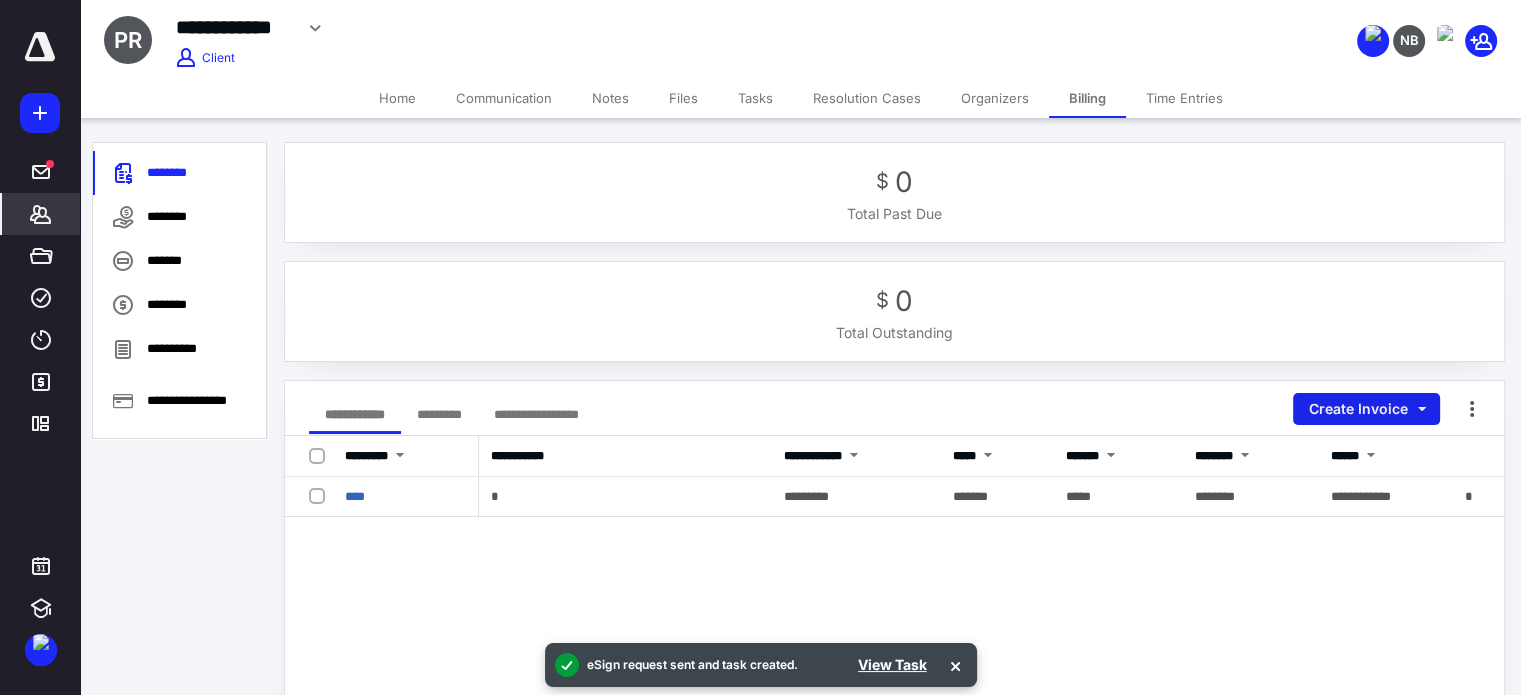 click on "Create Invoice" at bounding box center (1366, 409) 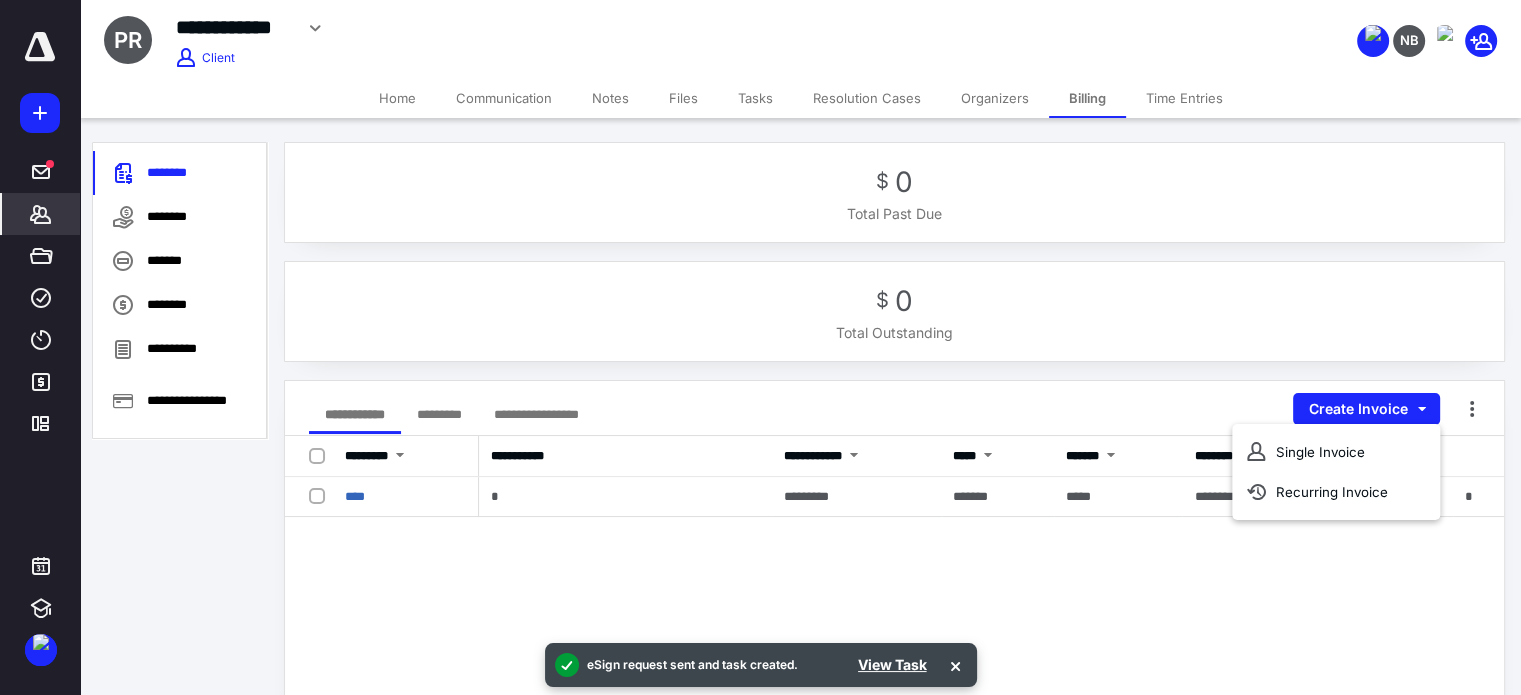 click on "Single Invoice" at bounding box center [1336, 452] 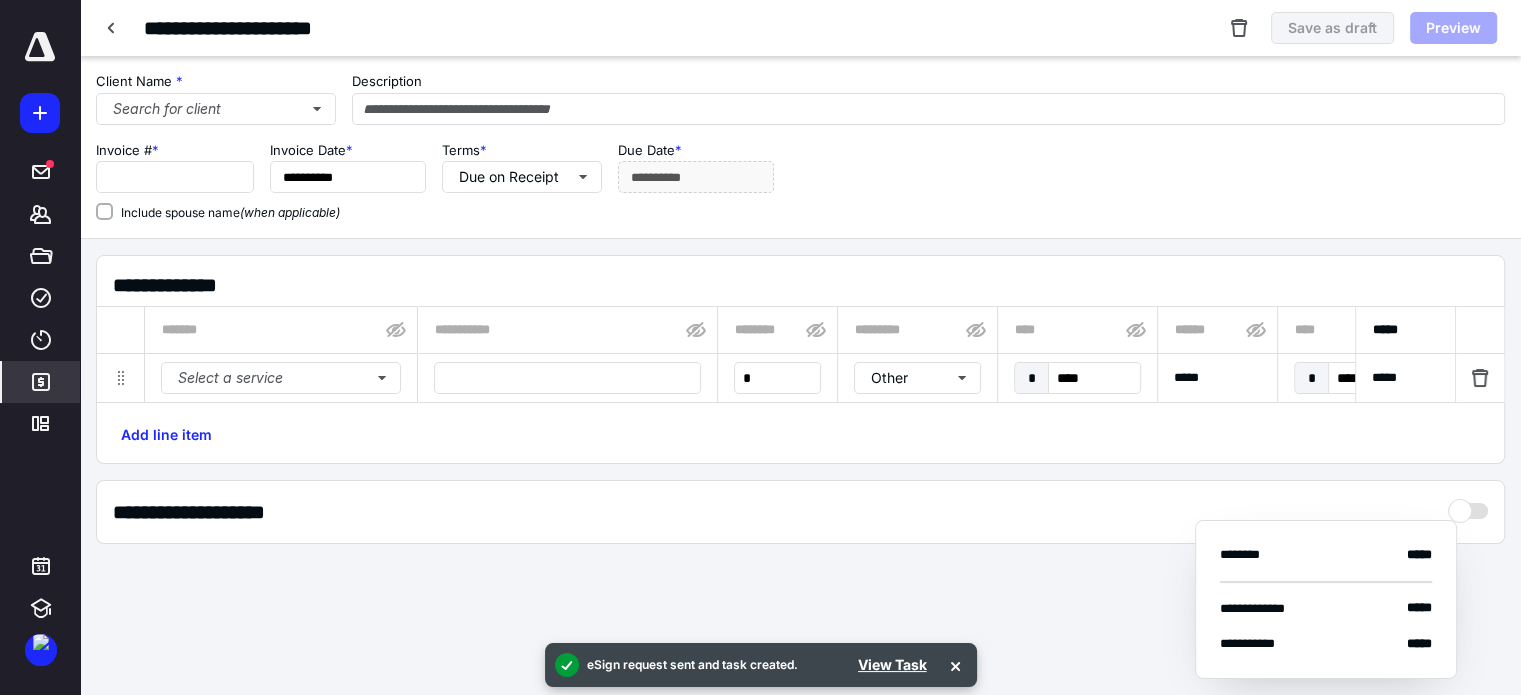 type on "****" 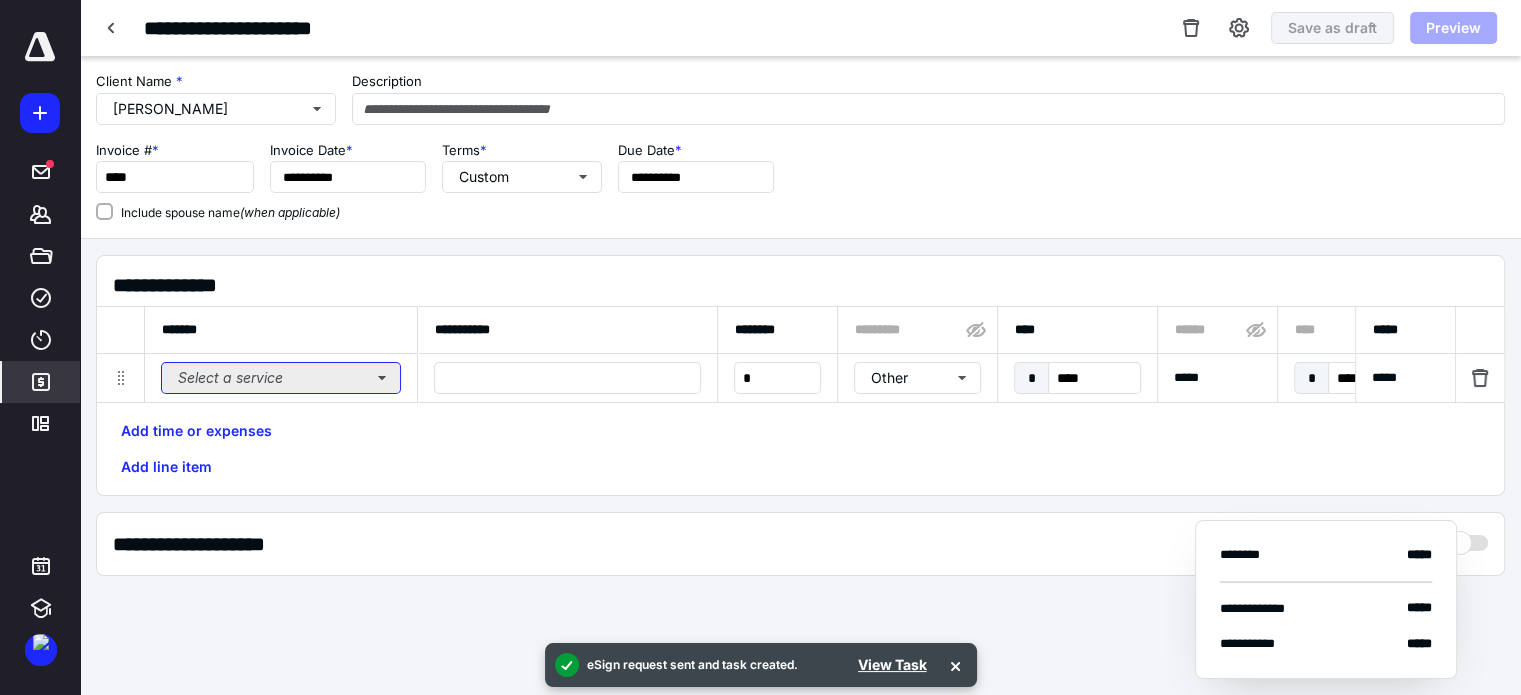 click on "Select a service" at bounding box center [281, 378] 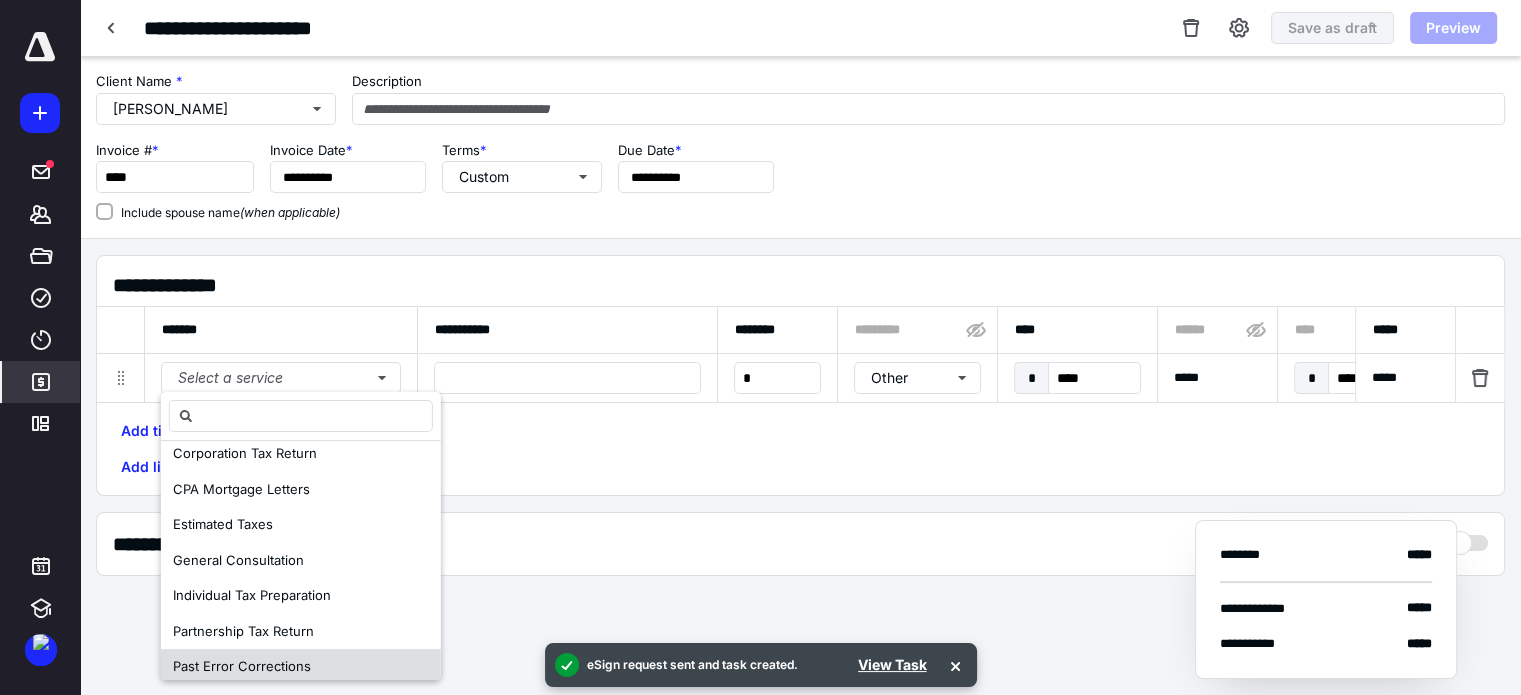 scroll, scrollTop: 200, scrollLeft: 0, axis: vertical 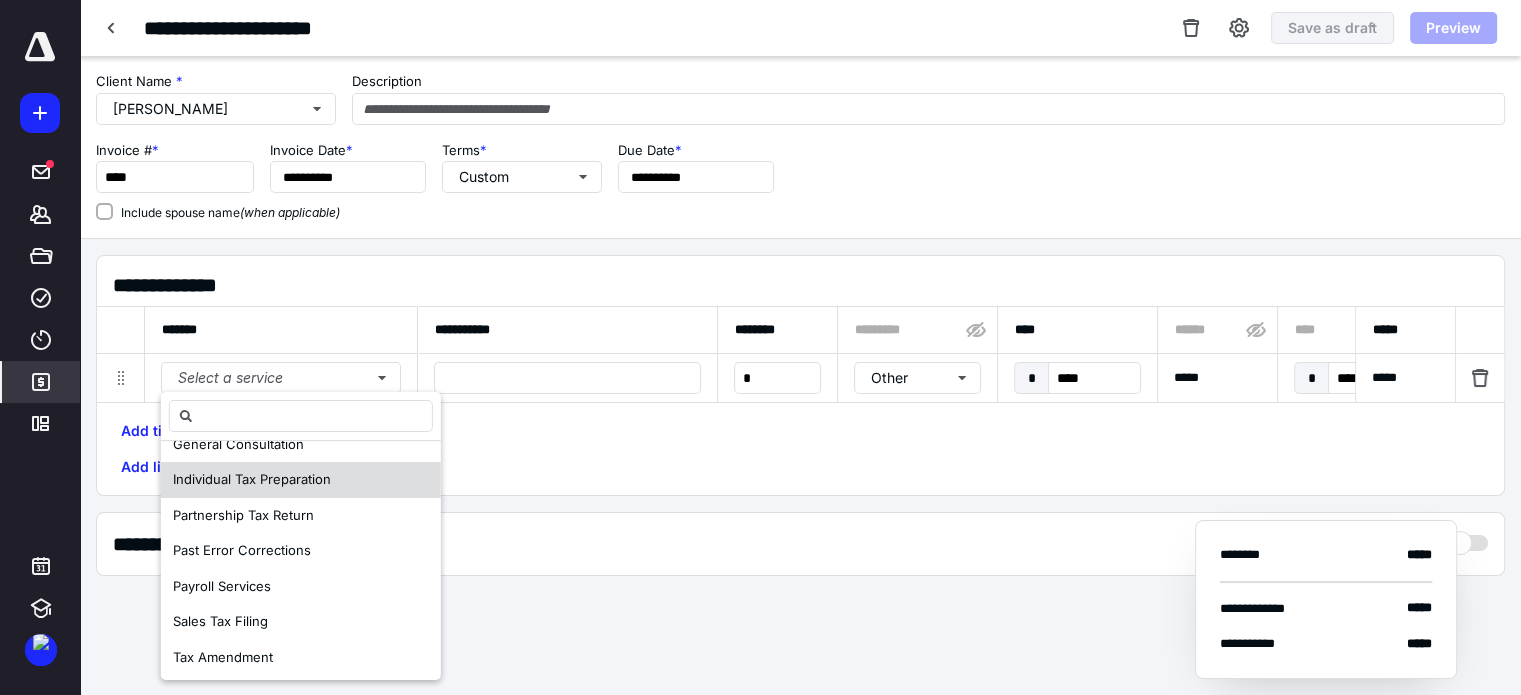 click on "Individual Tax Preparation" at bounding box center [301, 480] 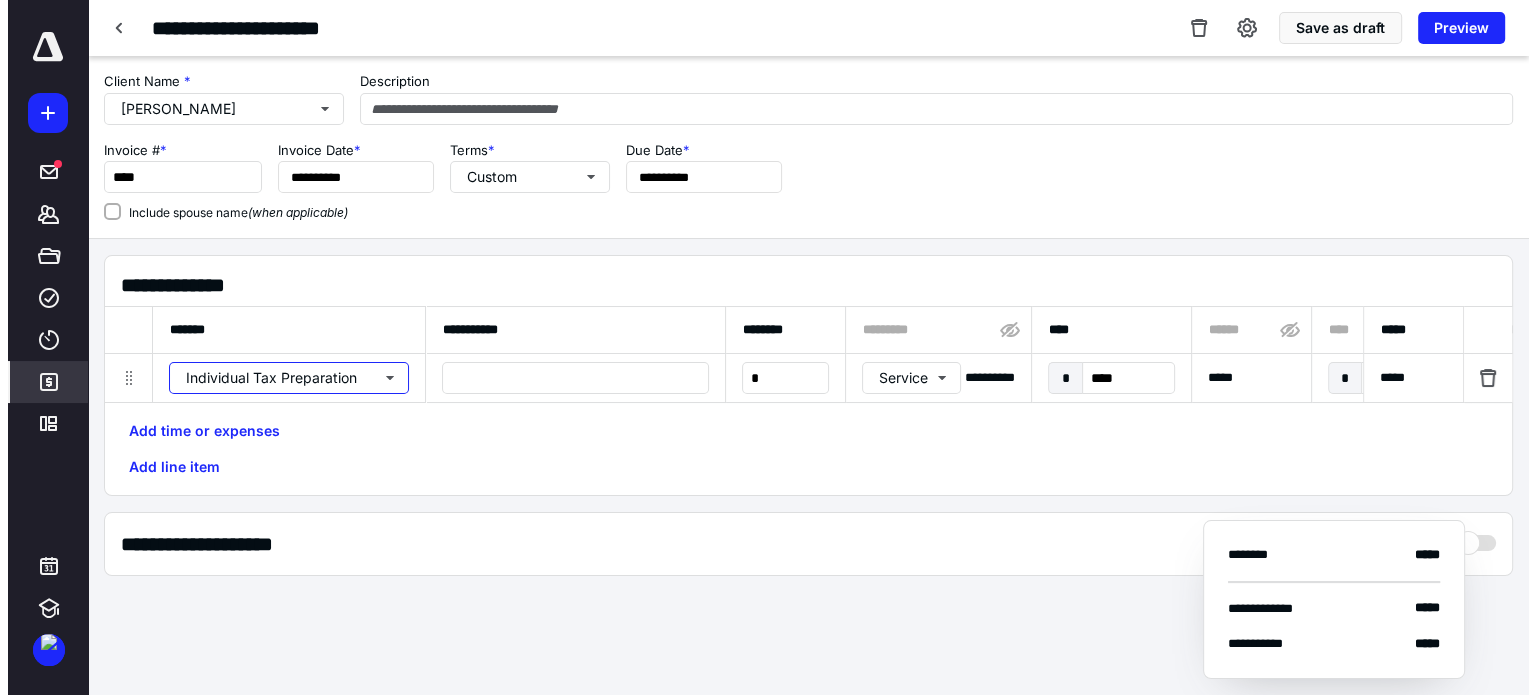 scroll, scrollTop: 0, scrollLeft: 0, axis: both 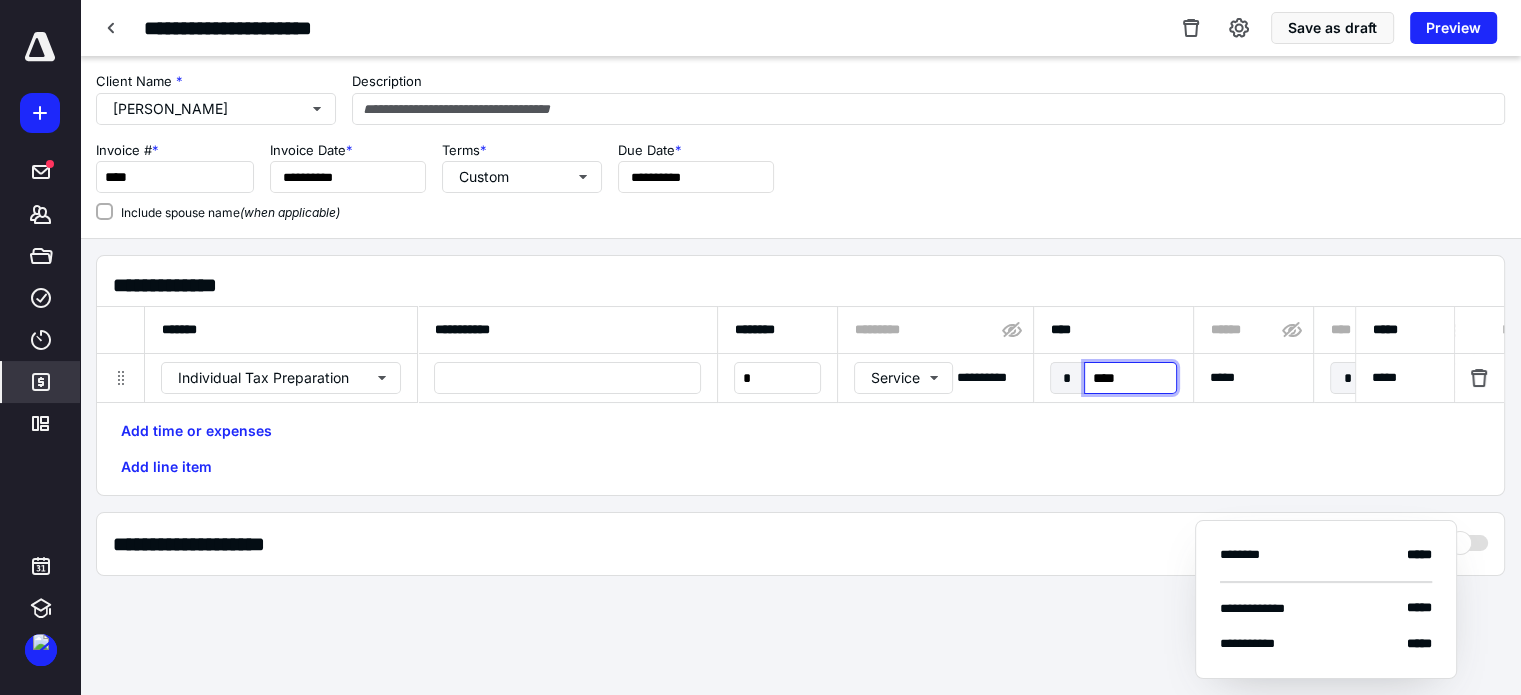 click on "****" at bounding box center (1130, 378) 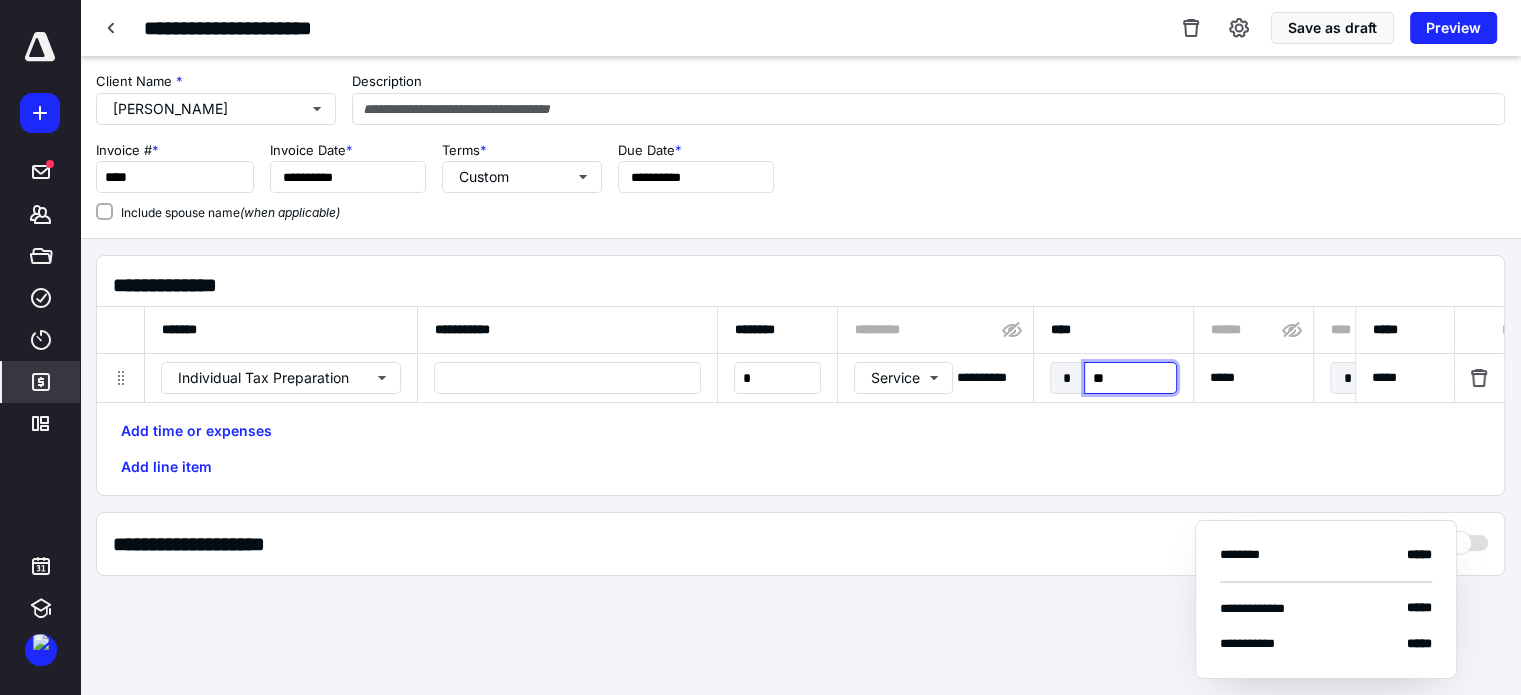 type on "***" 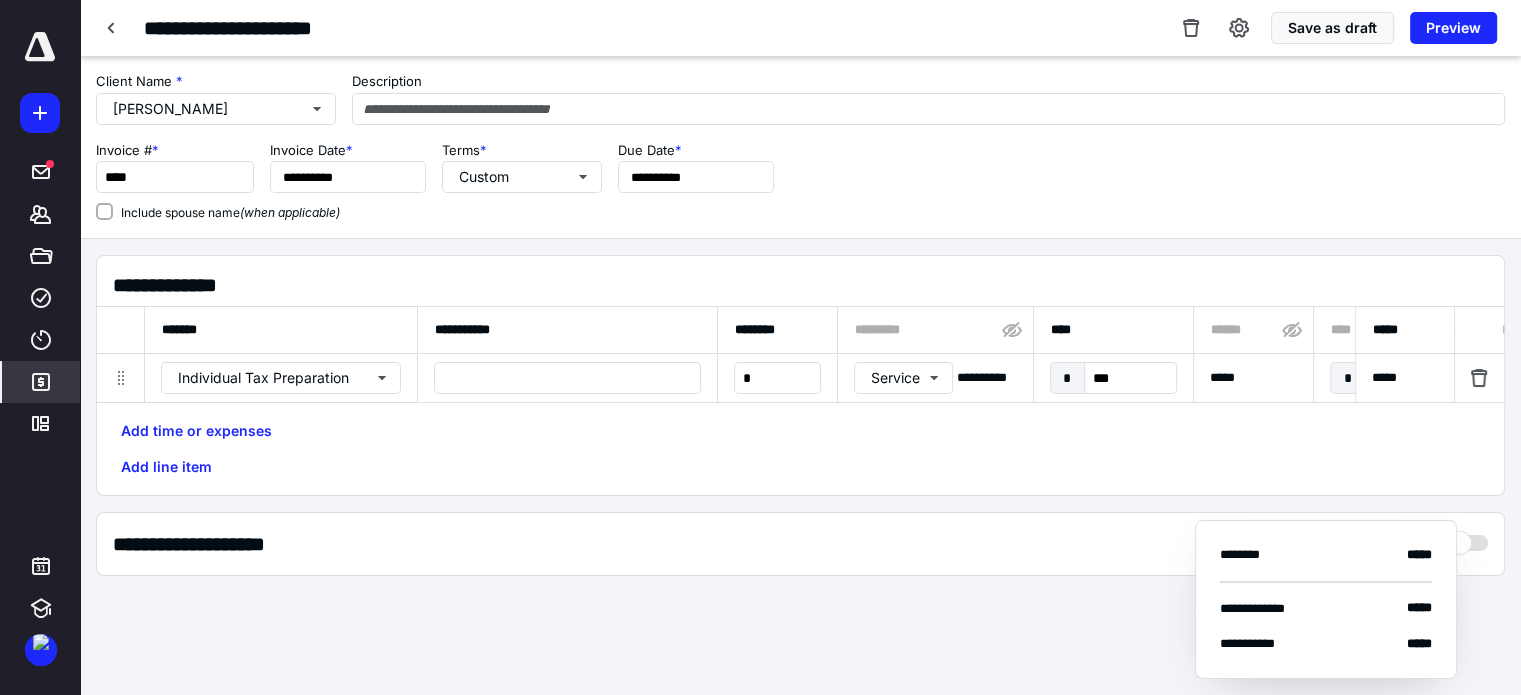 click on "Add time or expenses Add line item" at bounding box center (800, 449) 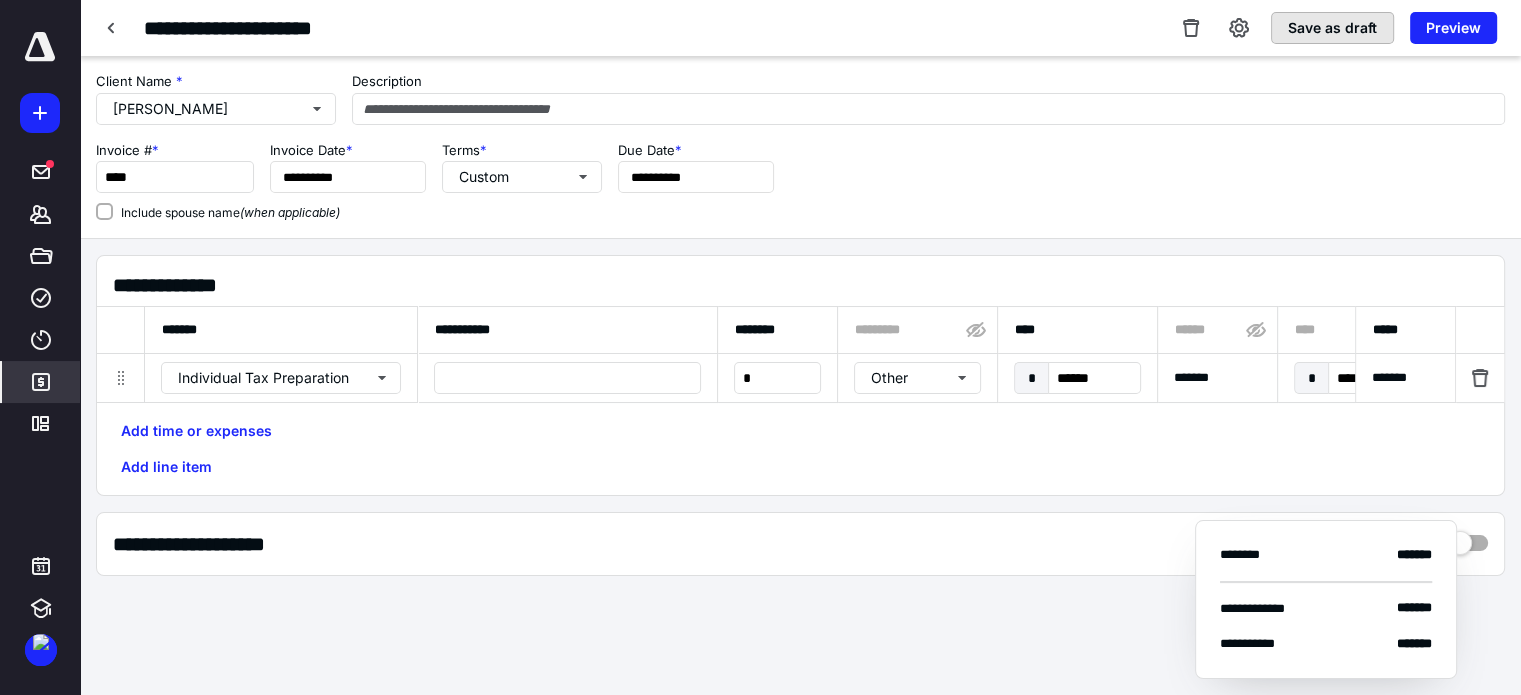 click on "Save as draft" at bounding box center (1332, 28) 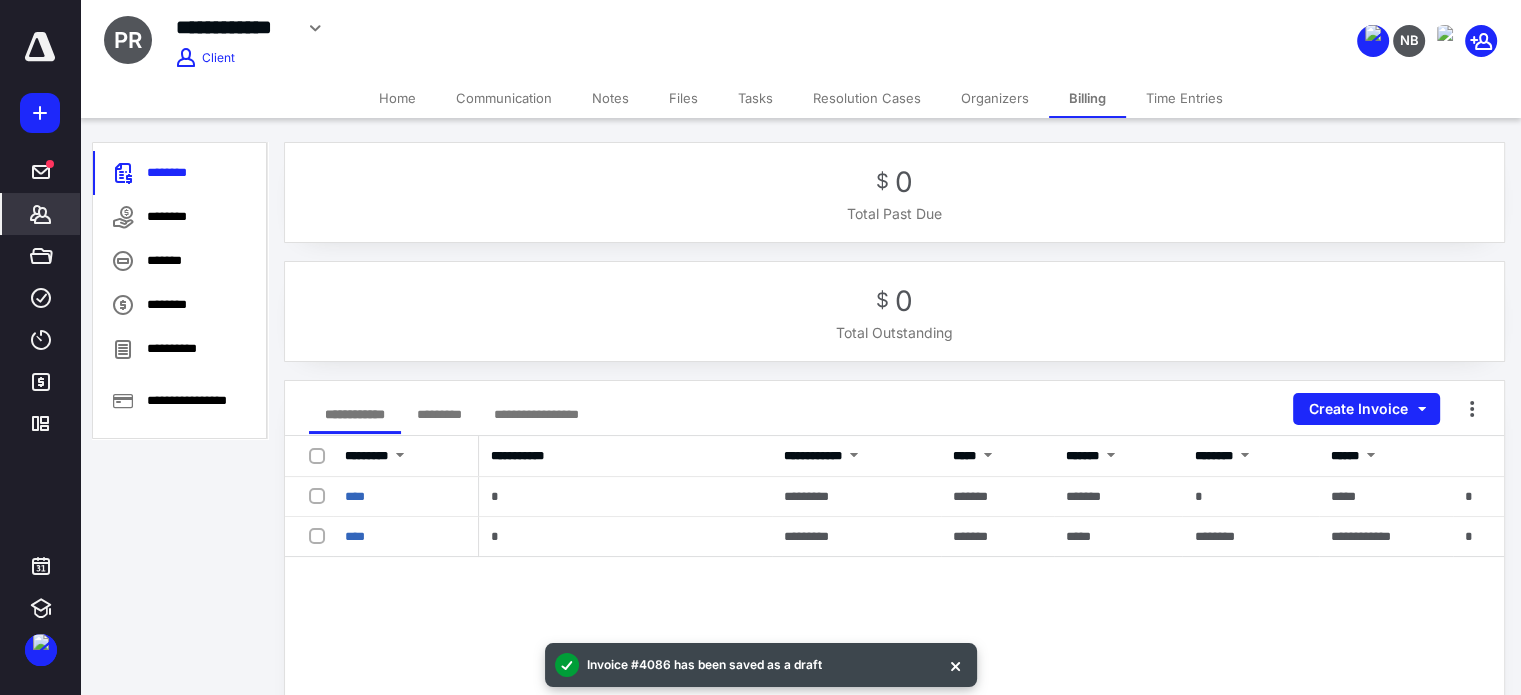 click on "Tasks" at bounding box center (755, 98) 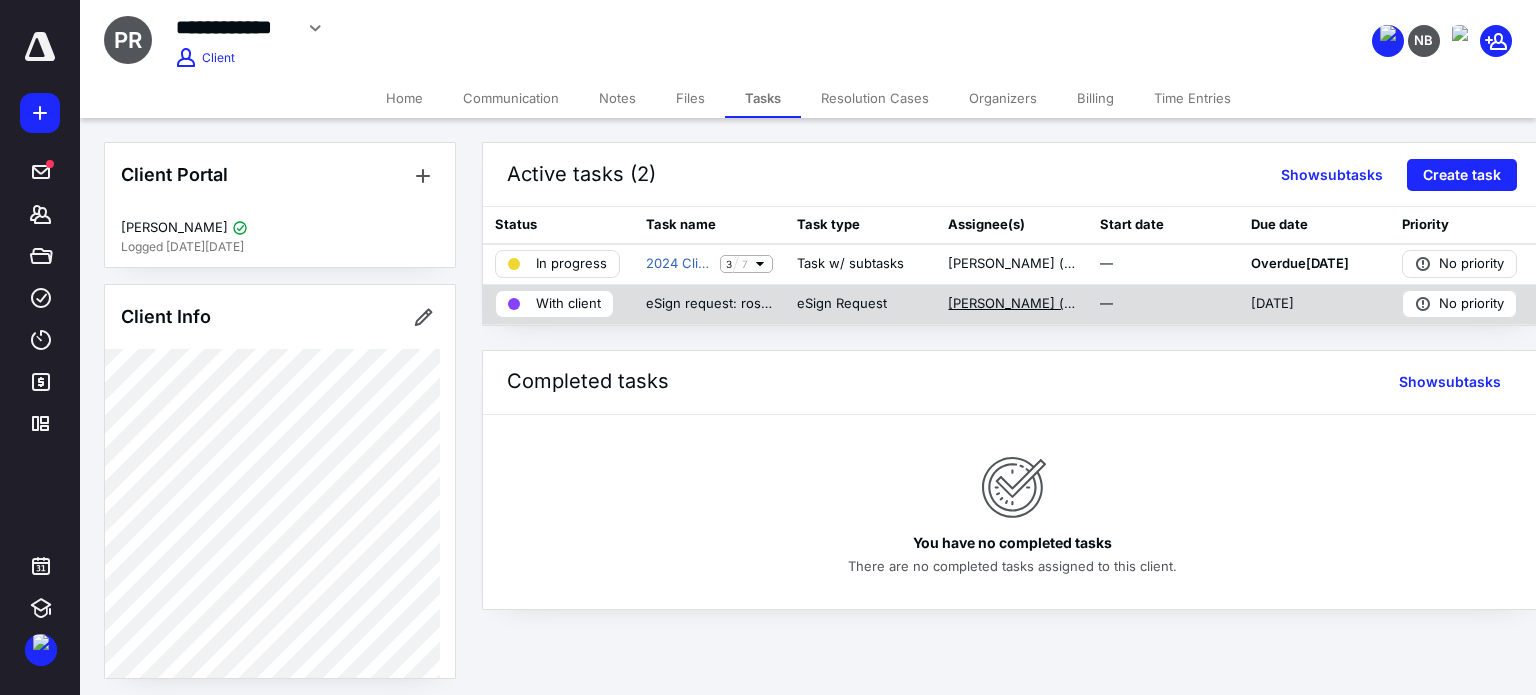 click on "[PERSON_NAME] (me)" at bounding box center [1011, 304] 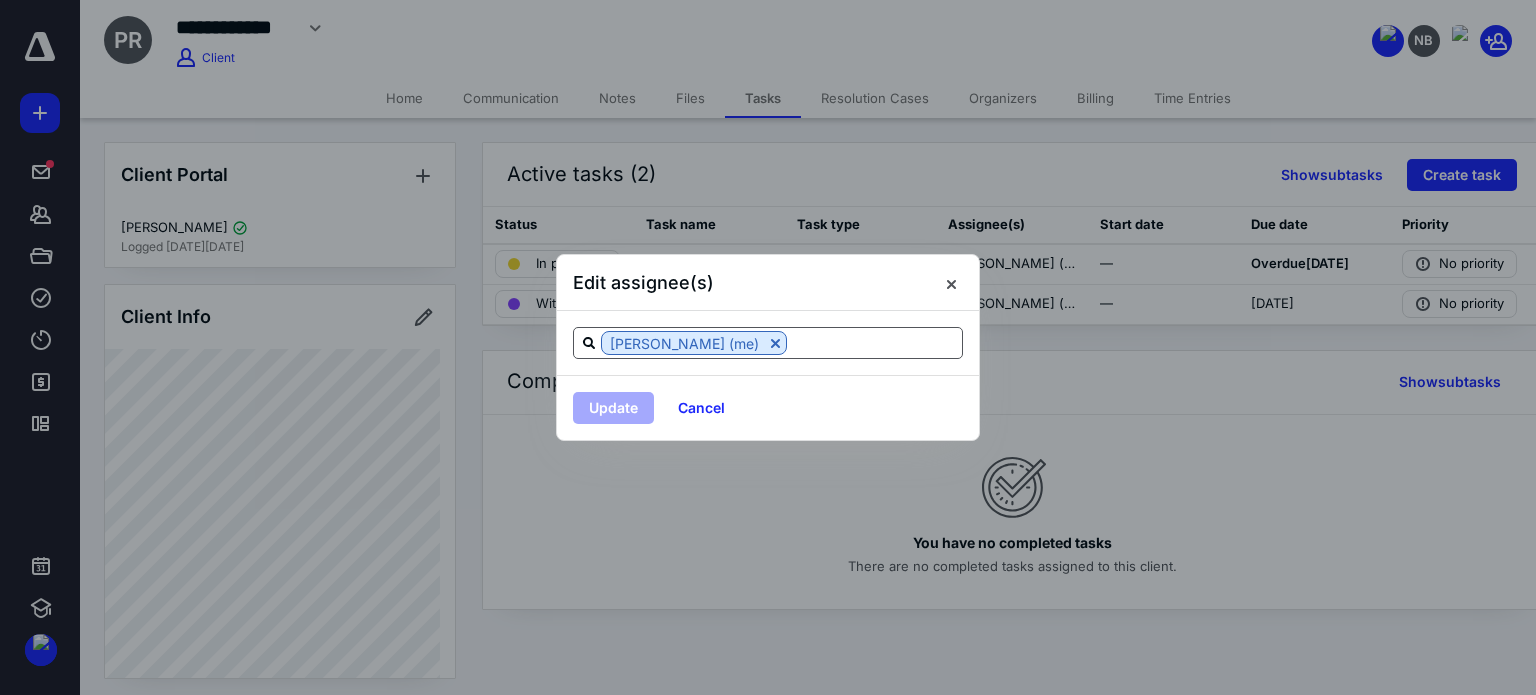 click at bounding box center [874, 342] 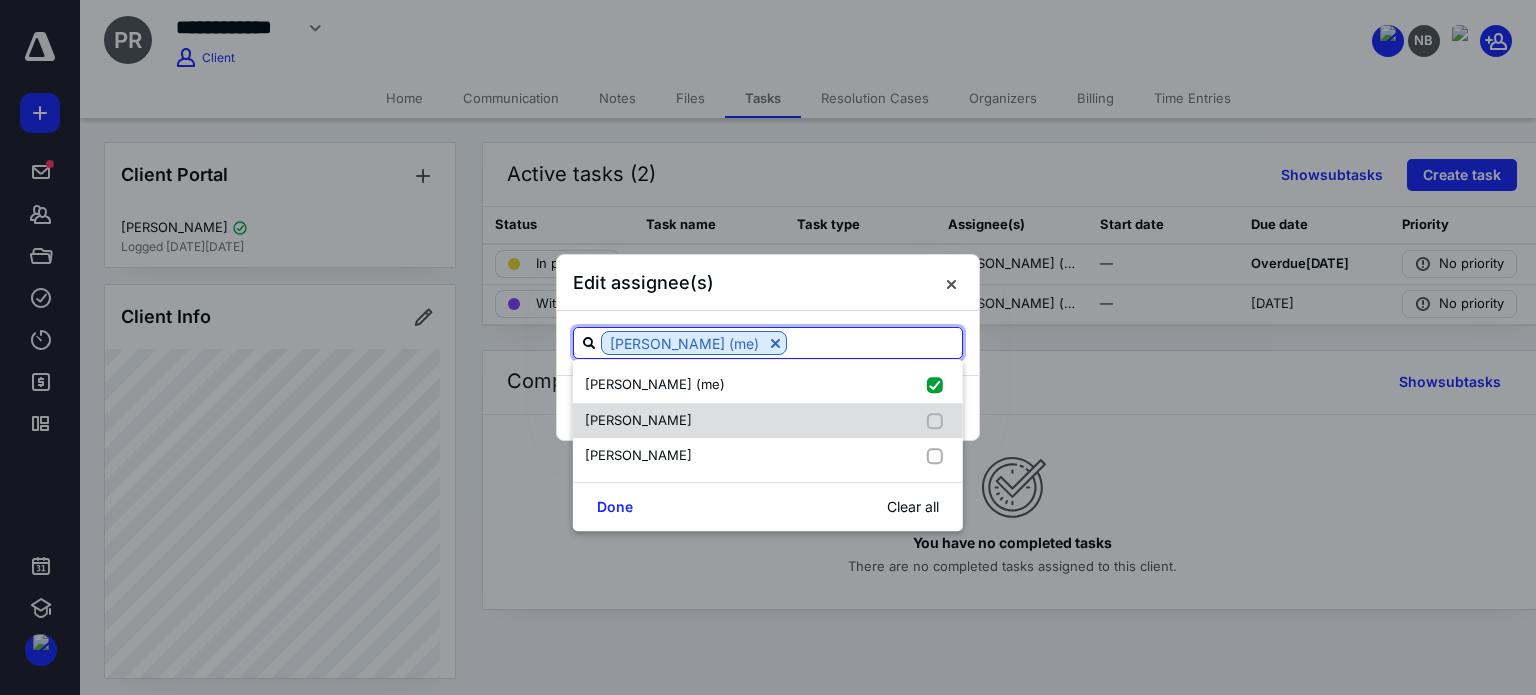click on "[PERSON_NAME]" at bounding box center (768, 421) 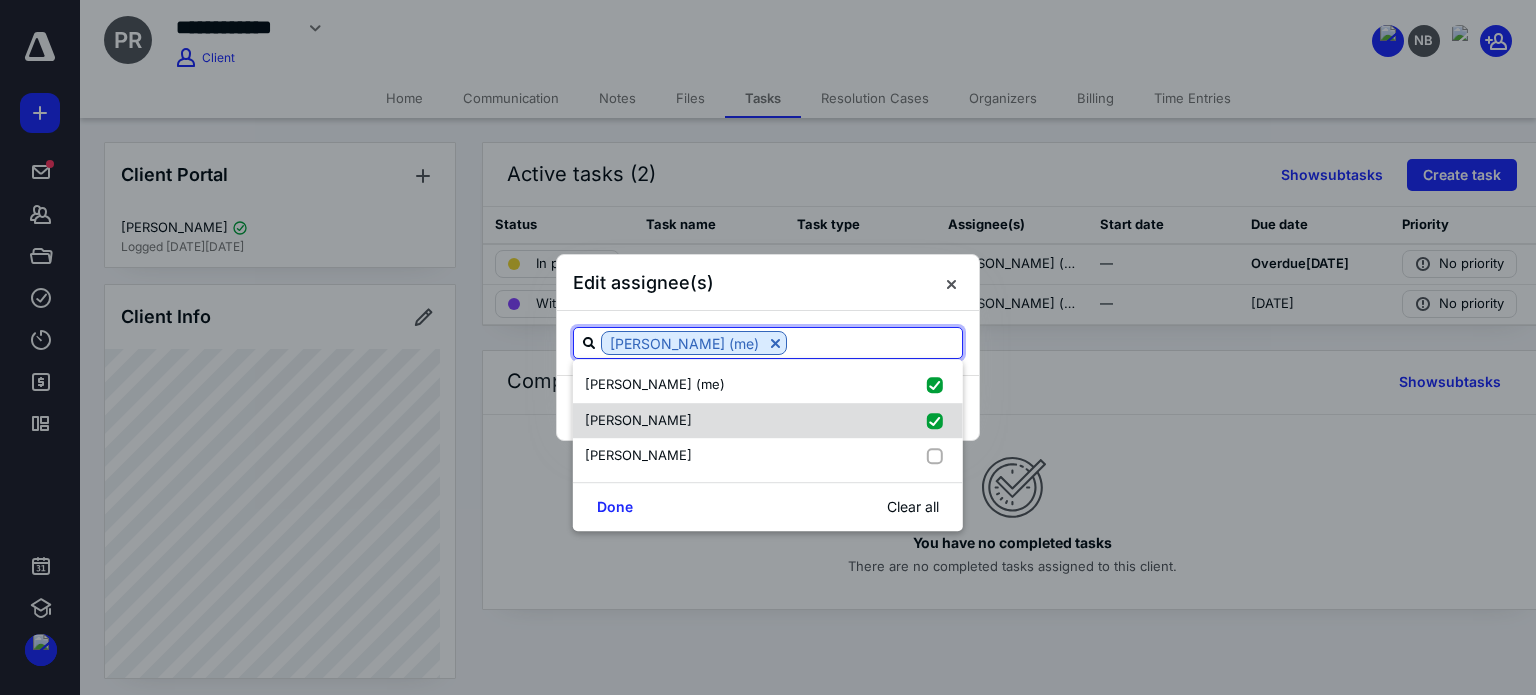 checkbox on "true" 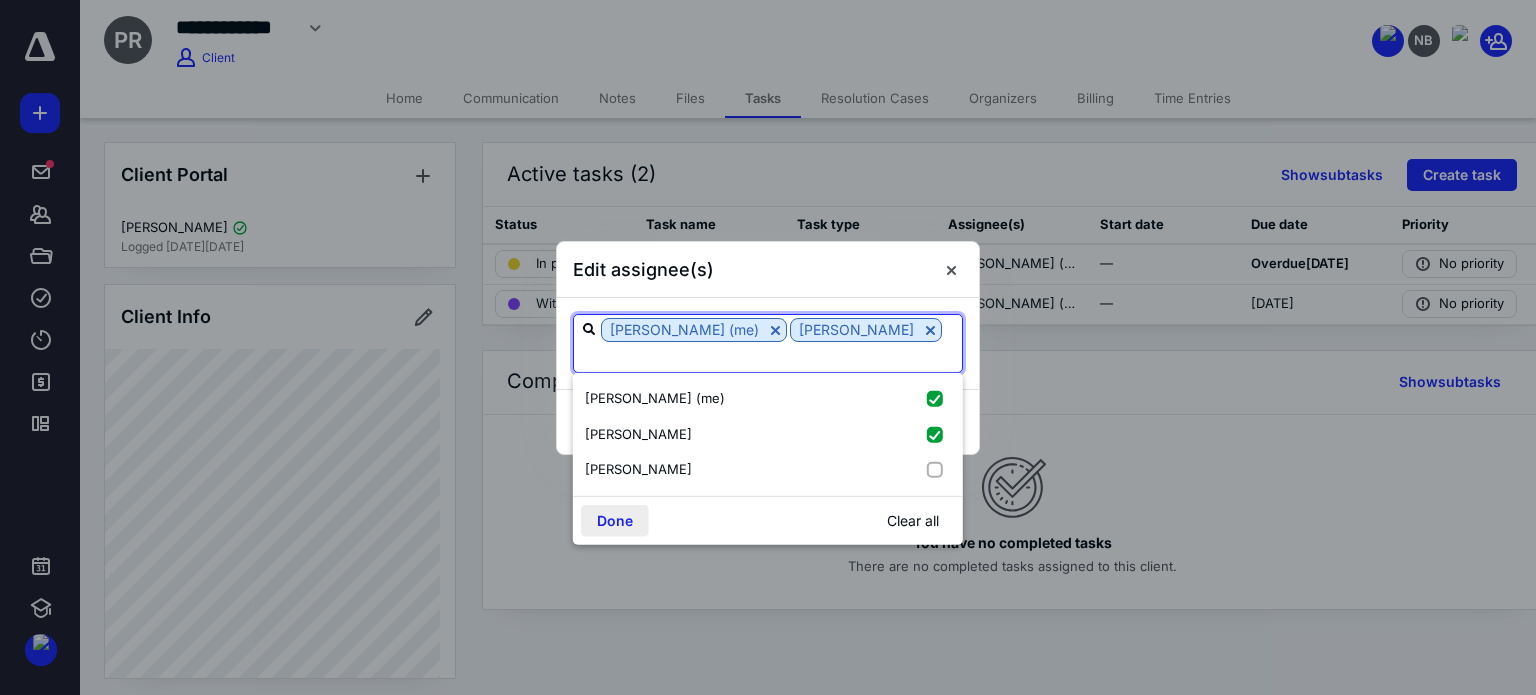 click on "Done" at bounding box center [615, 520] 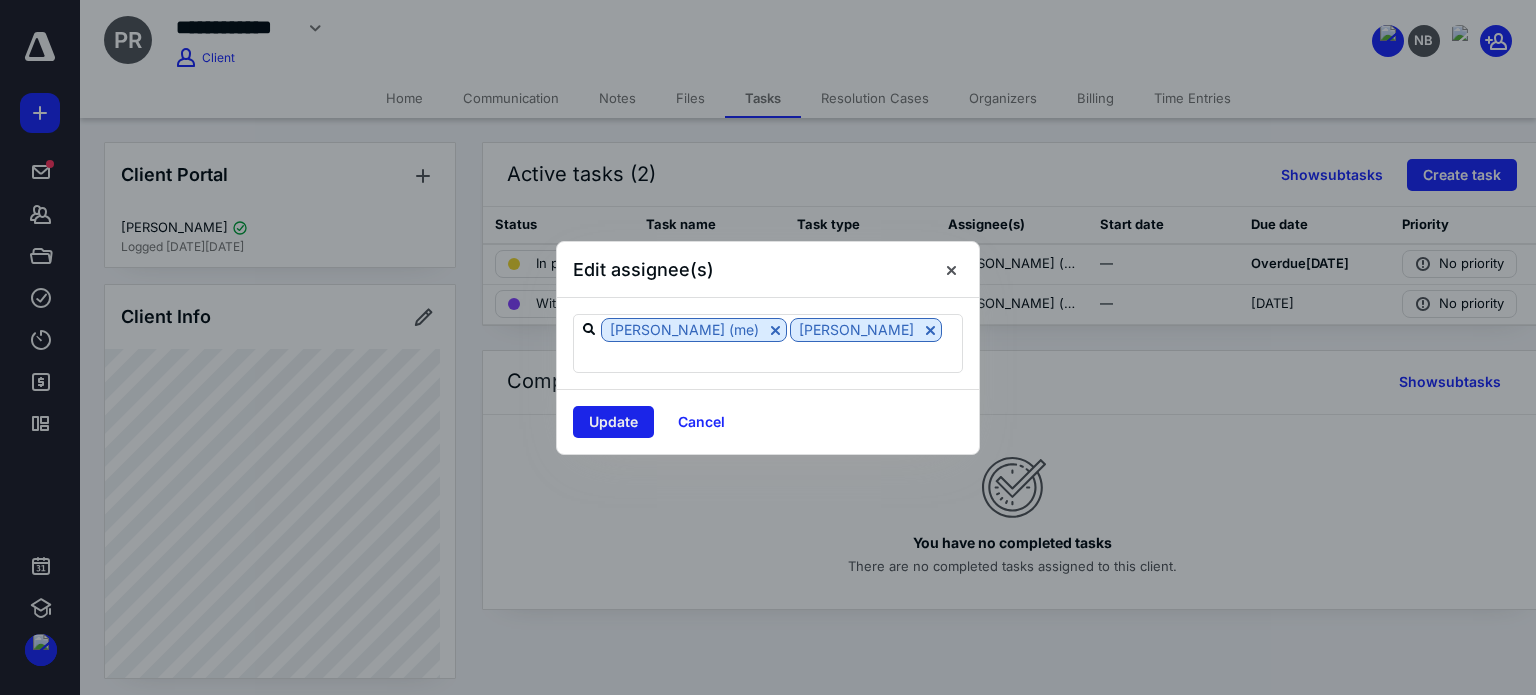 click on "Update" at bounding box center (613, 422) 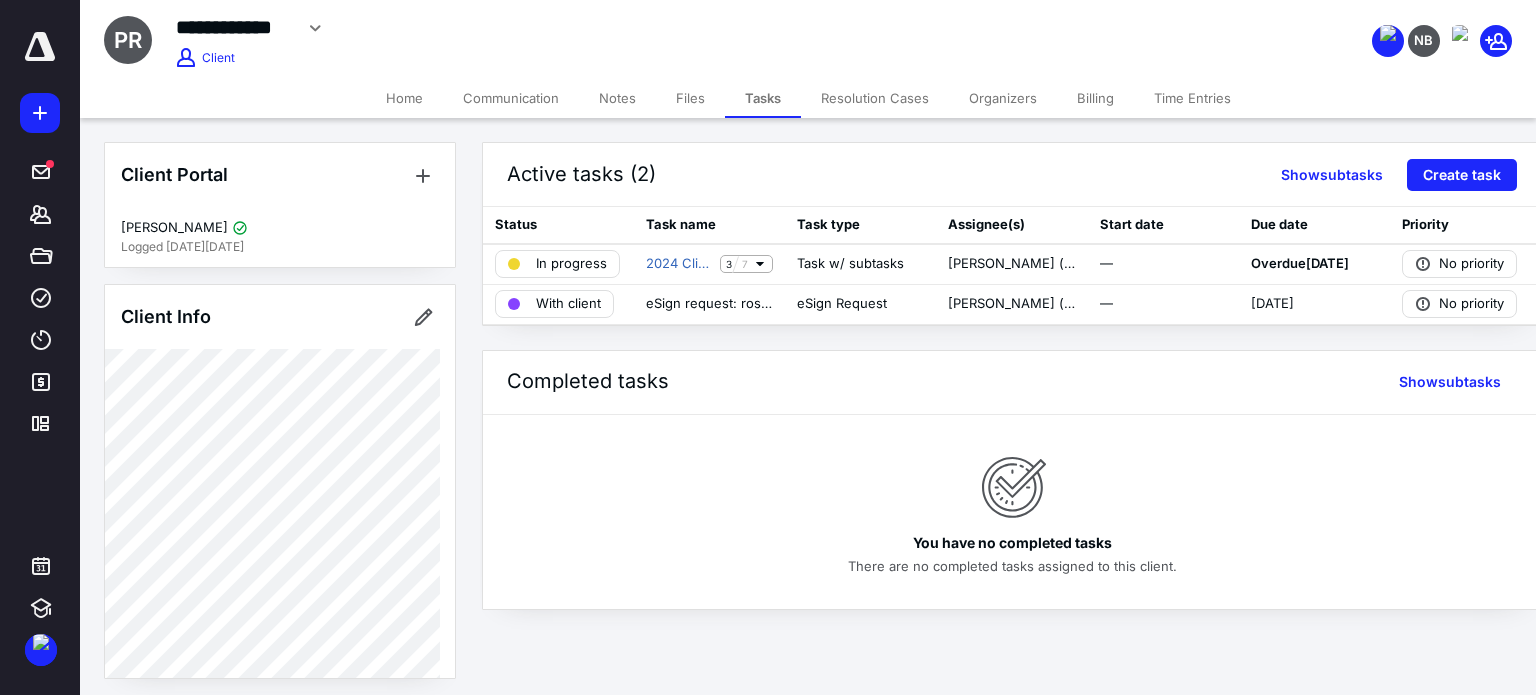 click on "Files" at bounding box center [690, 98] 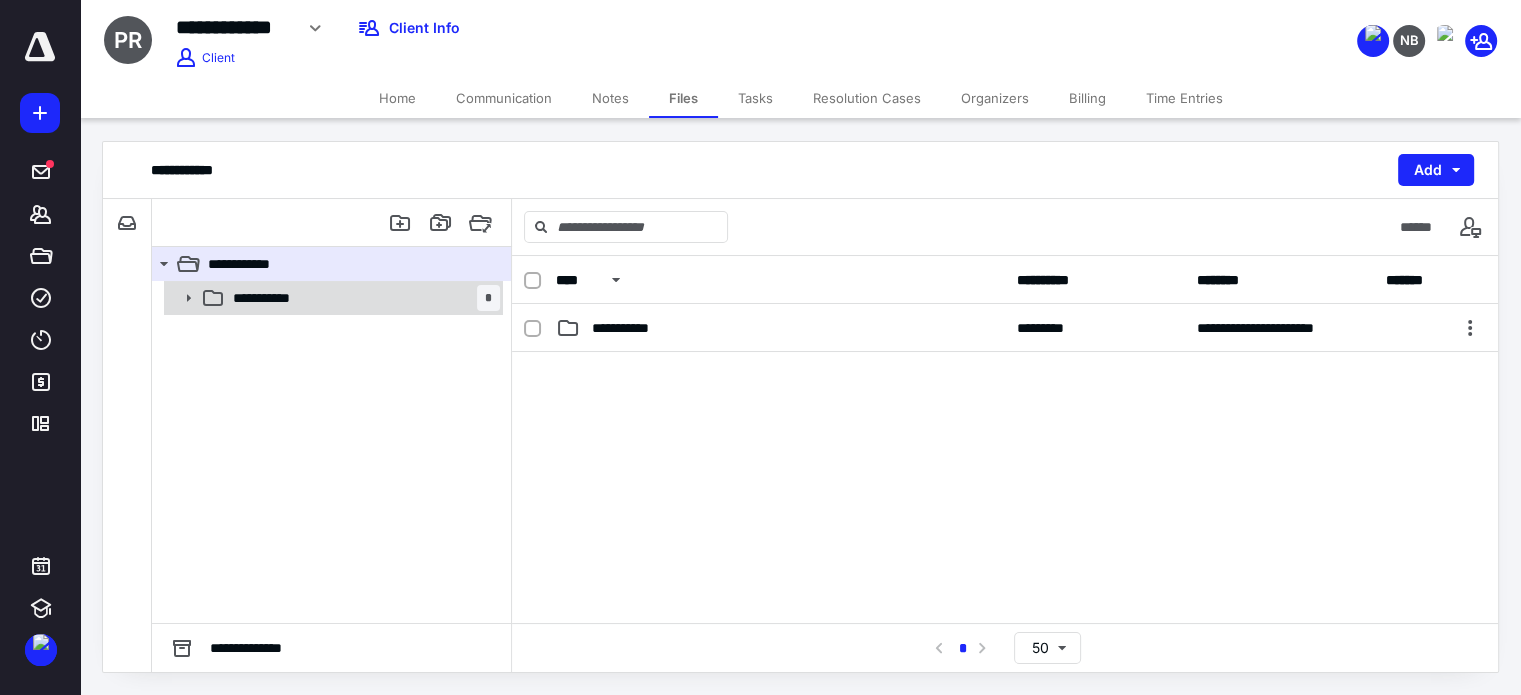 click 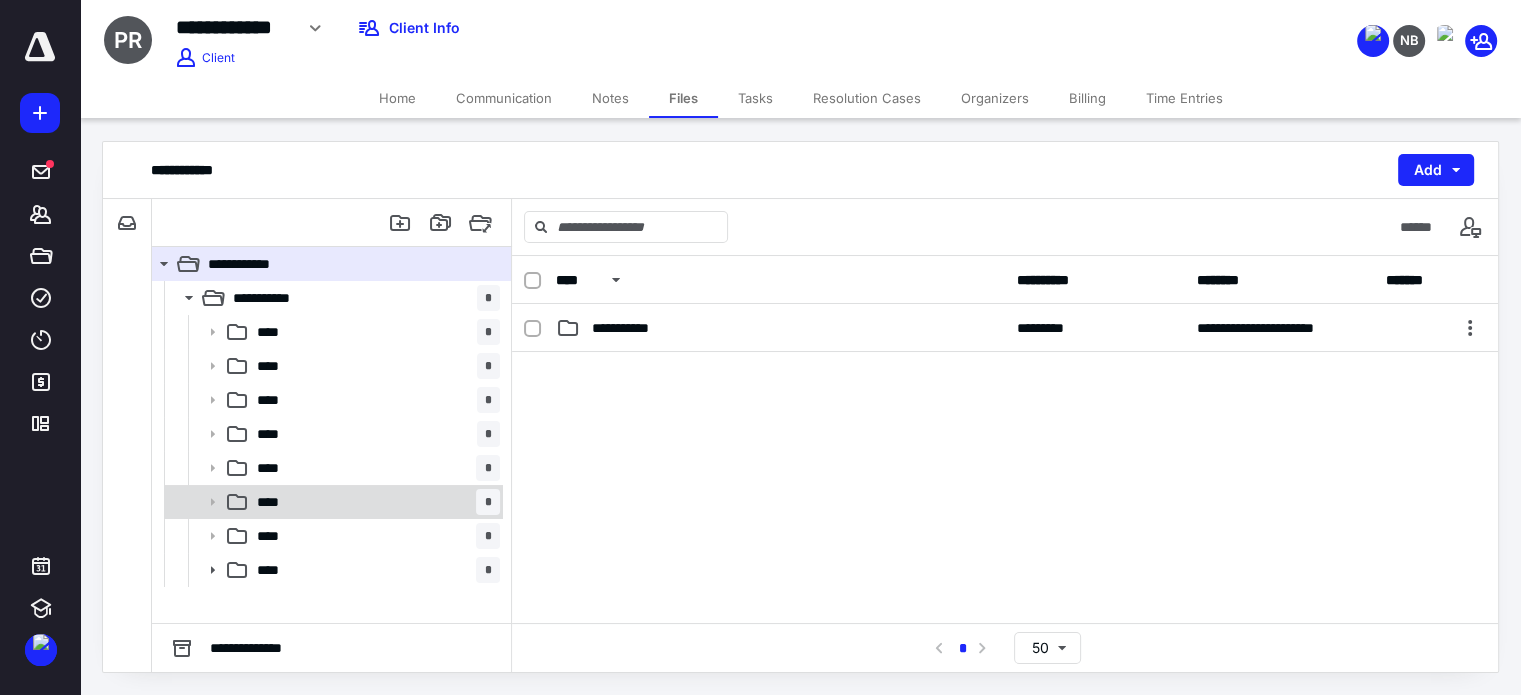 click 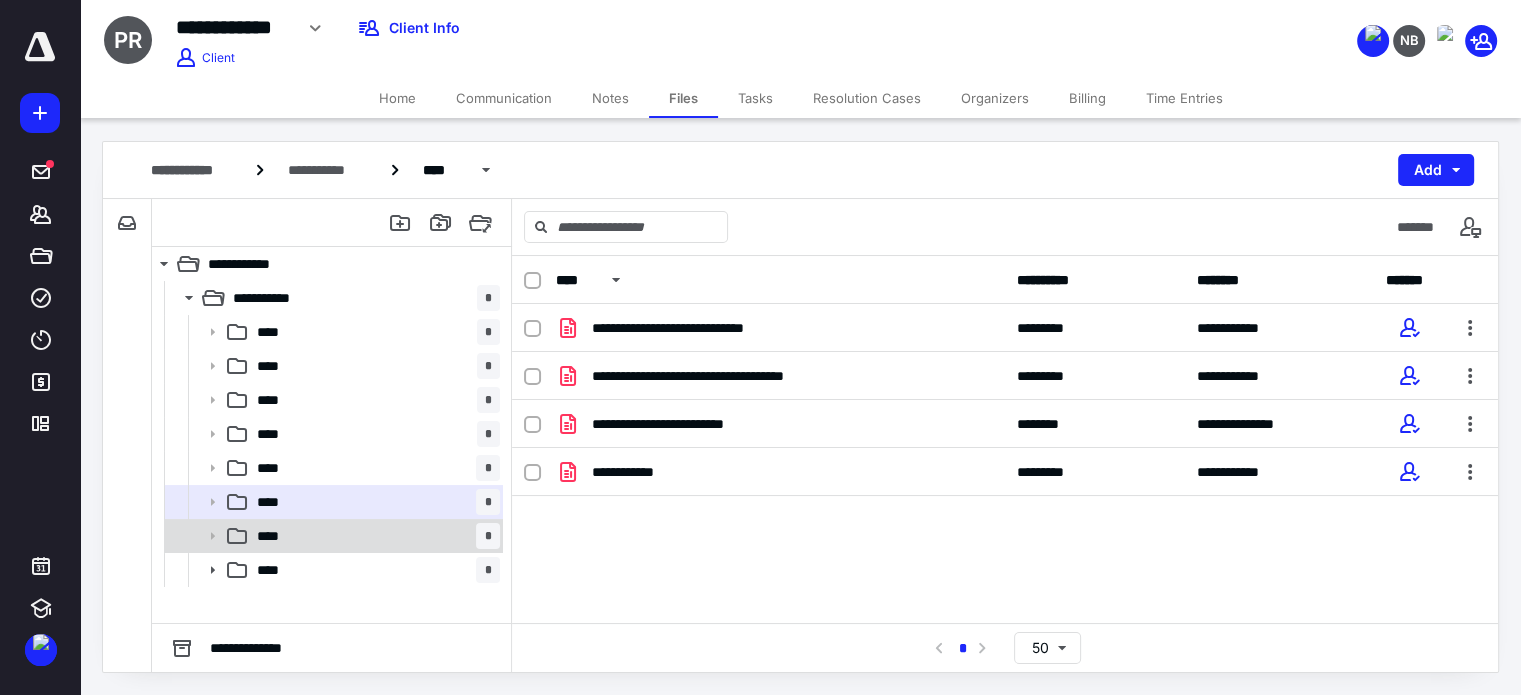 click 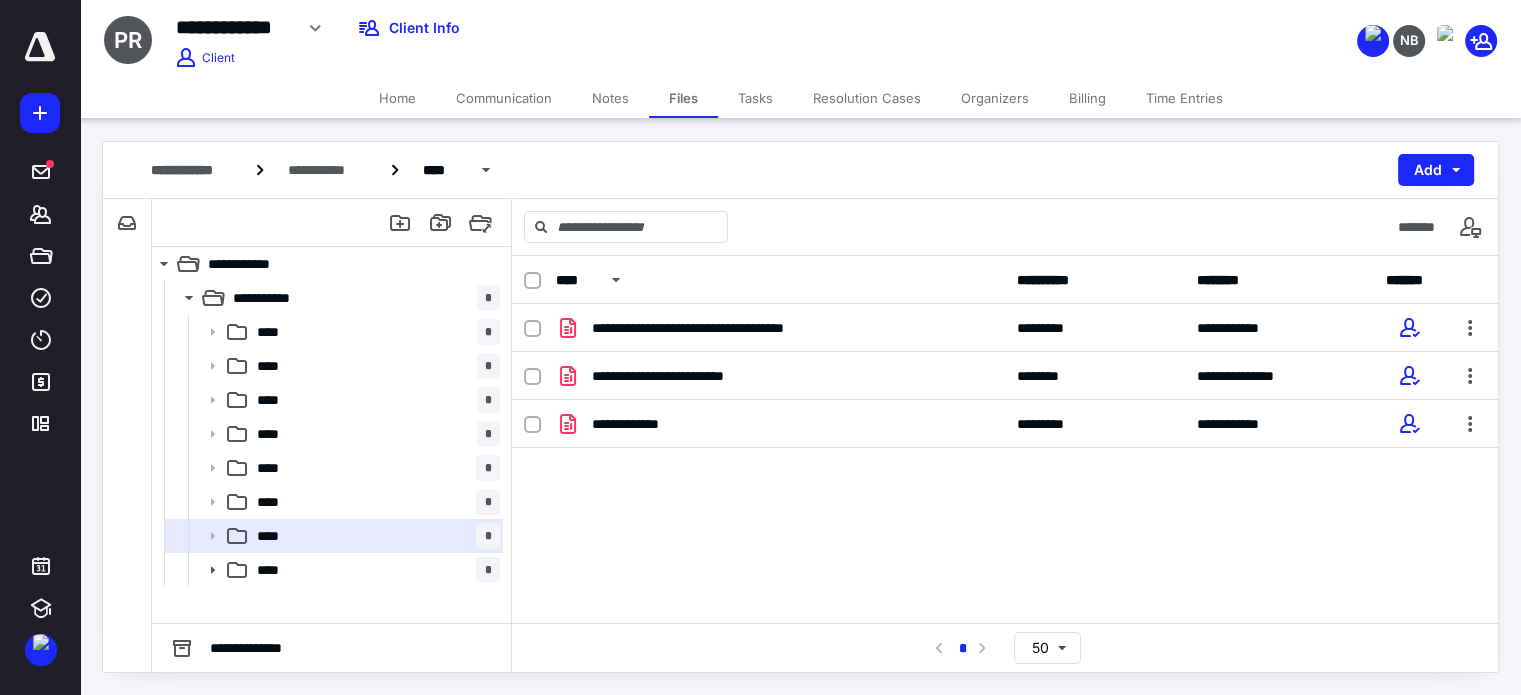 click on "Billing" at bounding box center (1087, 98) 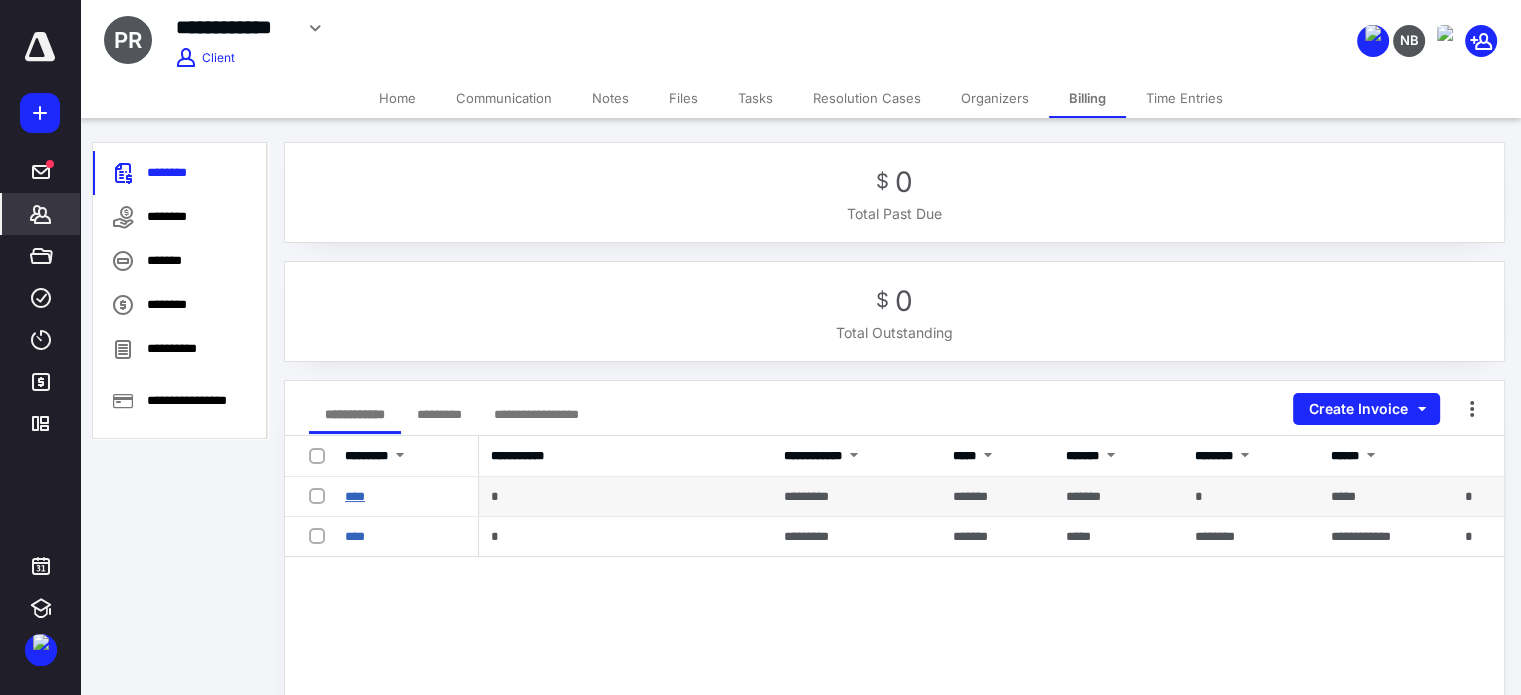 click on "****" at bounding box center [355, 496] 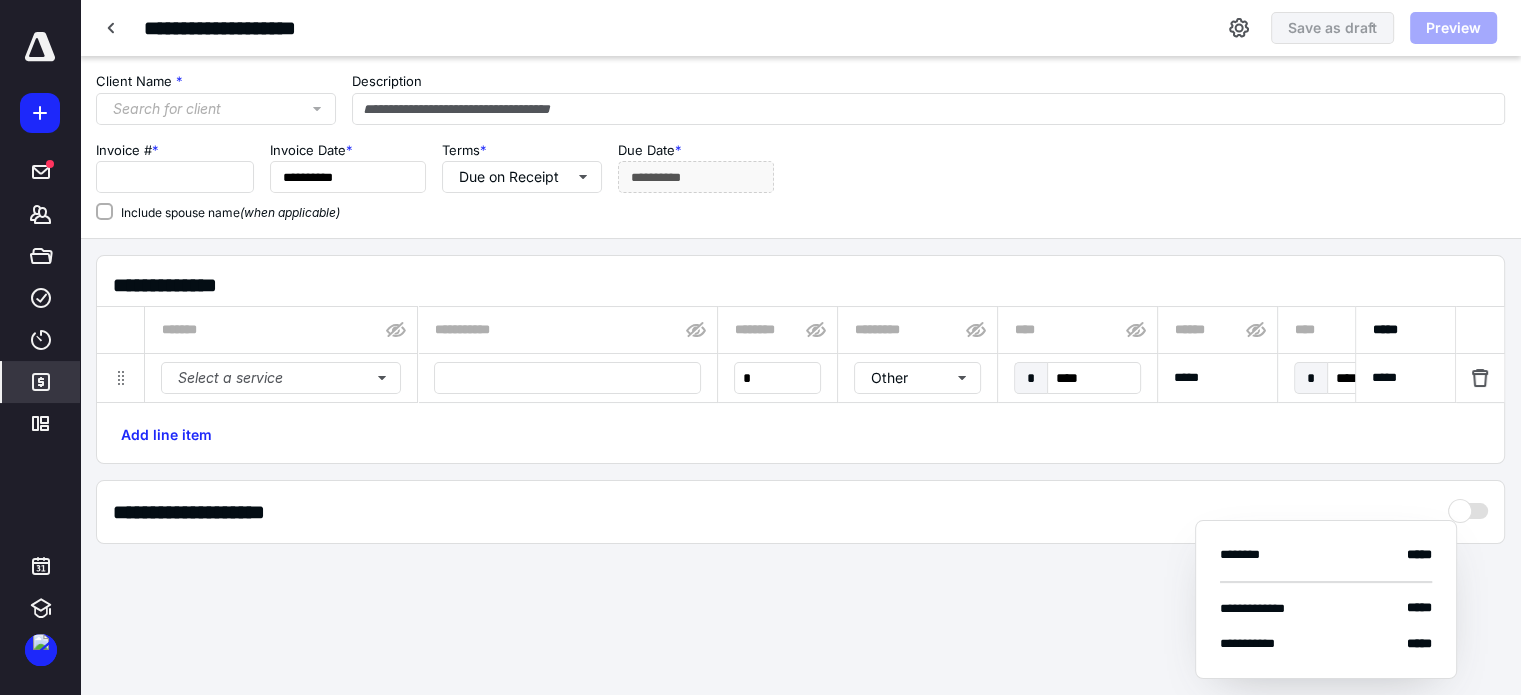 type on "****" 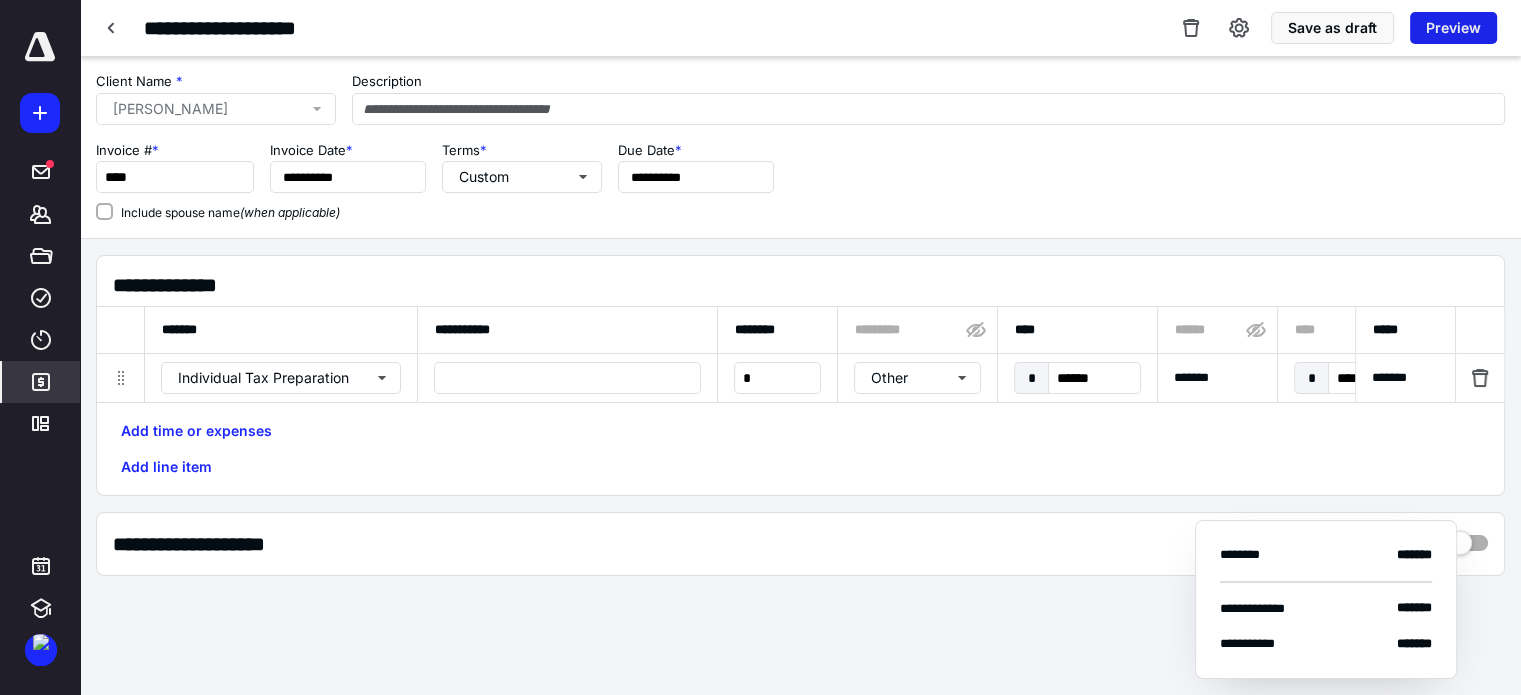 click on "Preview" at bounding box center (1453, 28) 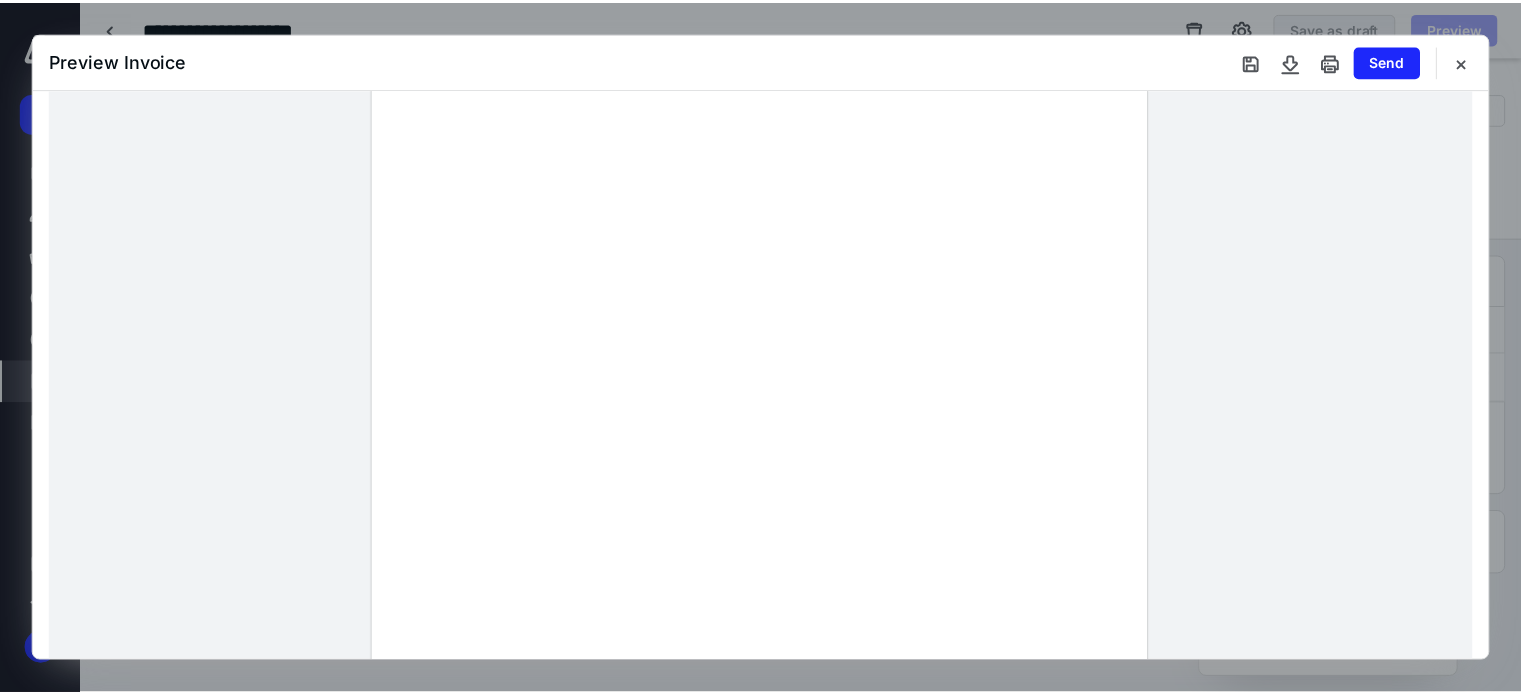 scroll, scrollTop: 30, scrollLeft: 0, axis: vertical 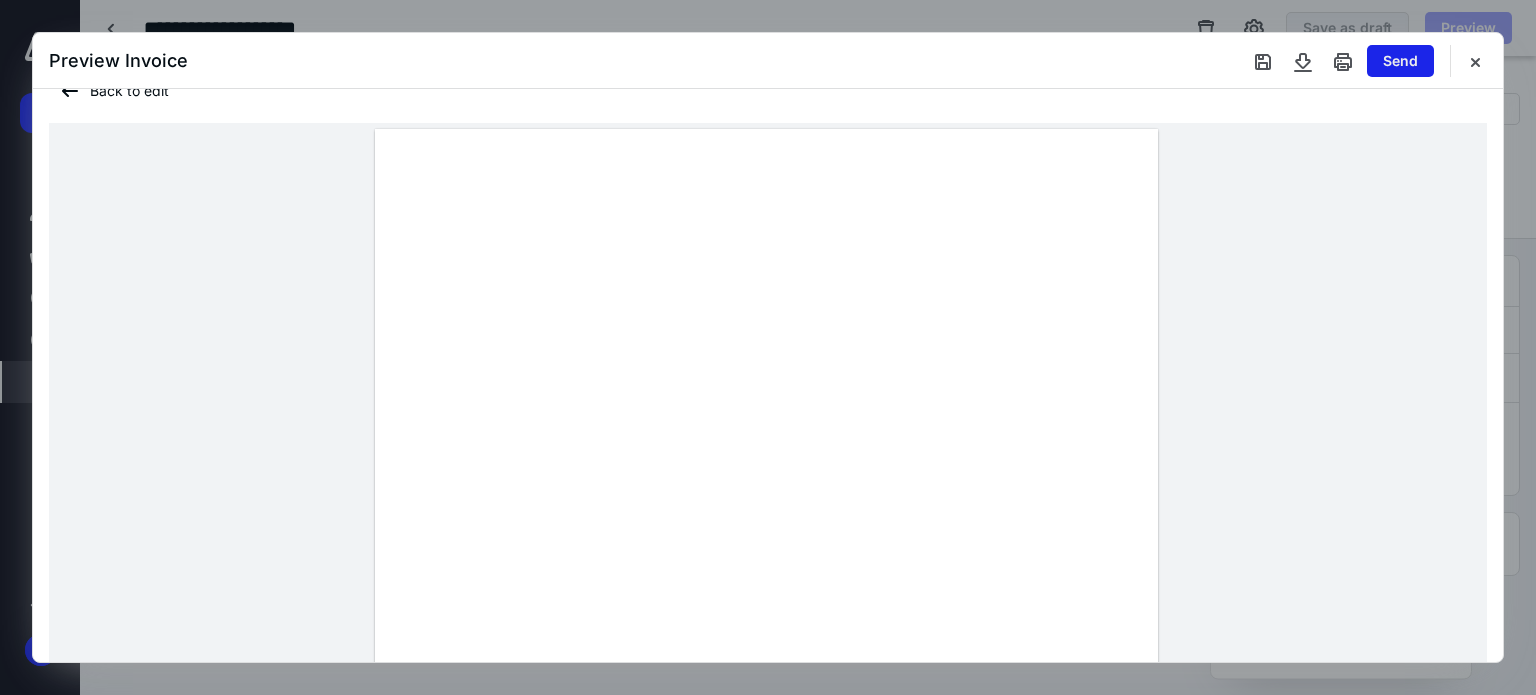 click on "Send" at bounding box center [1400, 61] 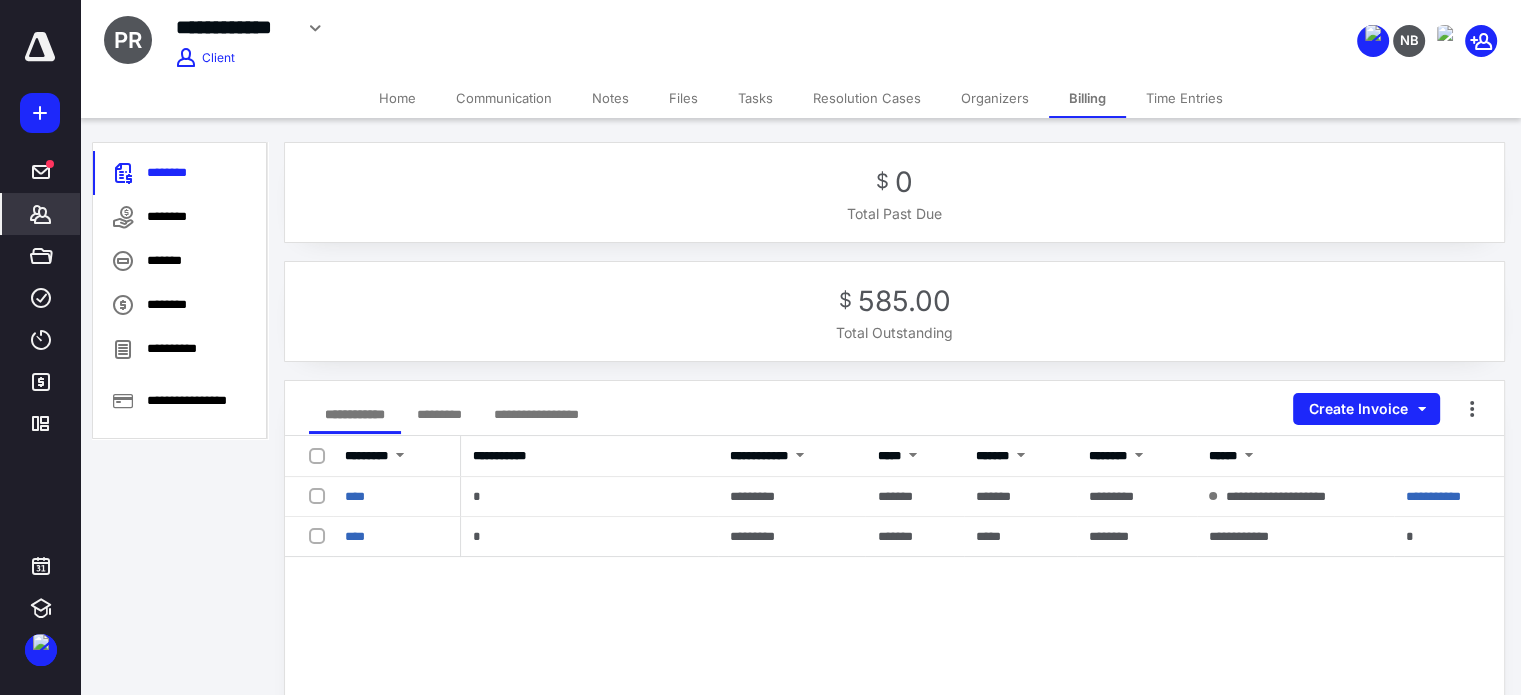click on "Home" at bounding box center [397, 98] 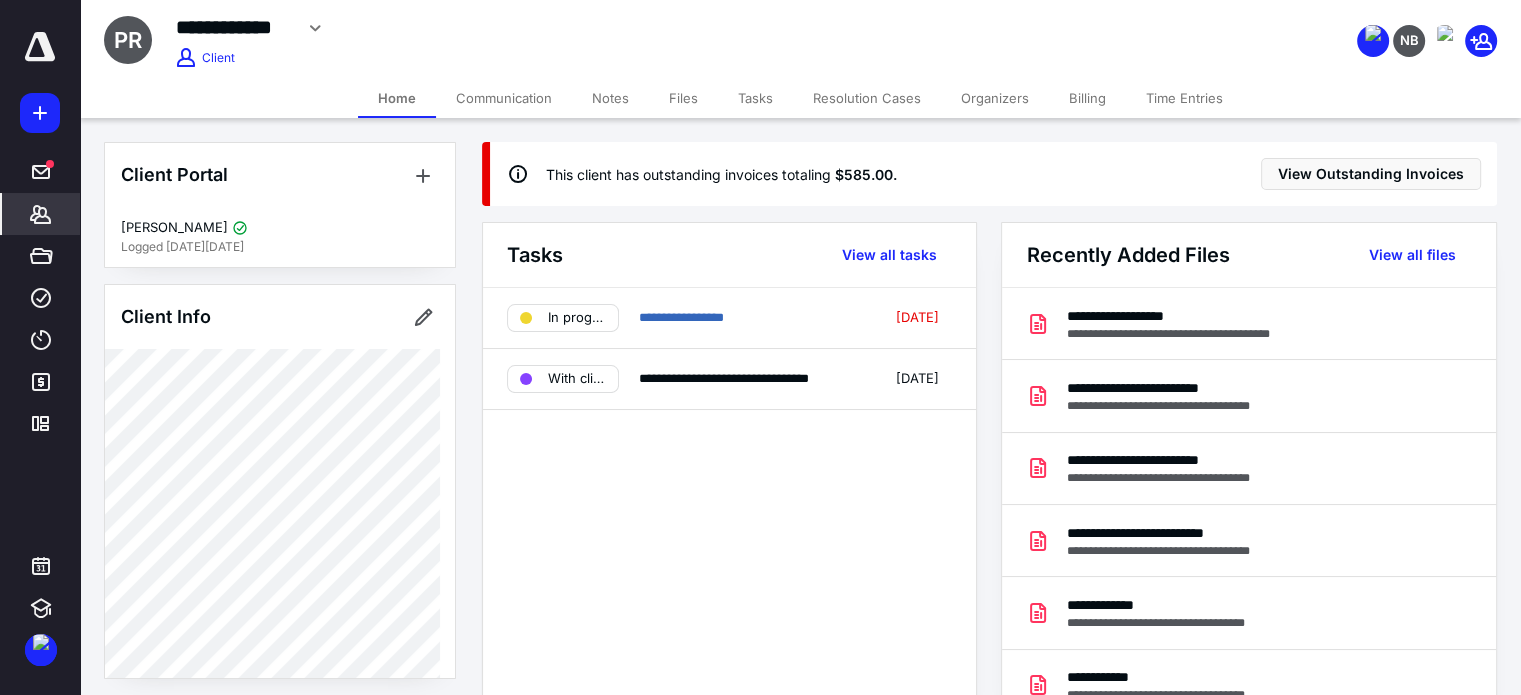 click at bounding box center [40, 47] 